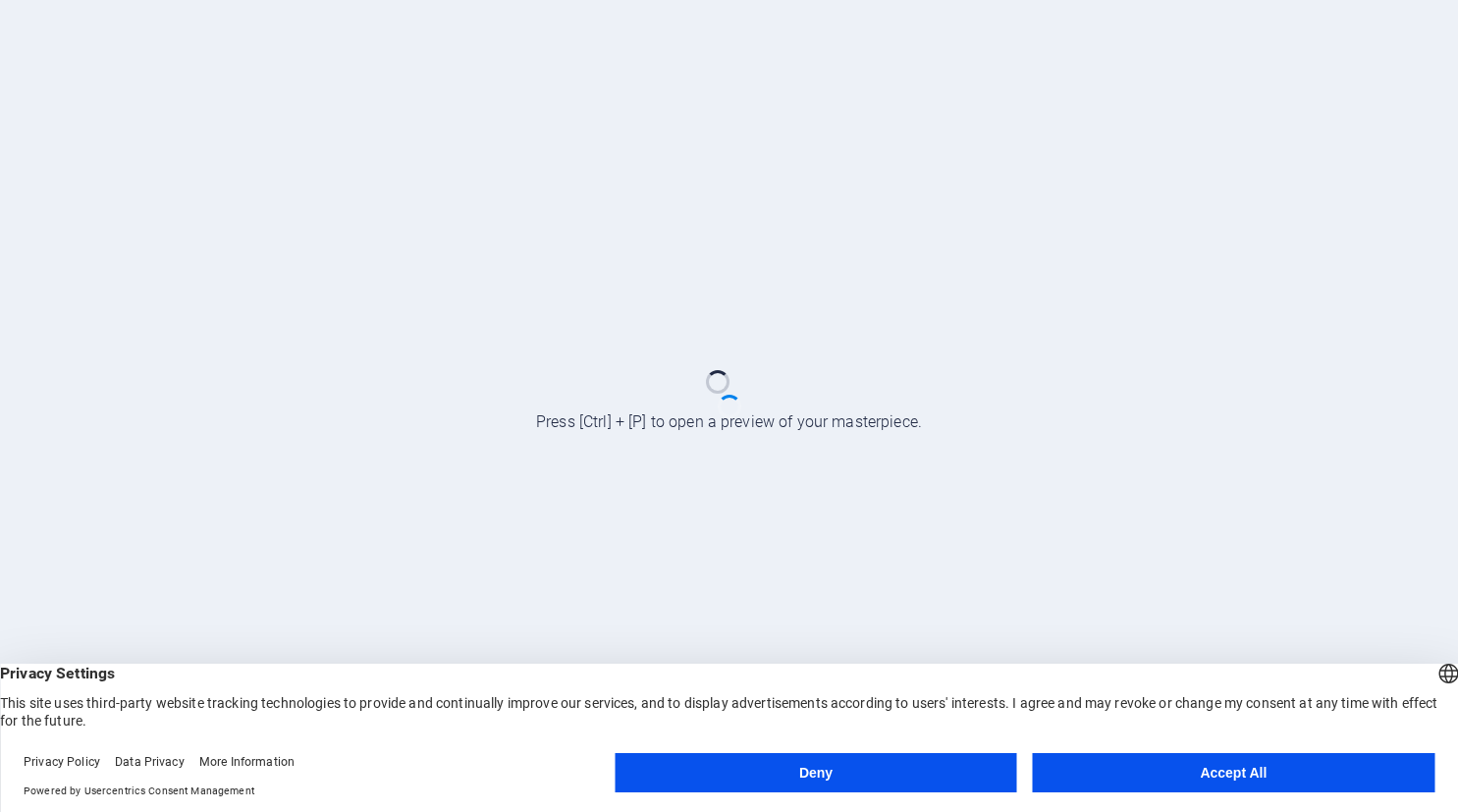 scroll, scrollTop: 0, scrollLeft: 0, axis: both 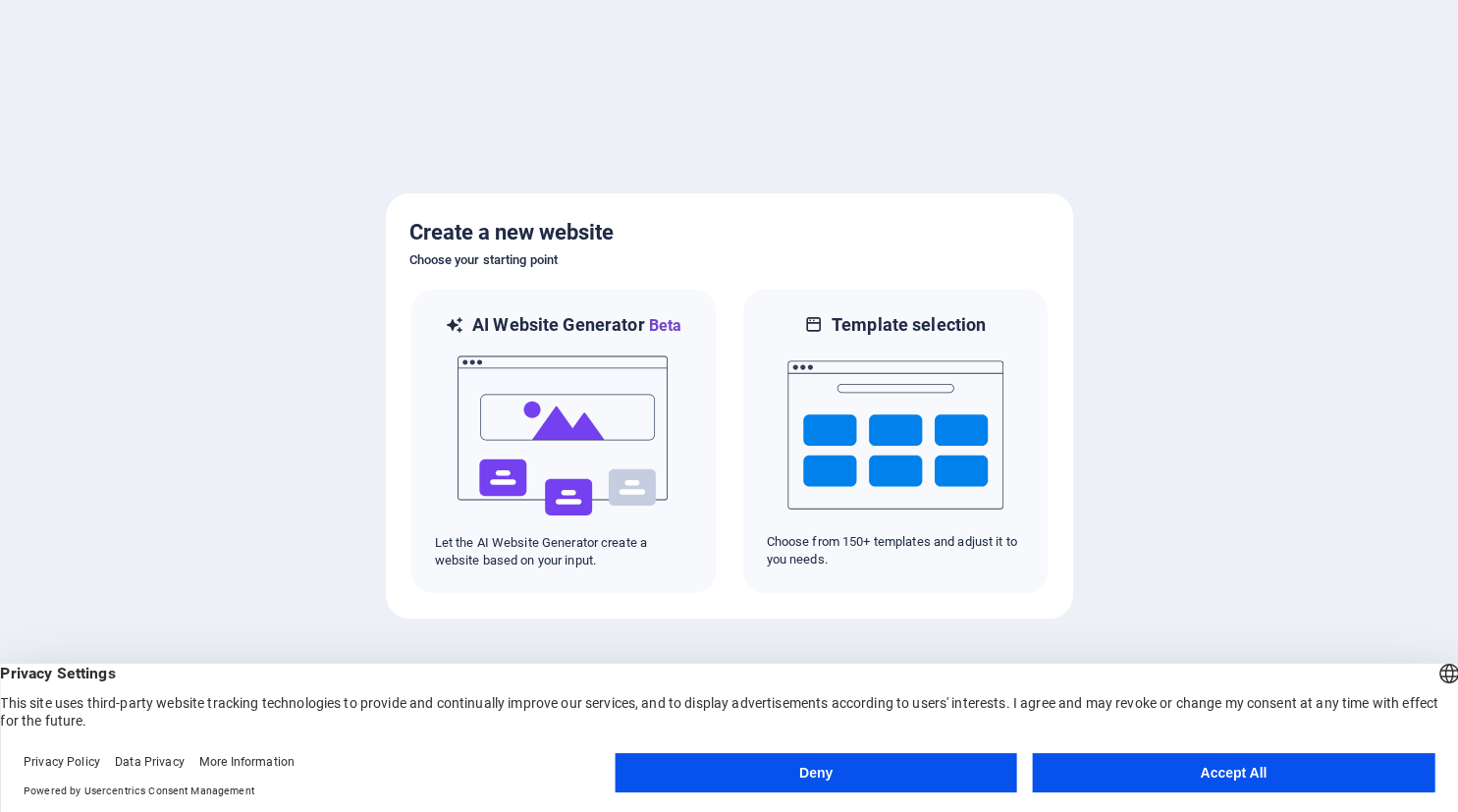 click on "Accept All" at bounding box center (1233, 773) 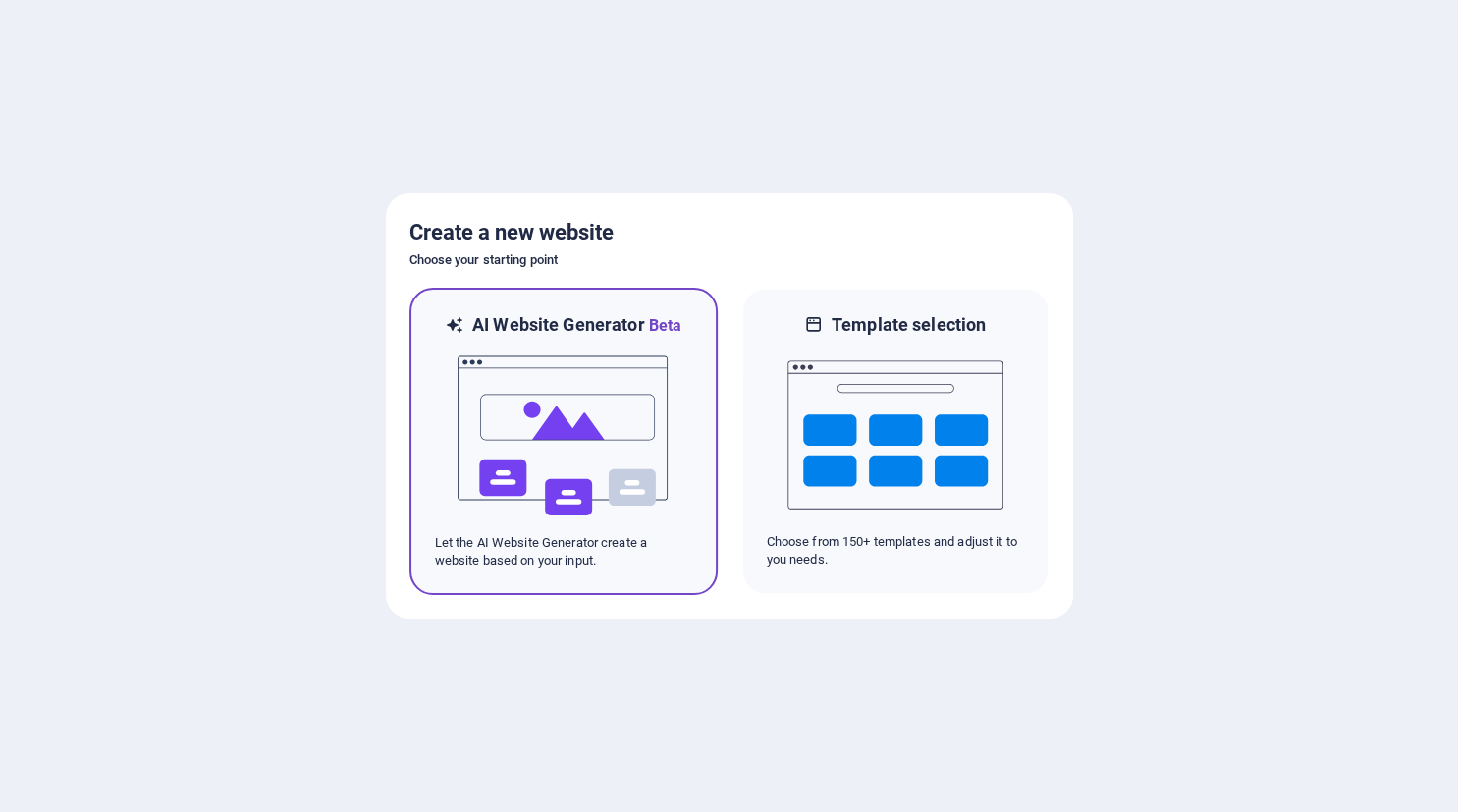 click at bounding box center (564, 436) 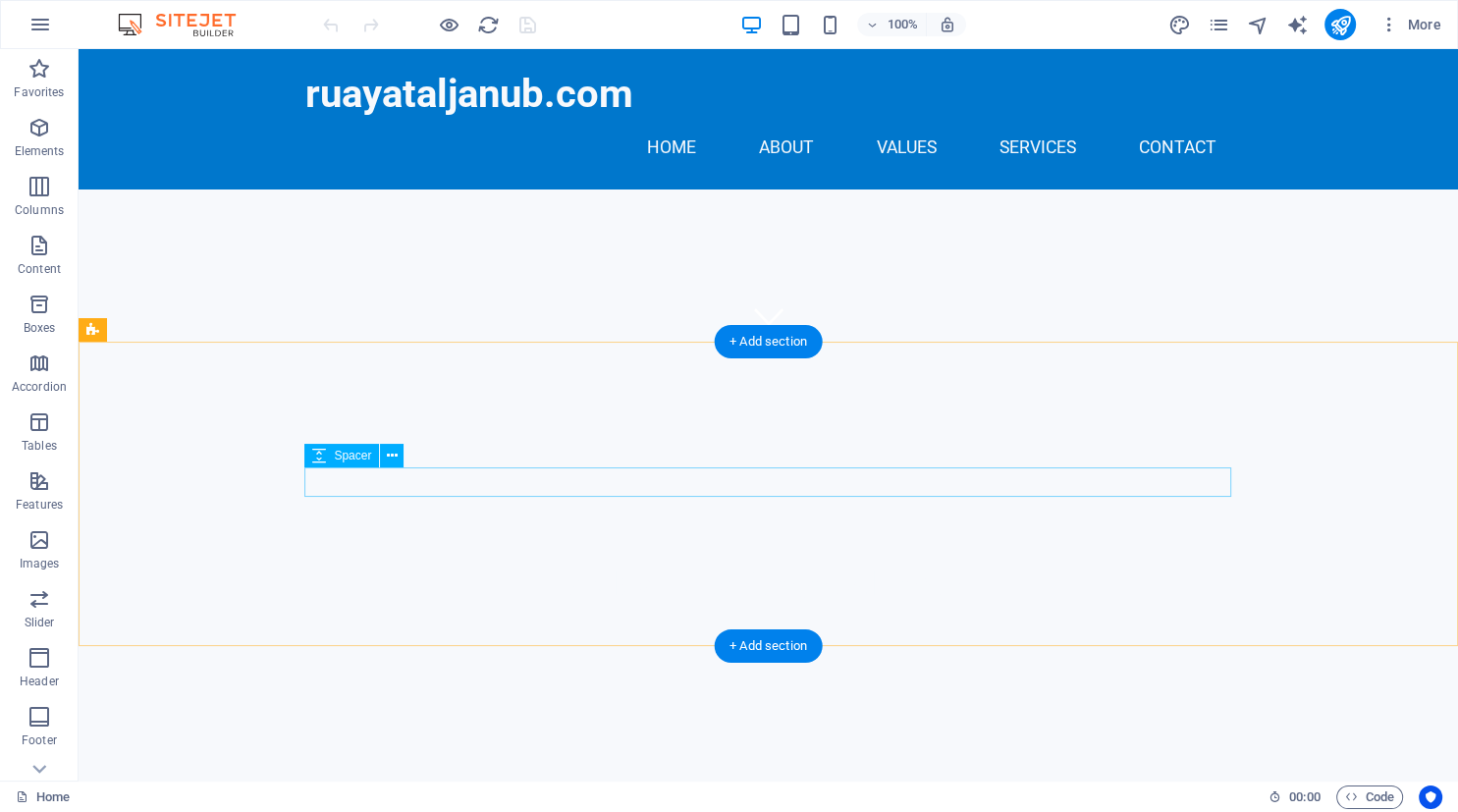 scroll, scrollTop: 0, scrollLeft: 0, axis: both 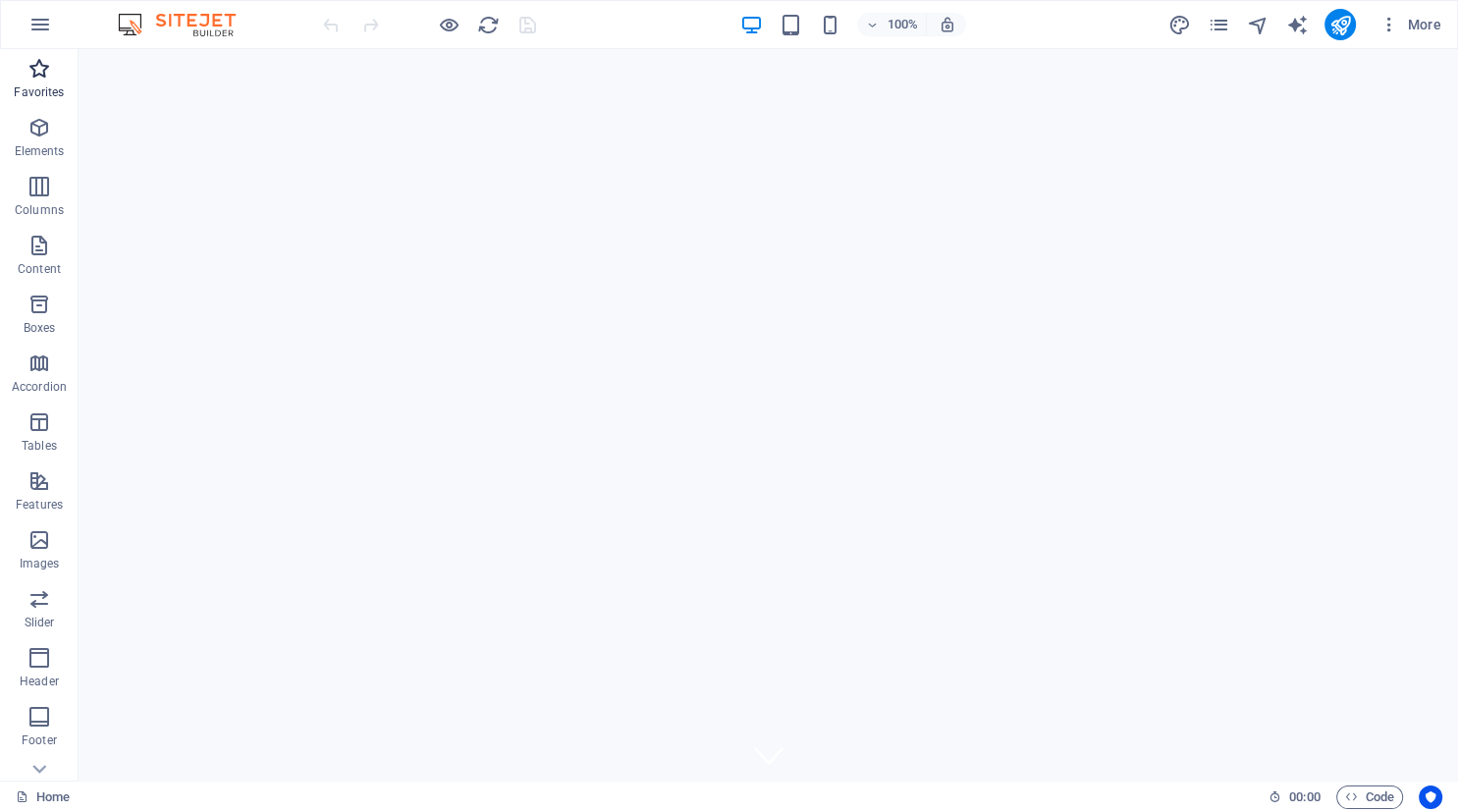 click at bounding box center (39, 69) 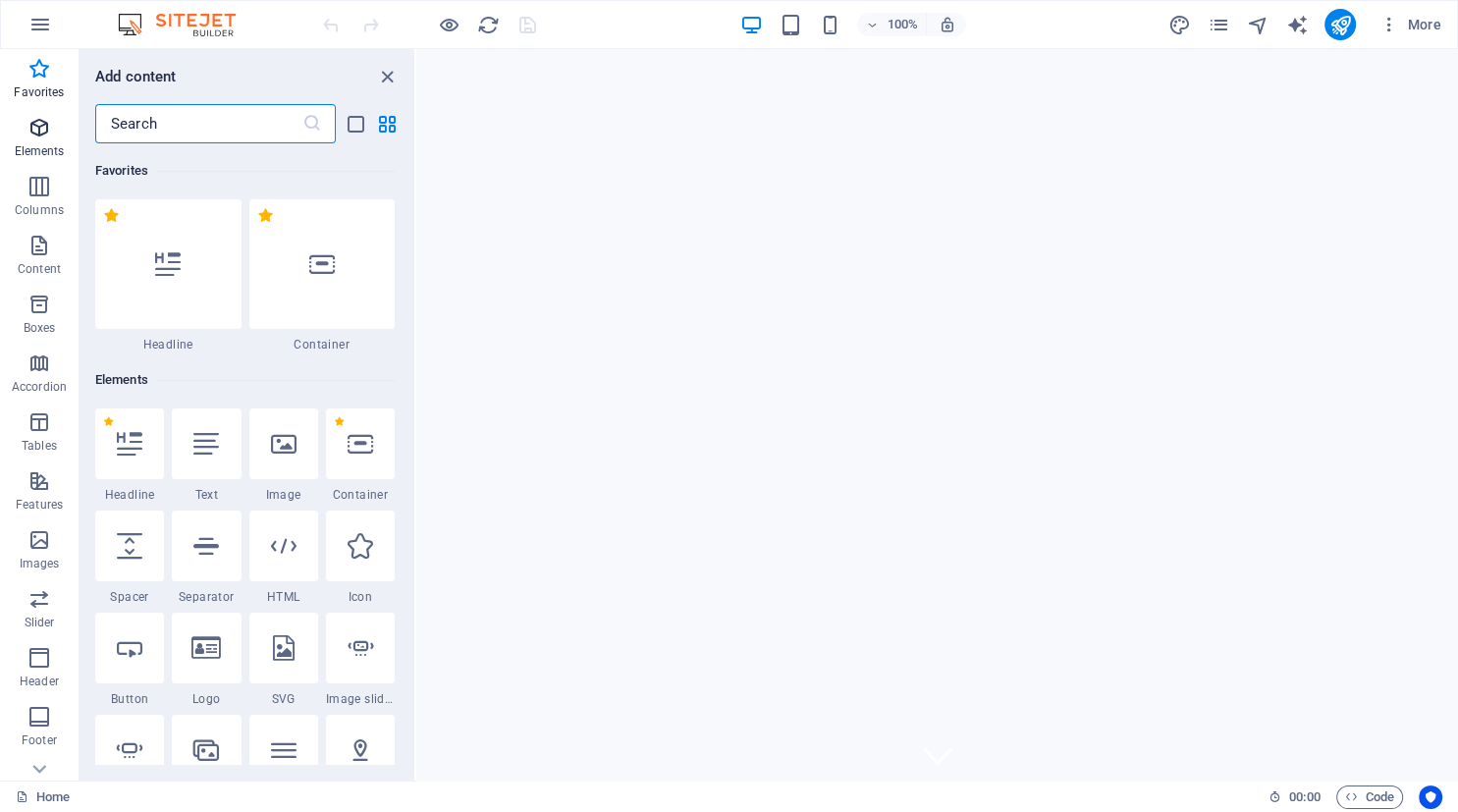 click at bounding box center (39, 128) 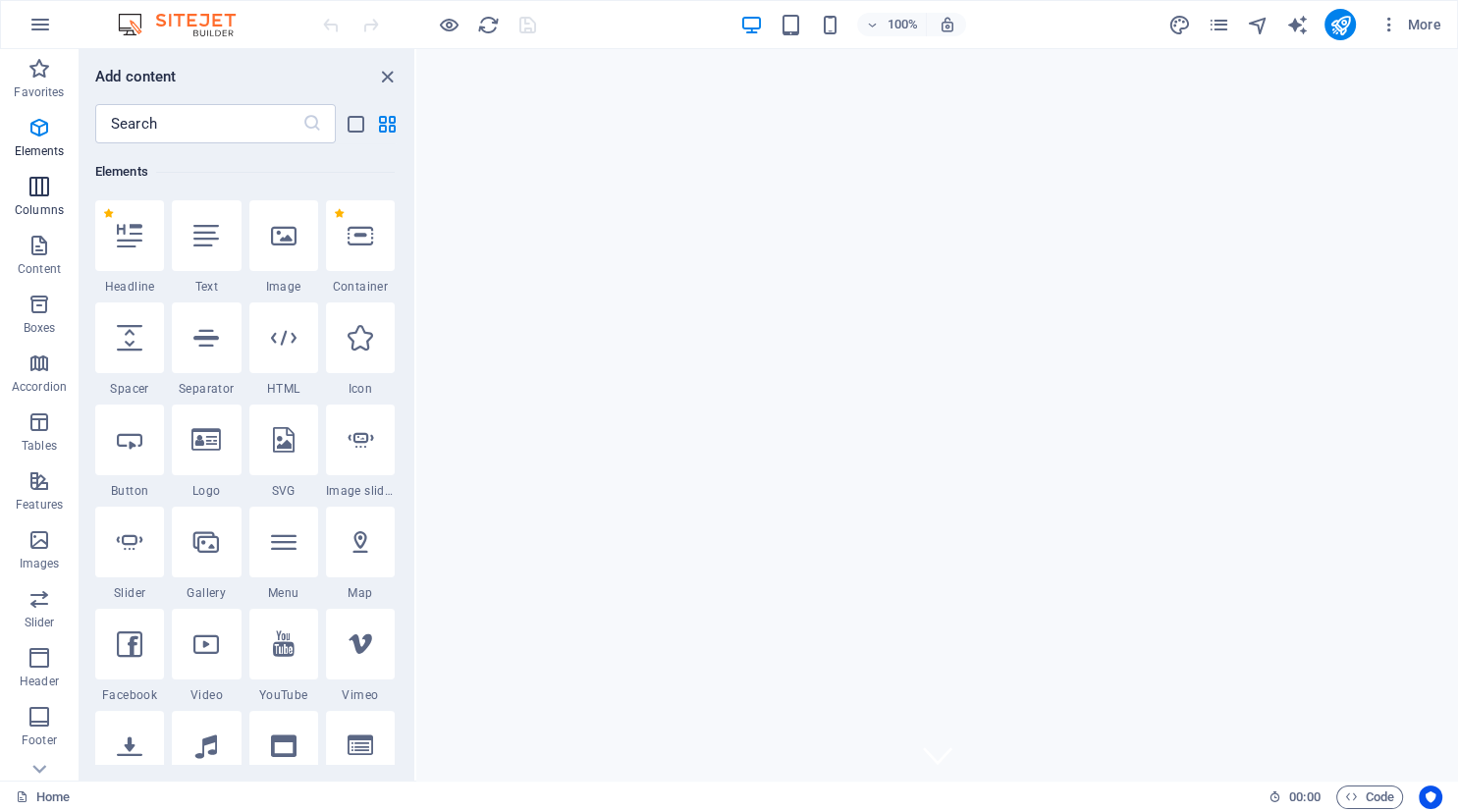 click at bounding box center [39, 187] 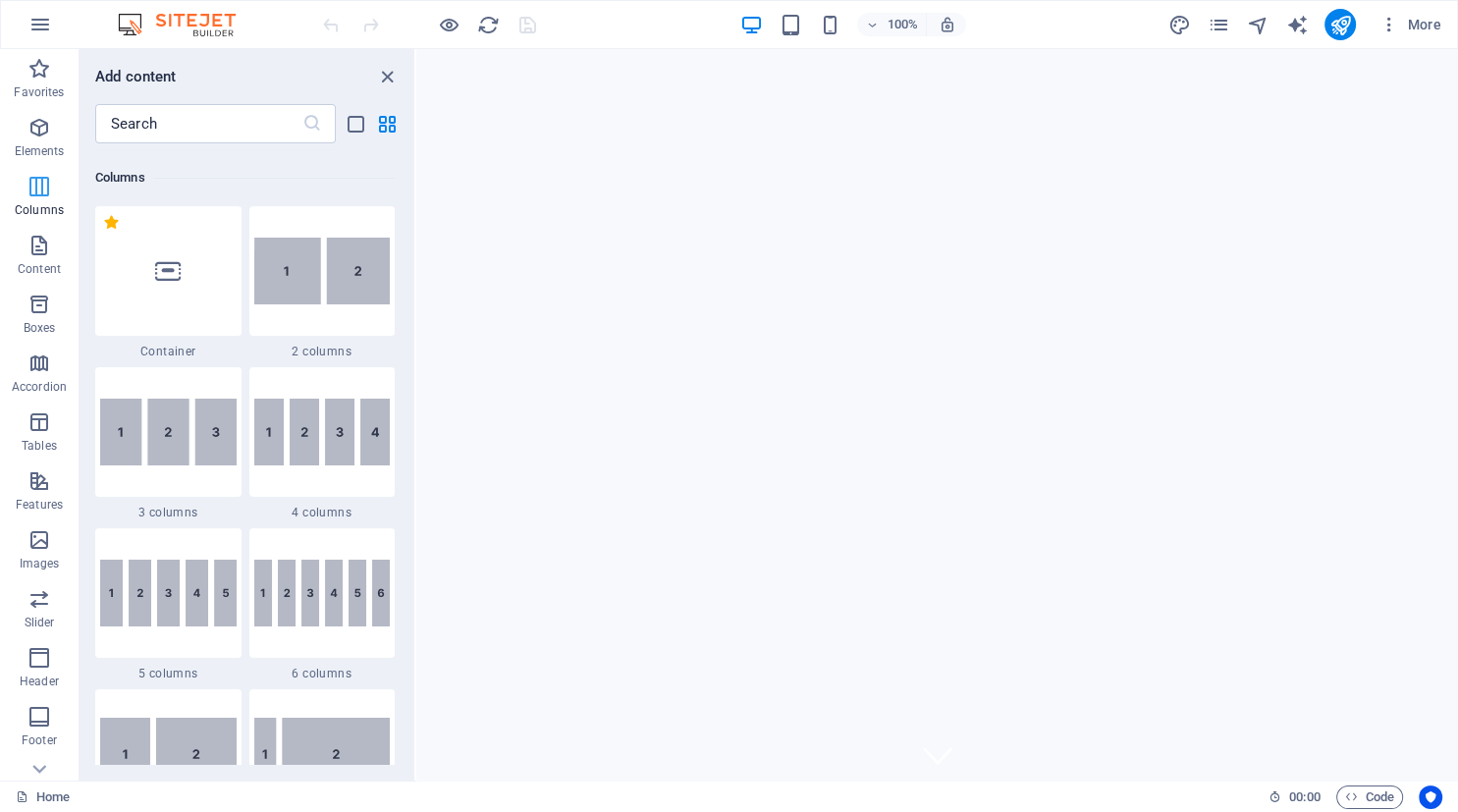 scroll, scrollTop: 971, scrollLeft: 0, axis: vertical 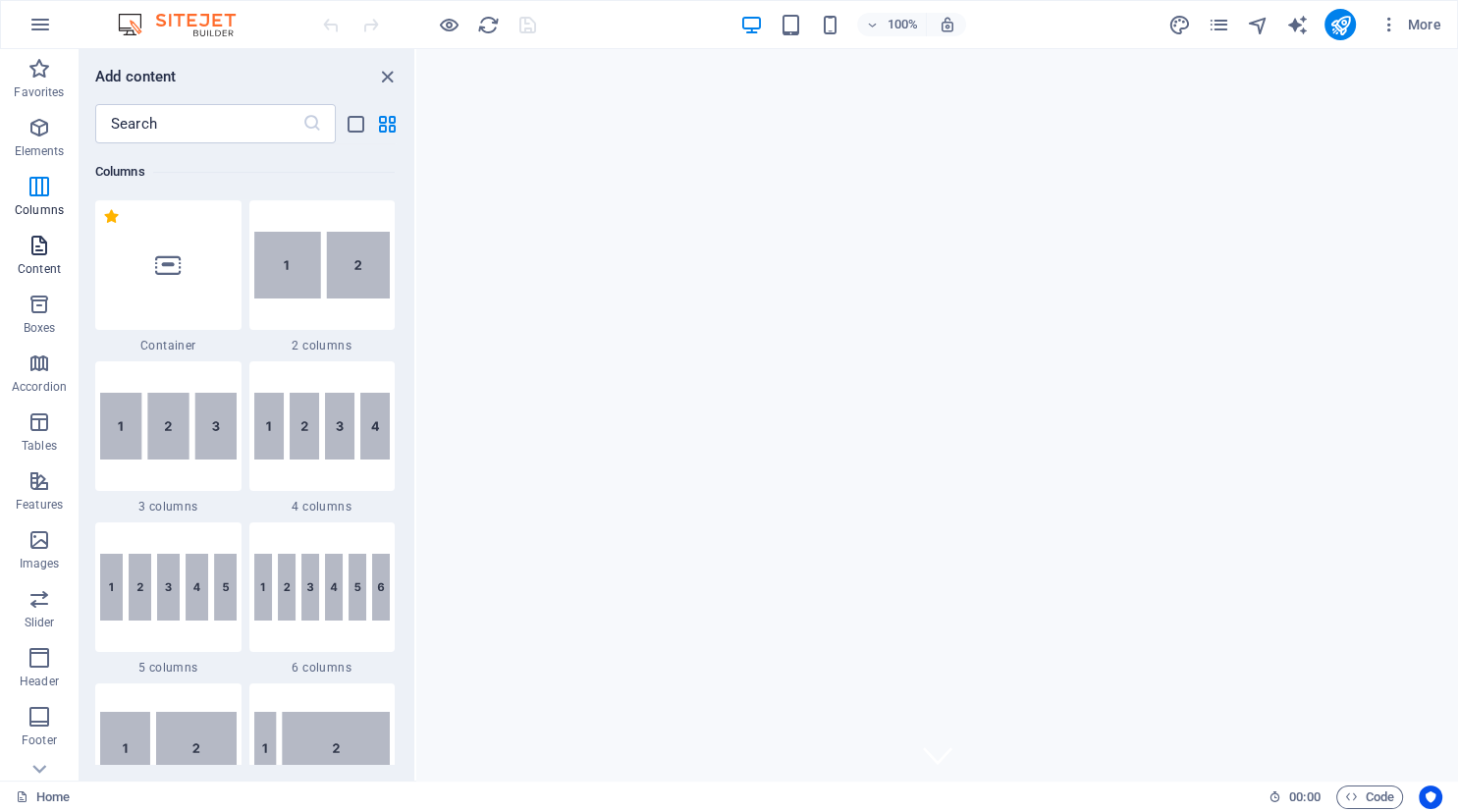 click on "Content" at bounding box center (39, 257) 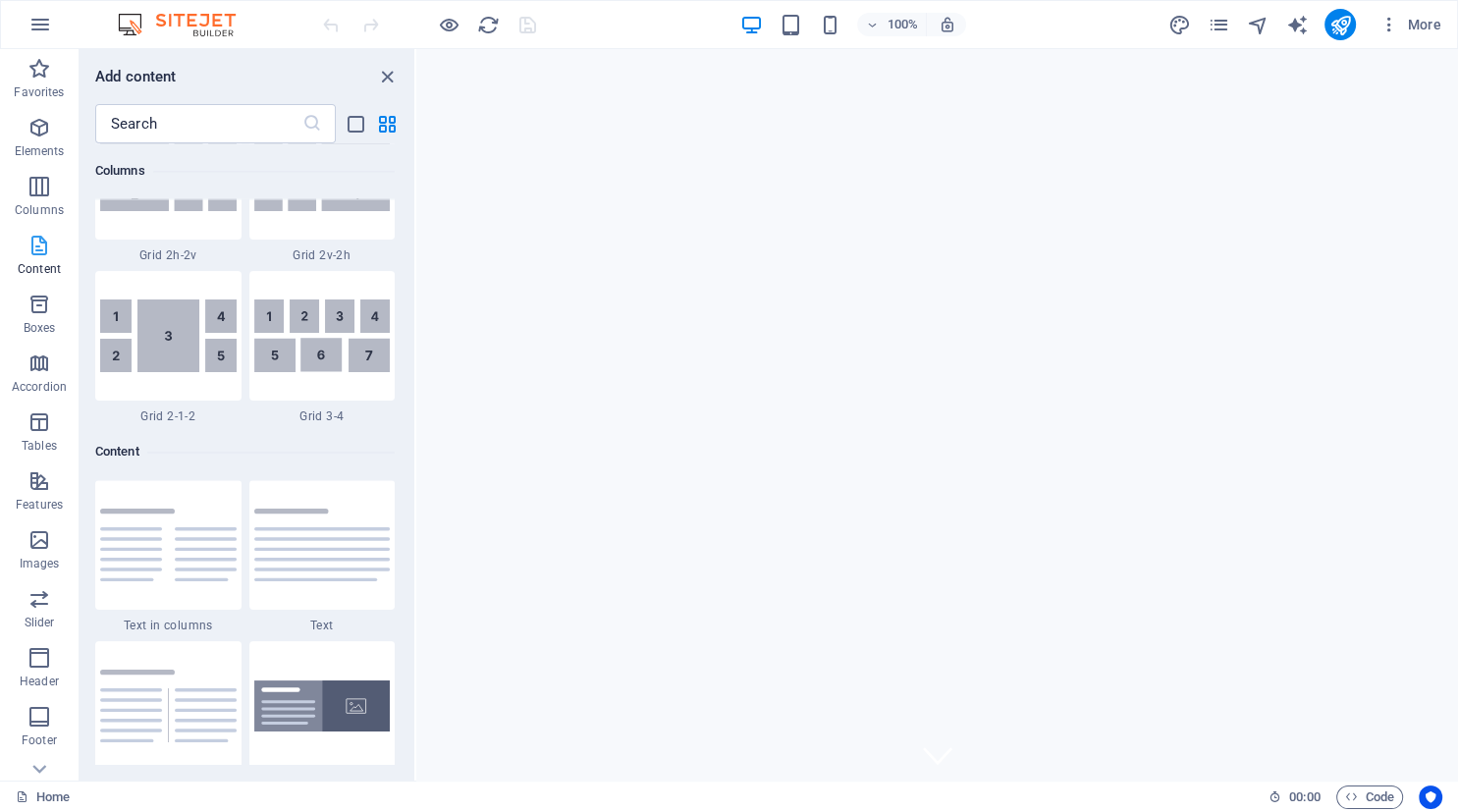 scroll, scrollTop: 3435, scrollLeft: 0, axis: vertical 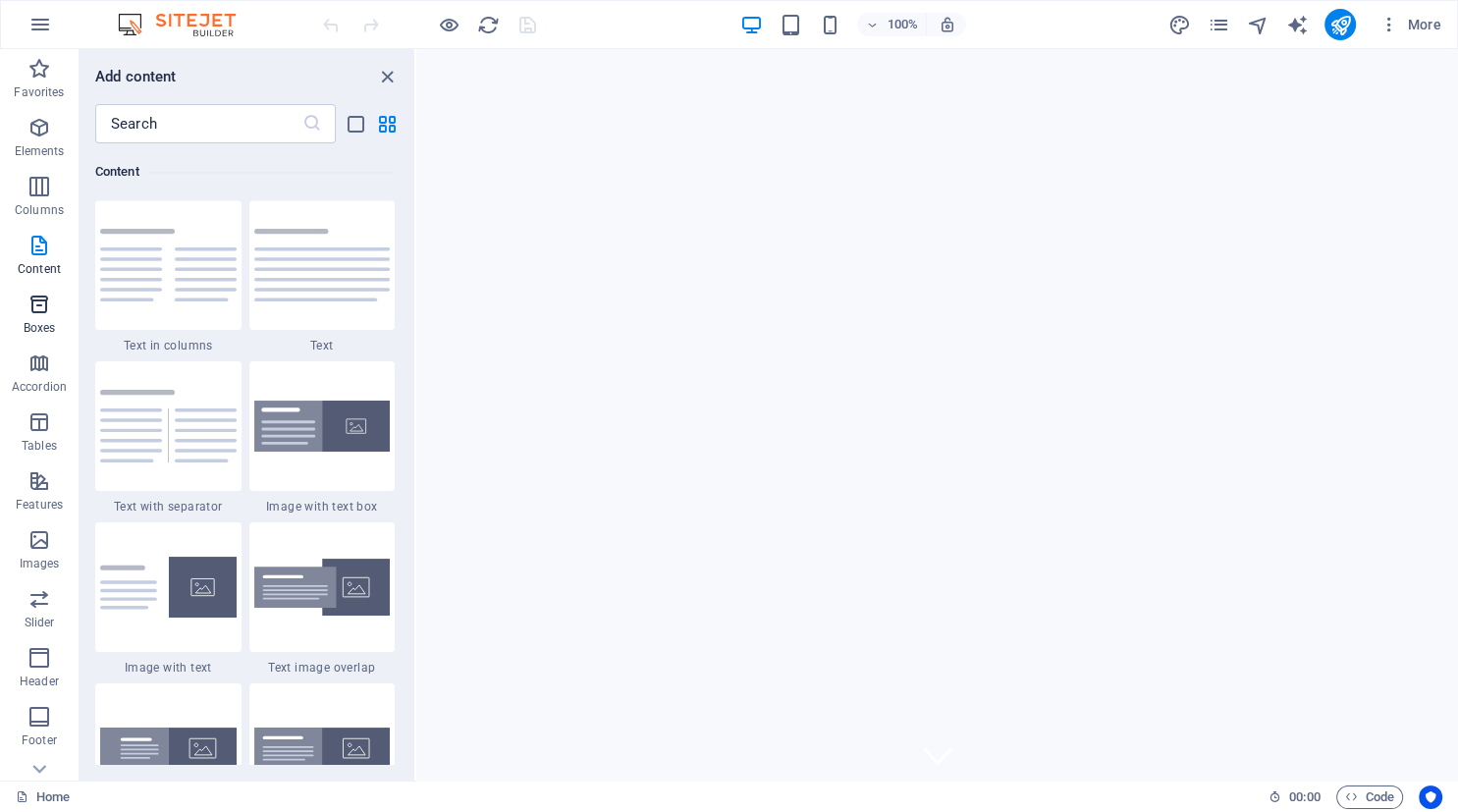 click at bounding box center [39, 304] 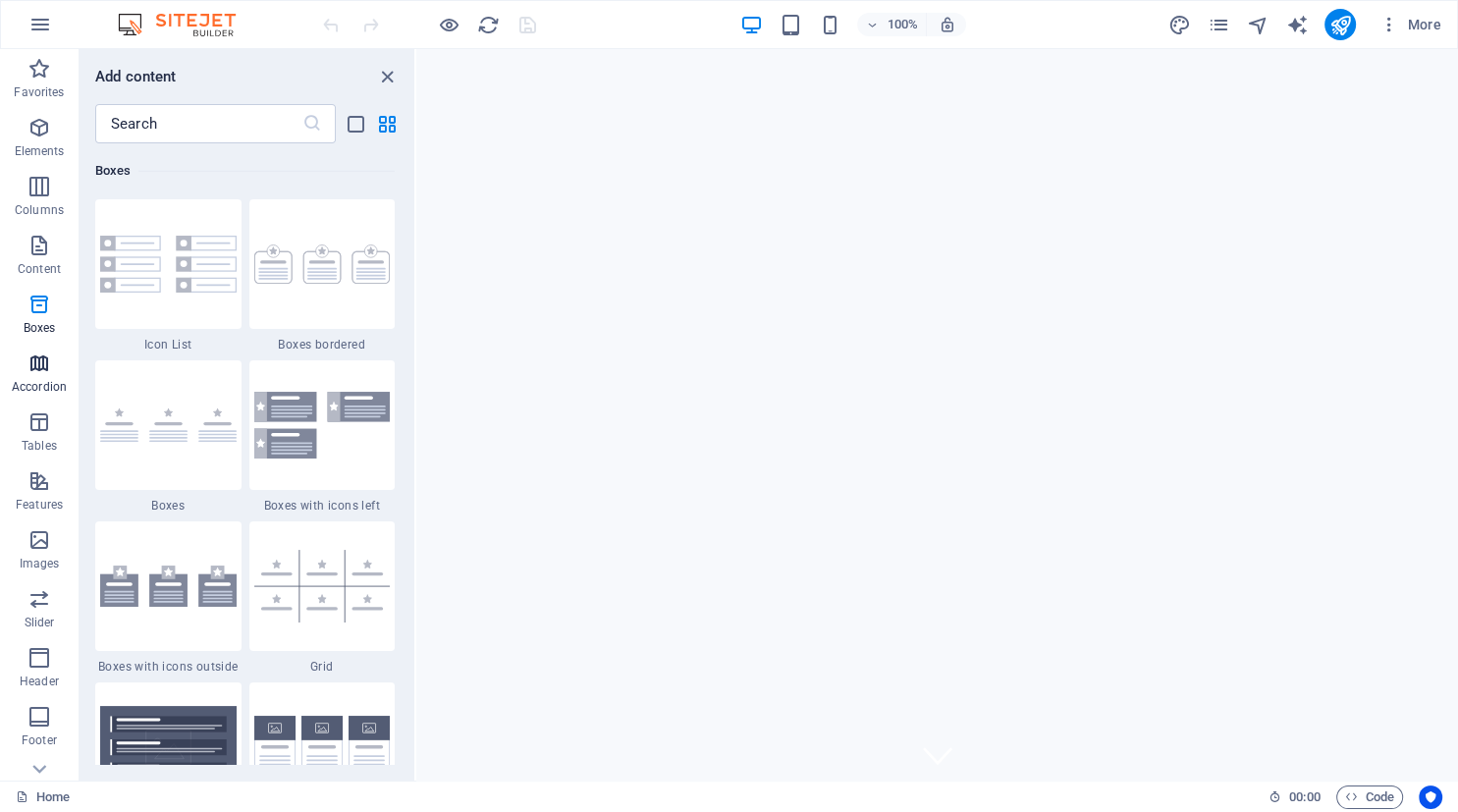 click at bounding box center (39, 363) 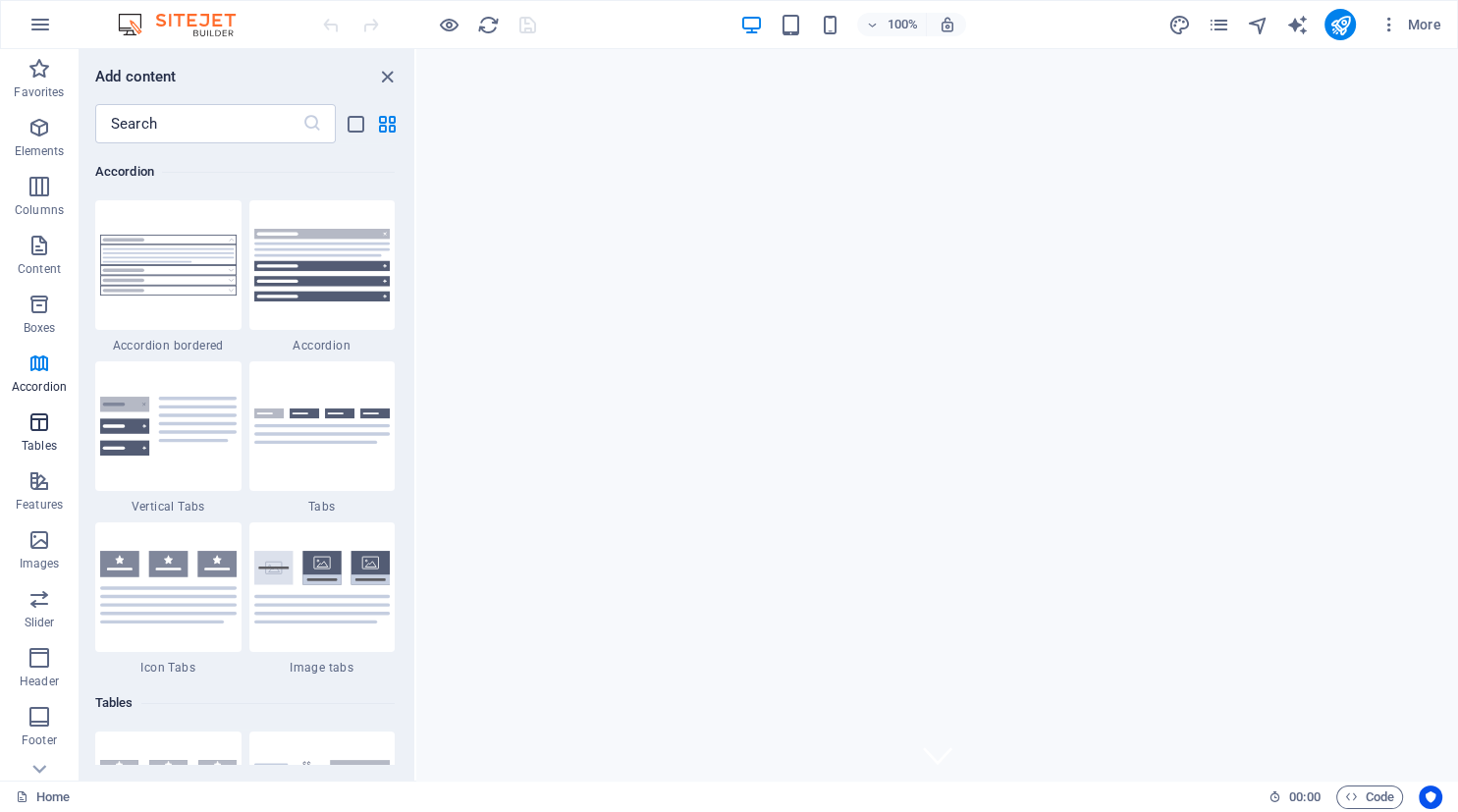 click at bounding box center (39, 422) 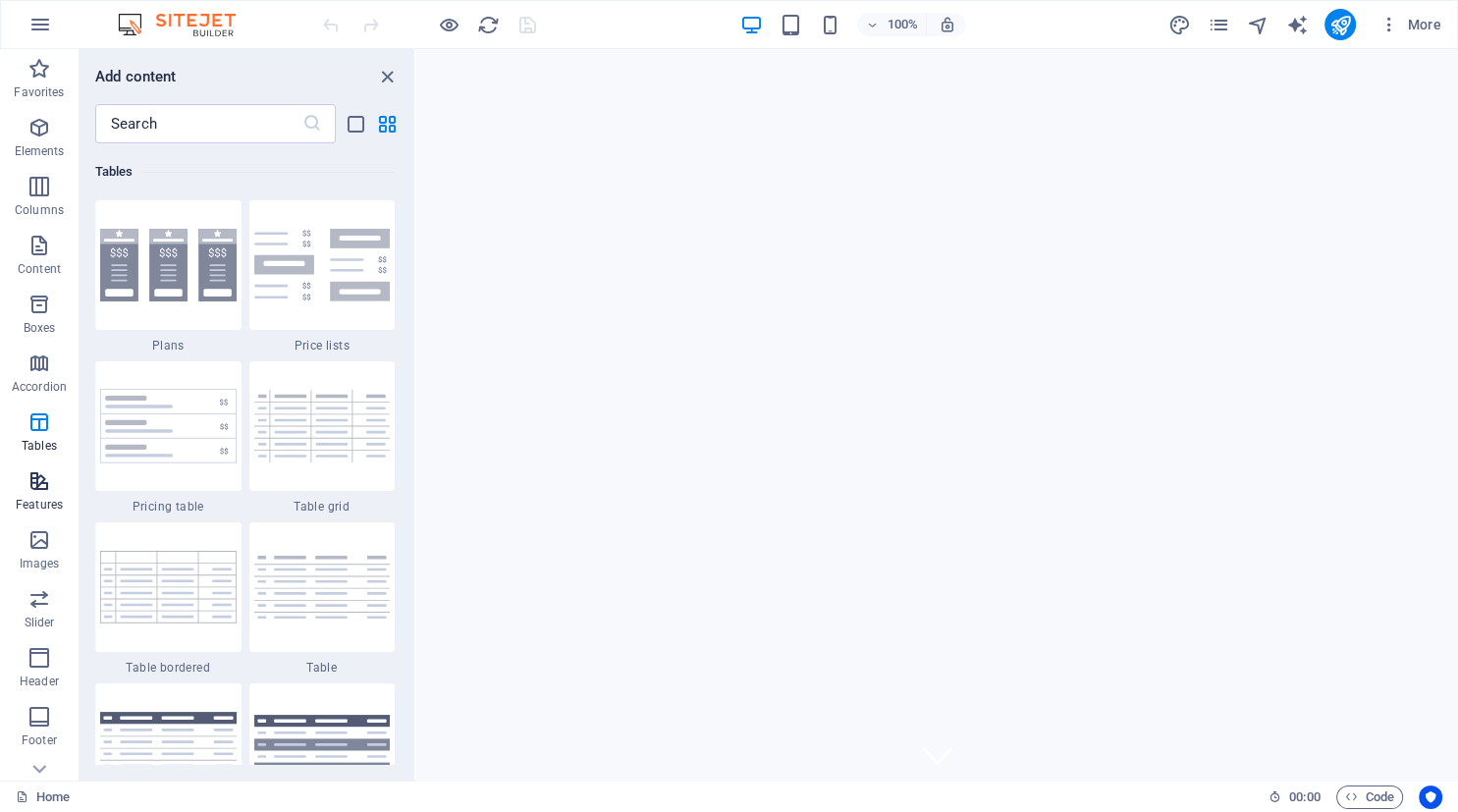 click at bounding box center [39, 481] 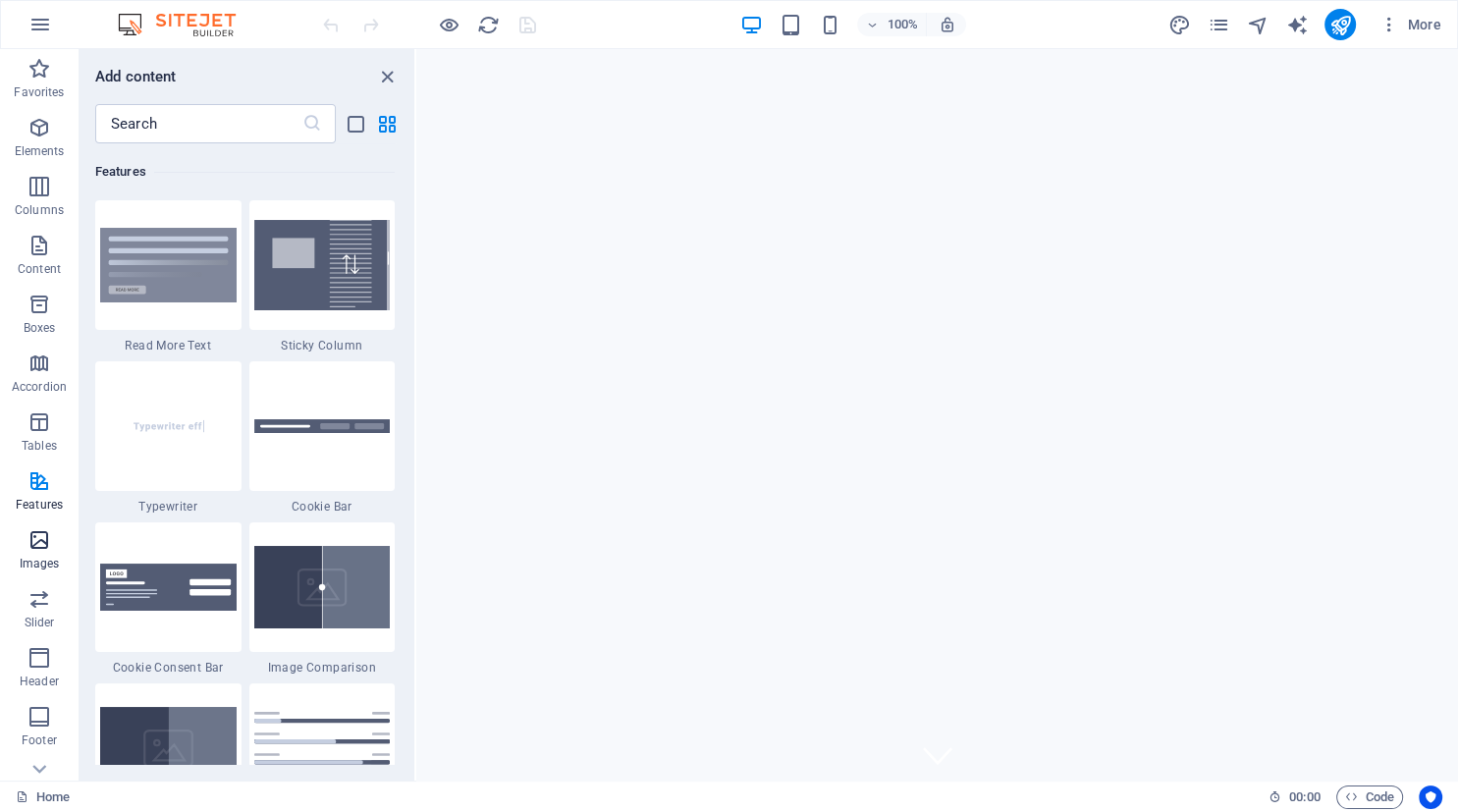 click at bounding box center (39, 540) 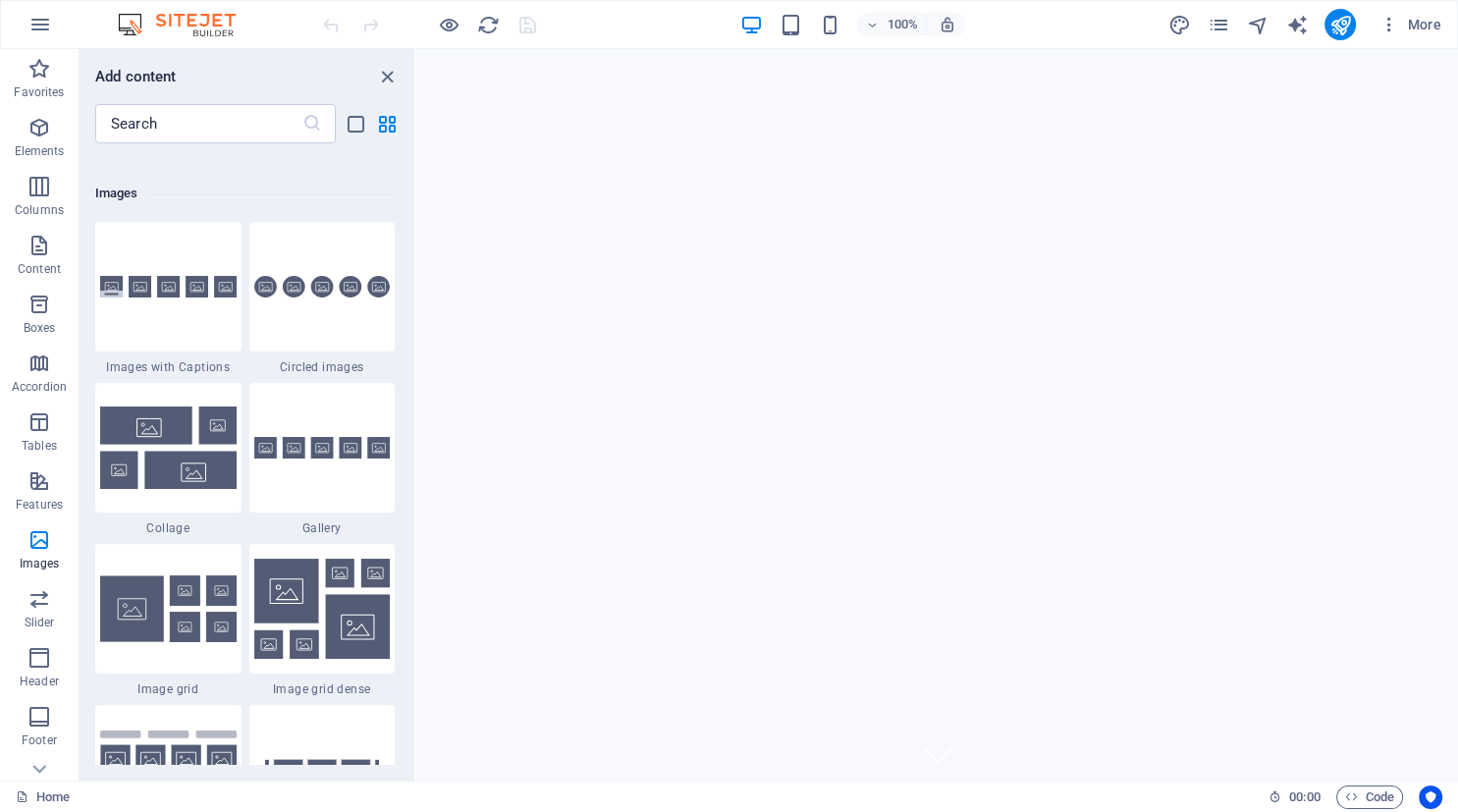 scroll, scrollTop: 9956, scrollLeft: 0, axis: vertical 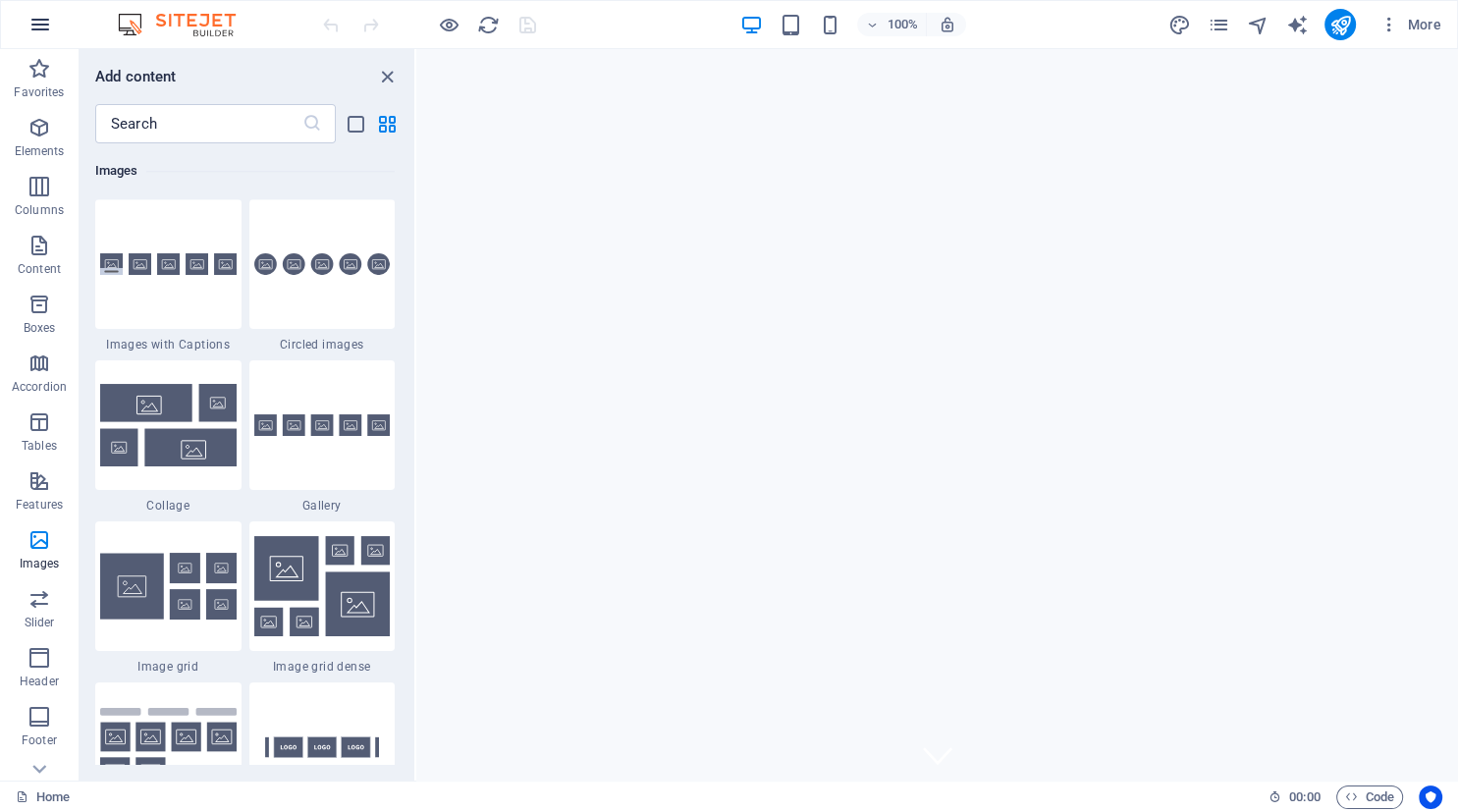 click at bounding box center (40, 25) 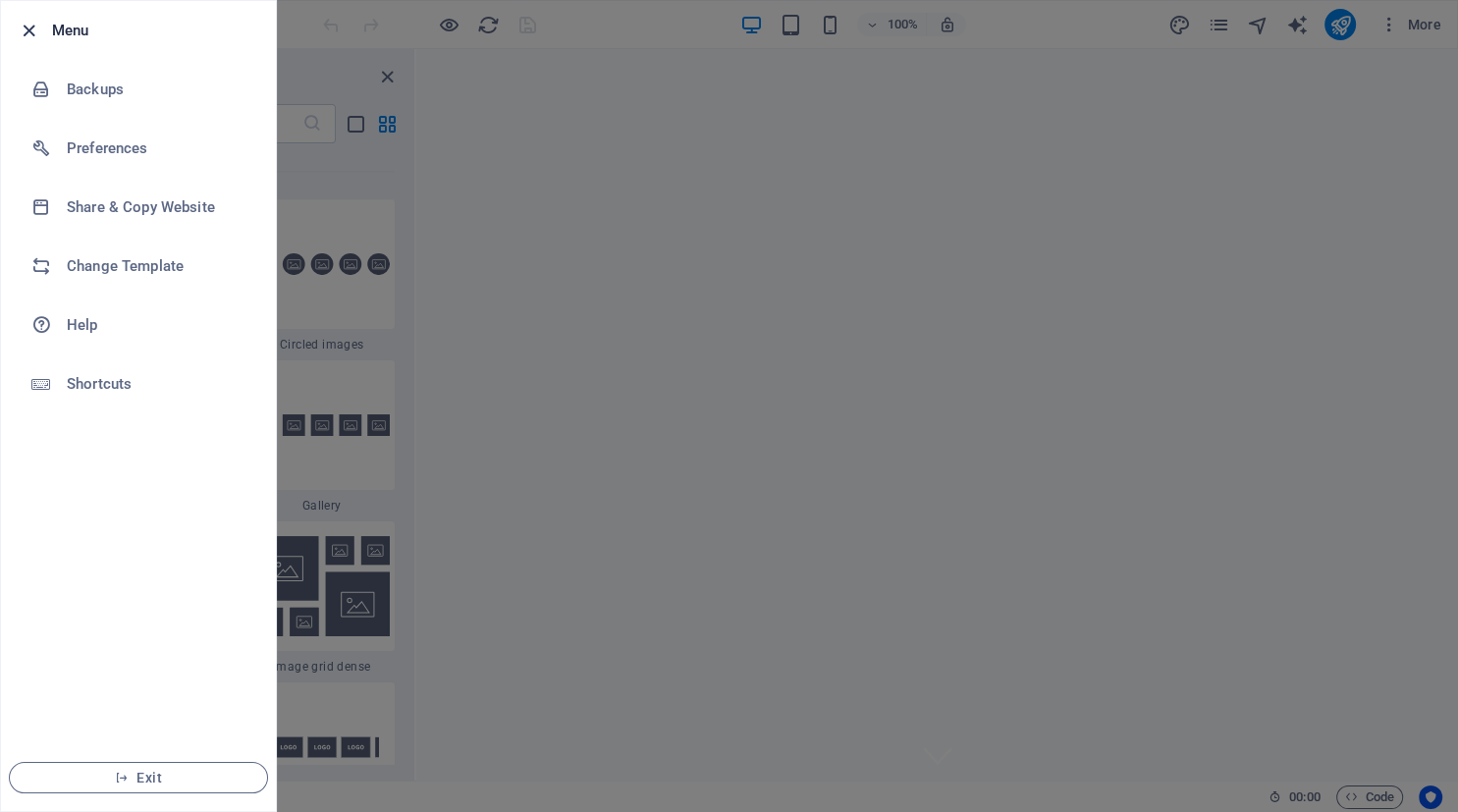 click at bounding box center (28, 30) 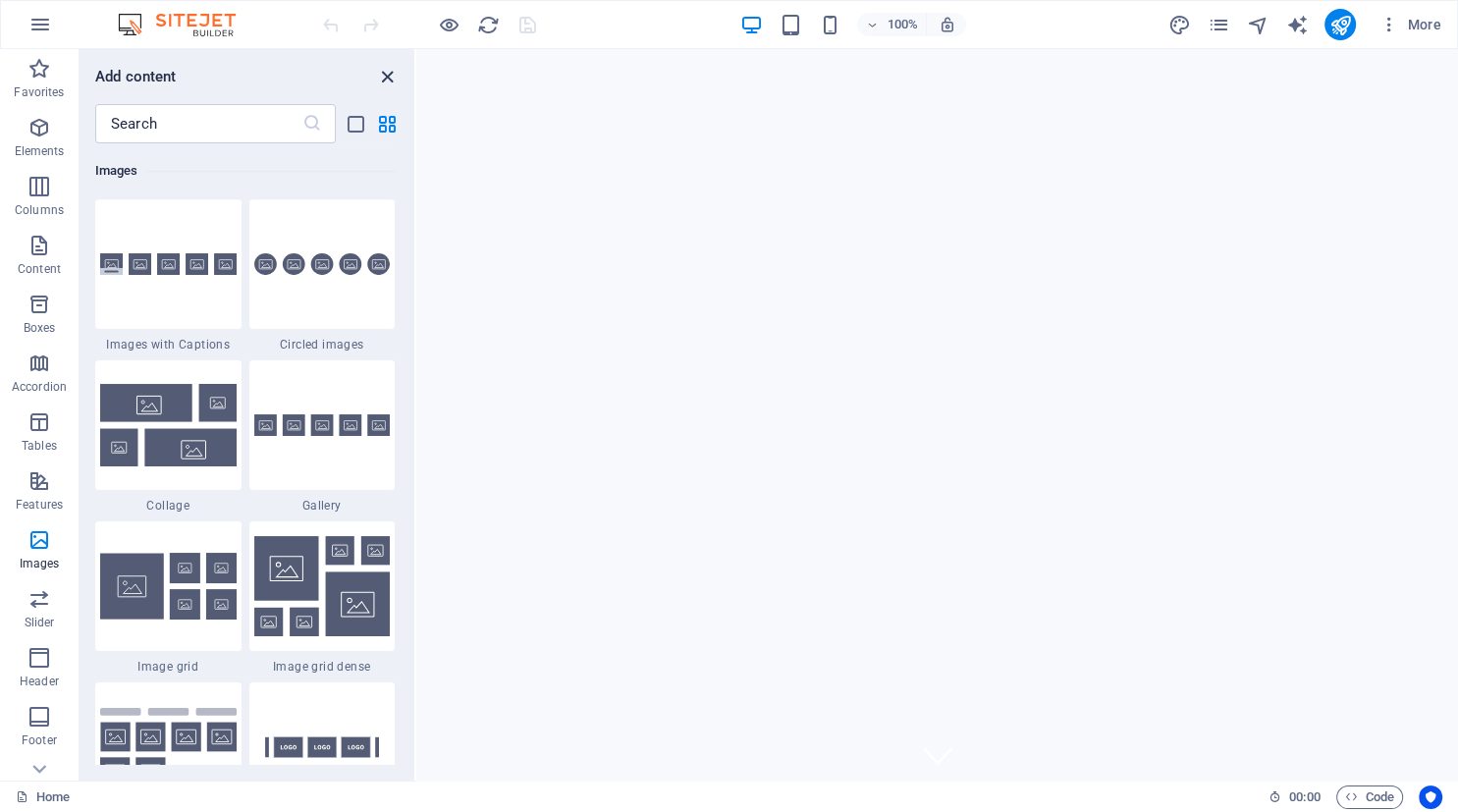 drag, startPoint x: 387, startPoint y: 78, endPoint x: 307, endPoint y: 28, distance: 94.339811 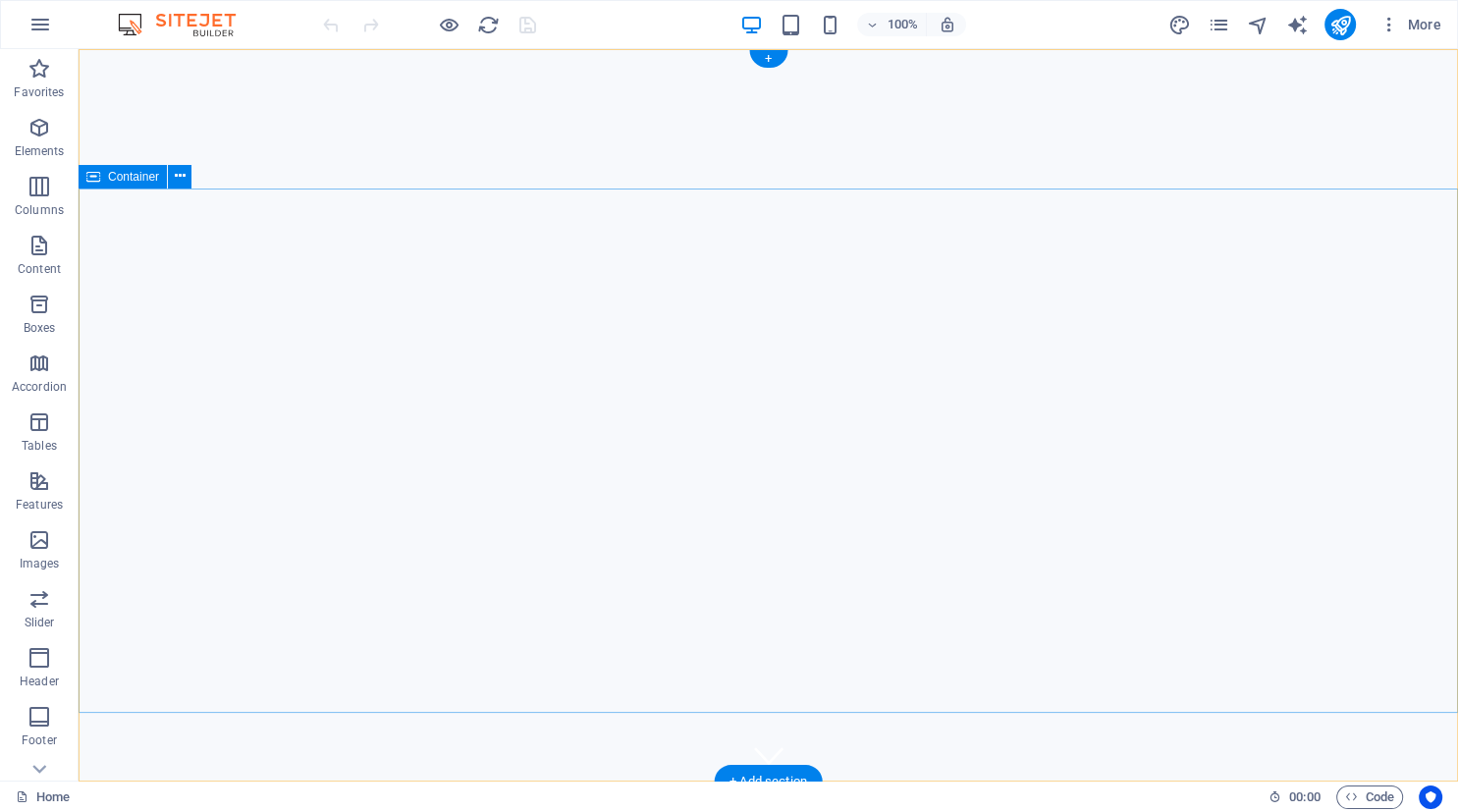 click on "Welcome to Ruayat Al Janub" at bounding box center (768, 1031) 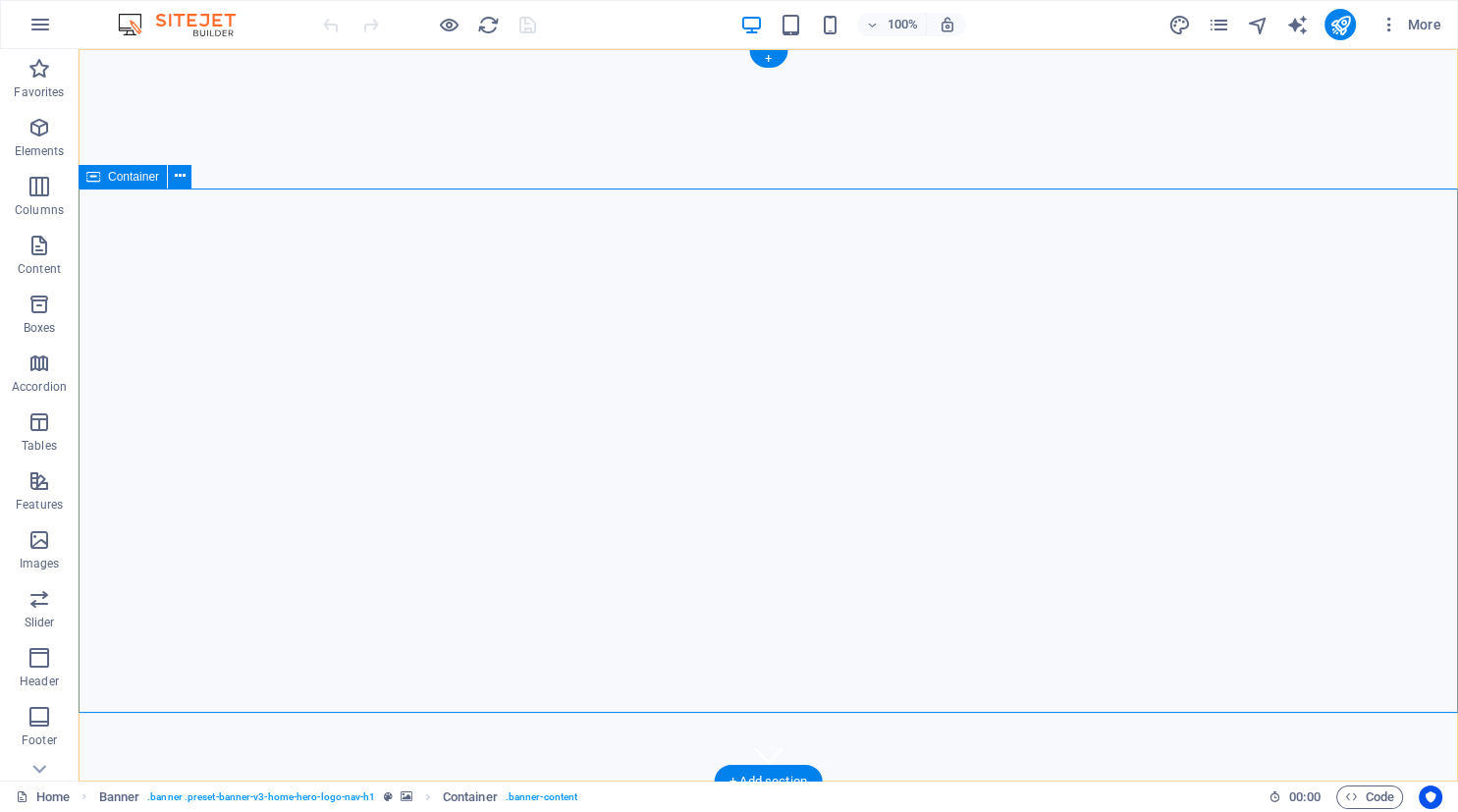 click on "Welcome to Ruayat Al Janub" at bounding box center [768, 1031] 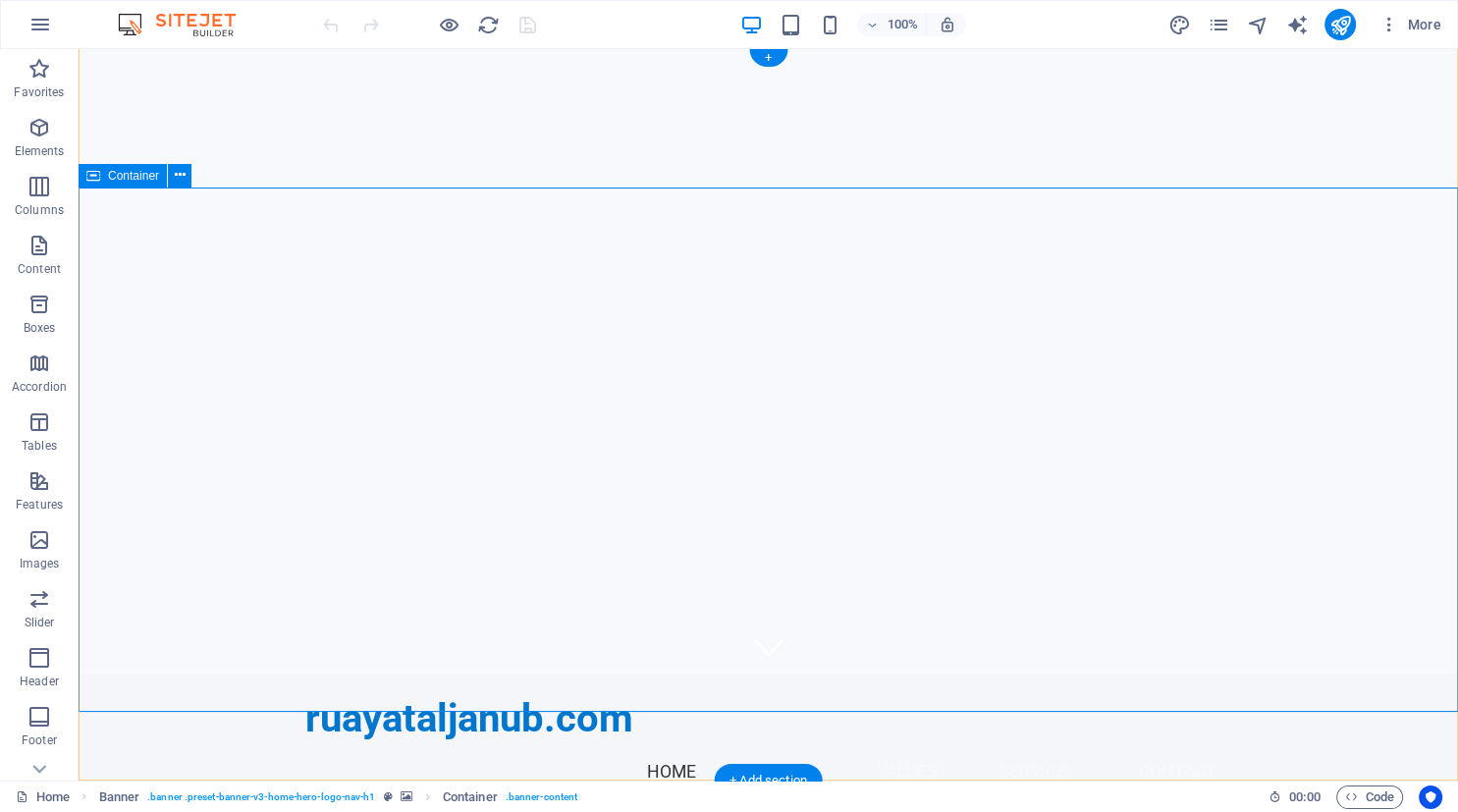 scroll, scrollTop: 207, scrollLeft: 0, axis: vertical 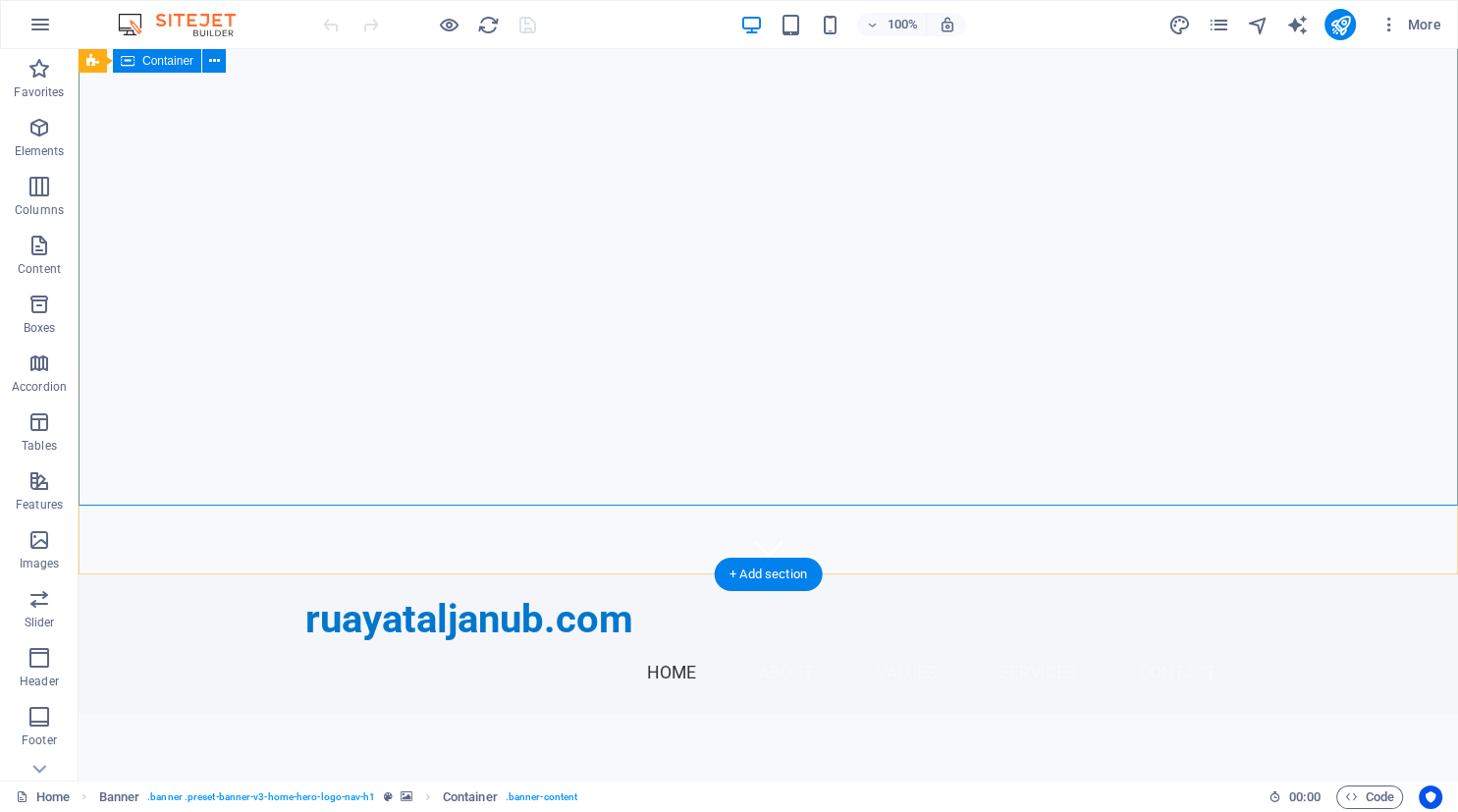 click on "Welcome to Ruayat Al Janub" at bounding box center [768, 824] 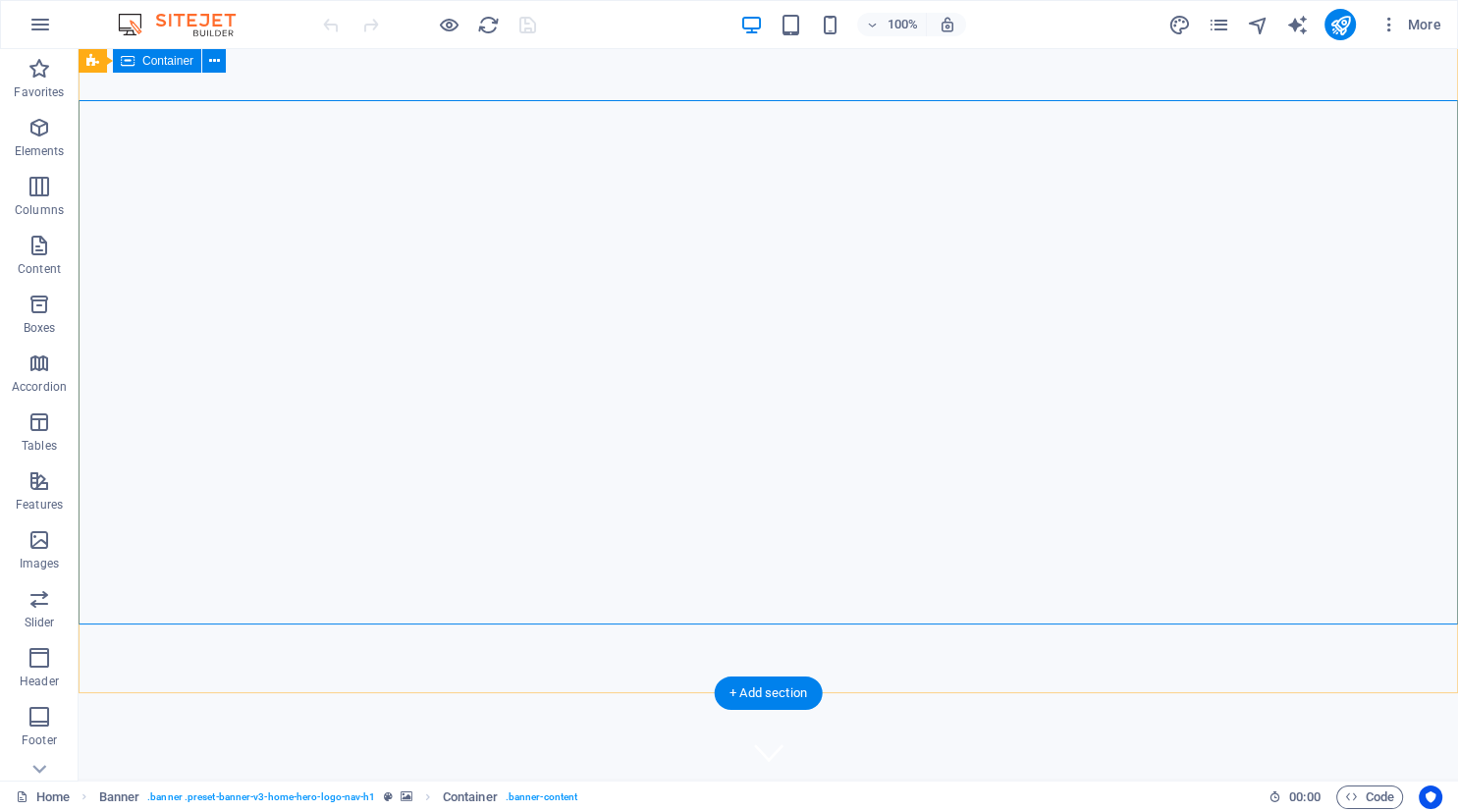 scroll, scrollTop: 0, scrollLeft: 0, axis: both 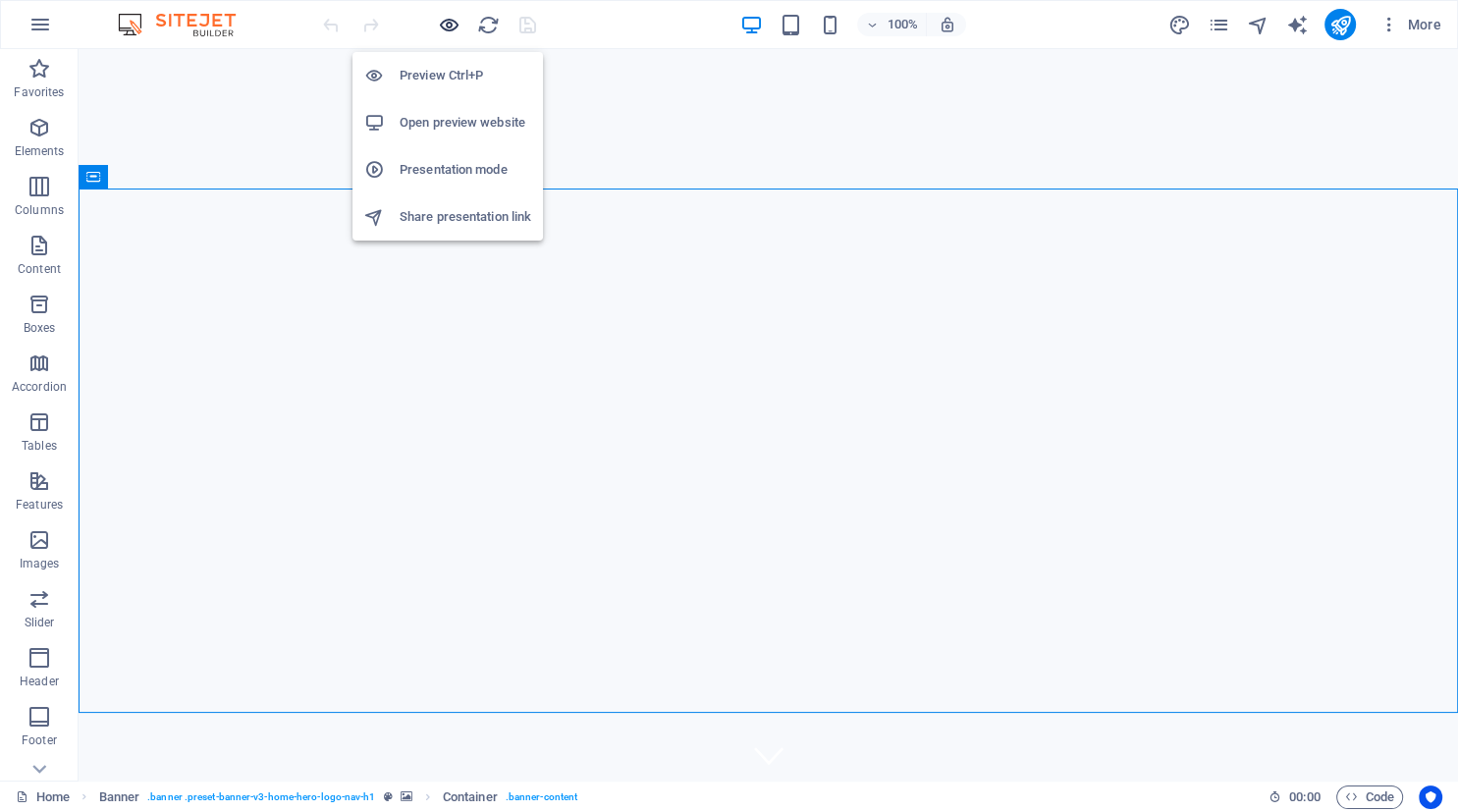 click at bounding box center (449, 25) 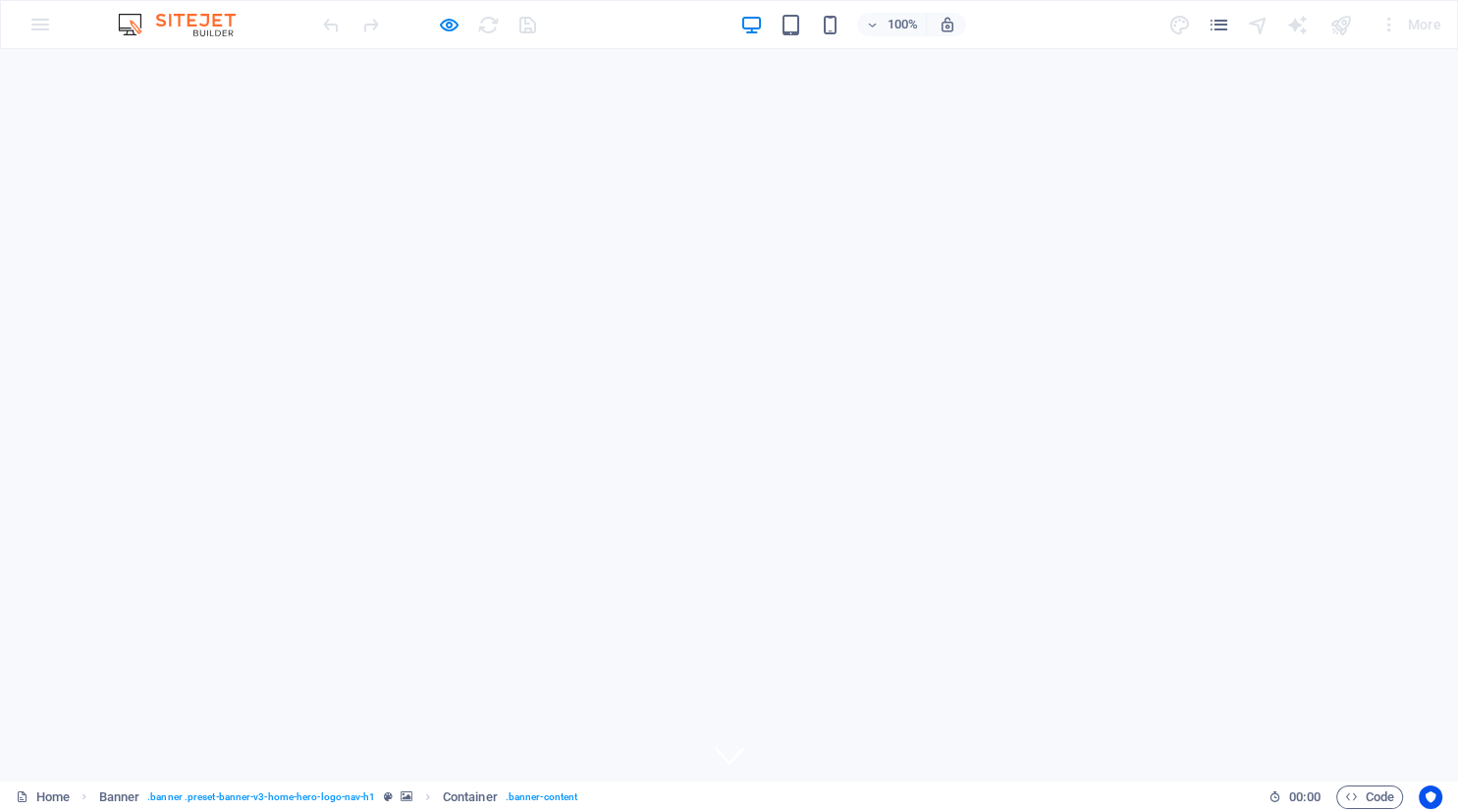 click on "Welcome to Ruayat Al Janub" at bounding box center (729, 1031) 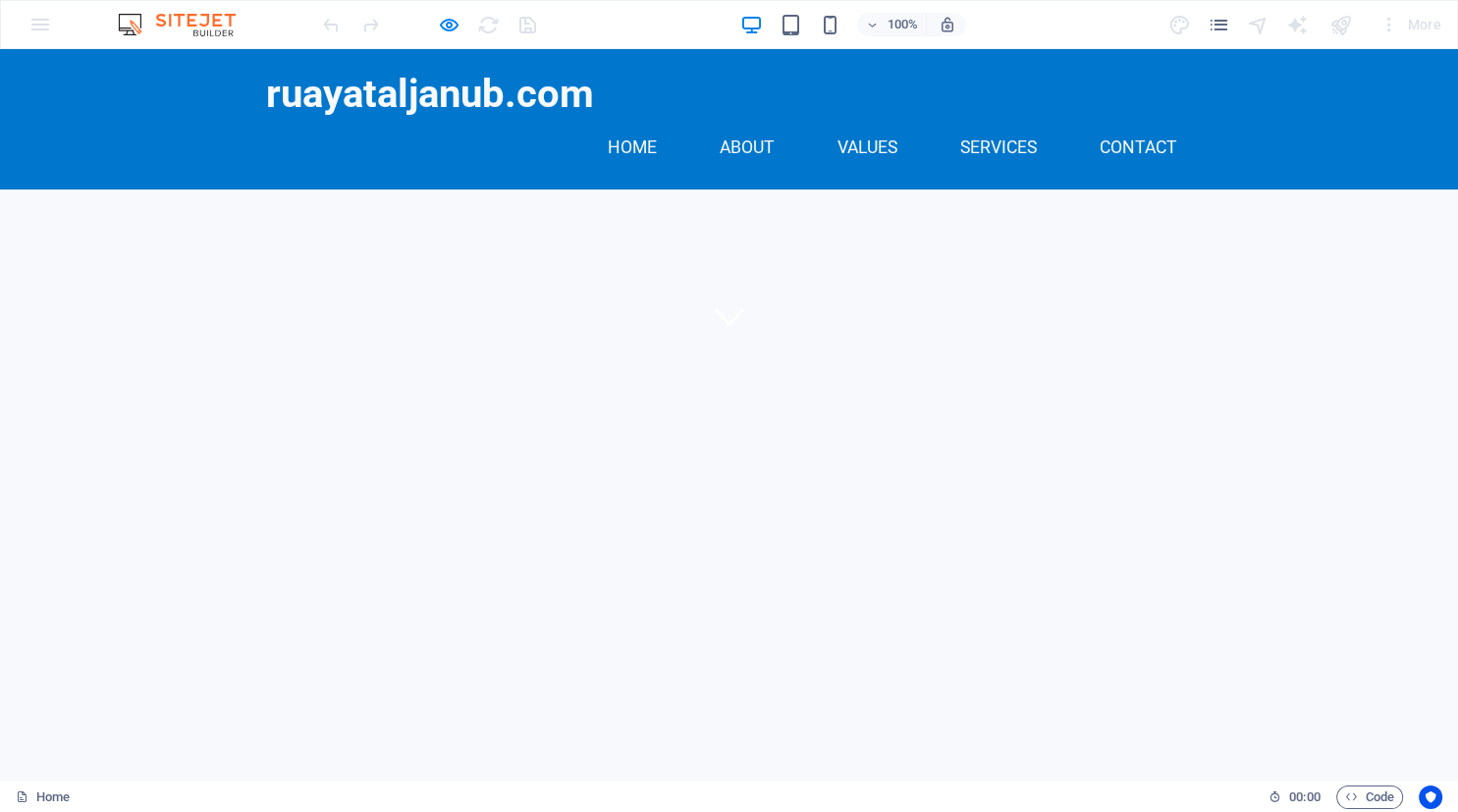 click on "About" at bounding box center (747, 148) 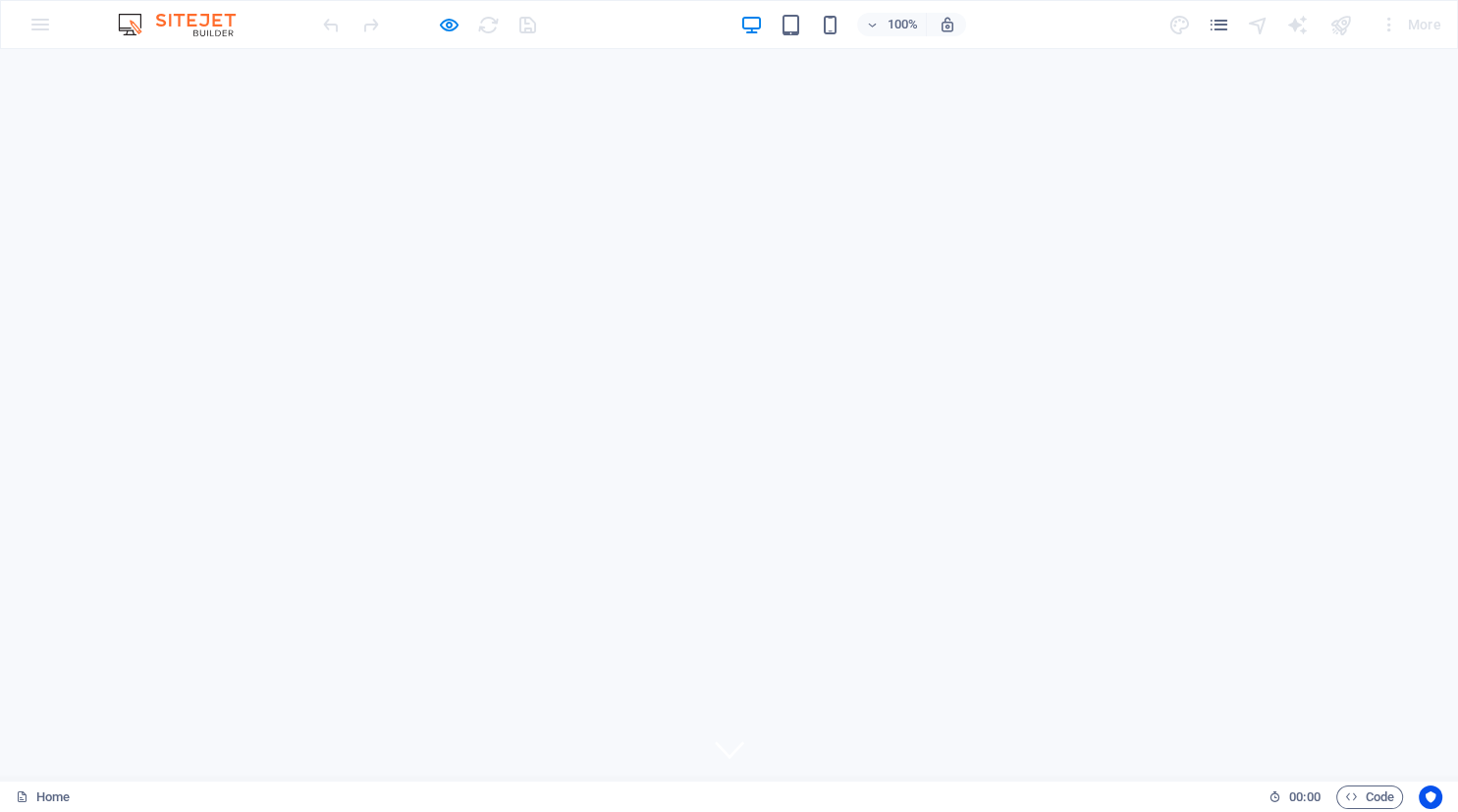 scroll, scrollTop: 0, scrollLeft: 0, axis: both 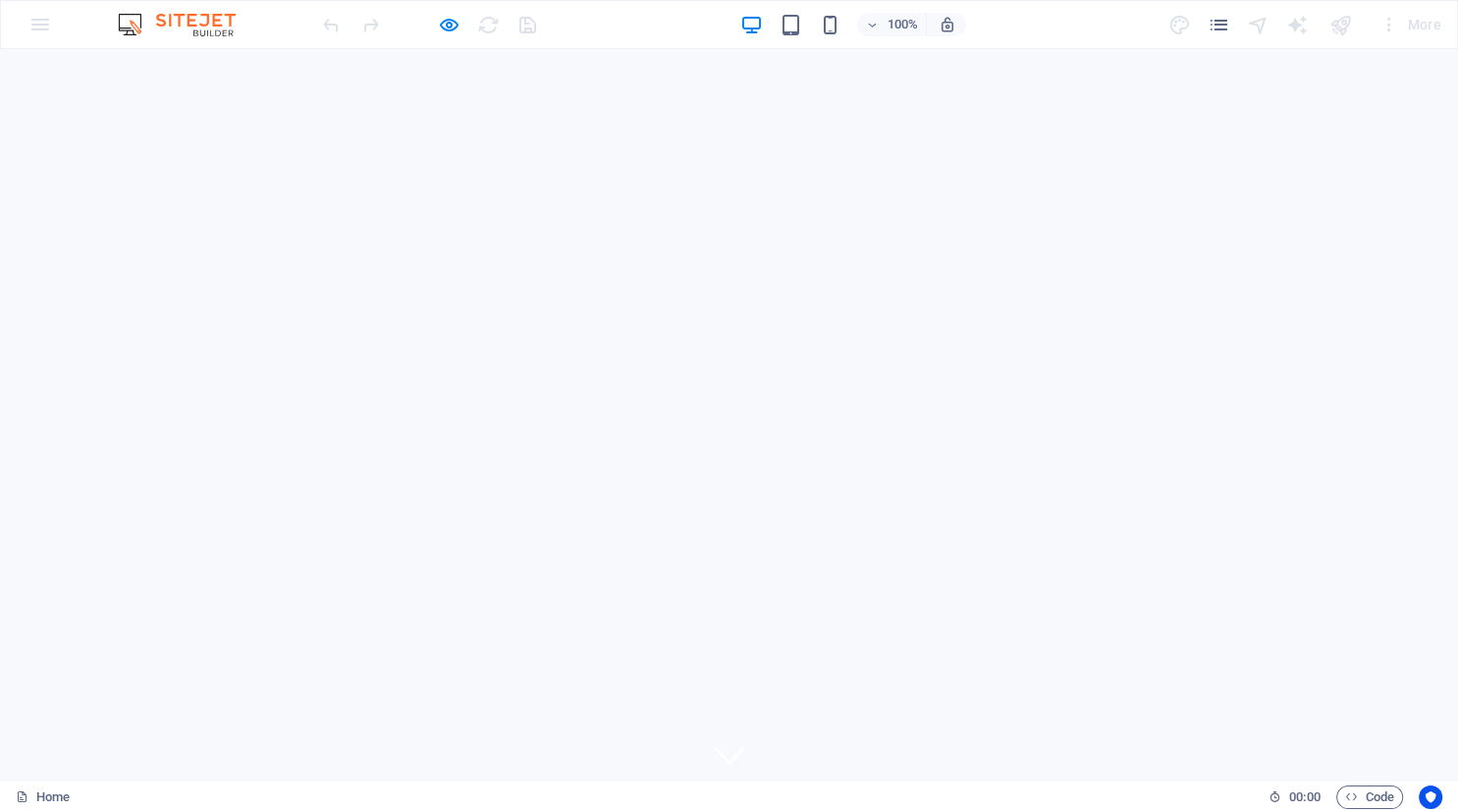 click at bounding box center [187, 25] 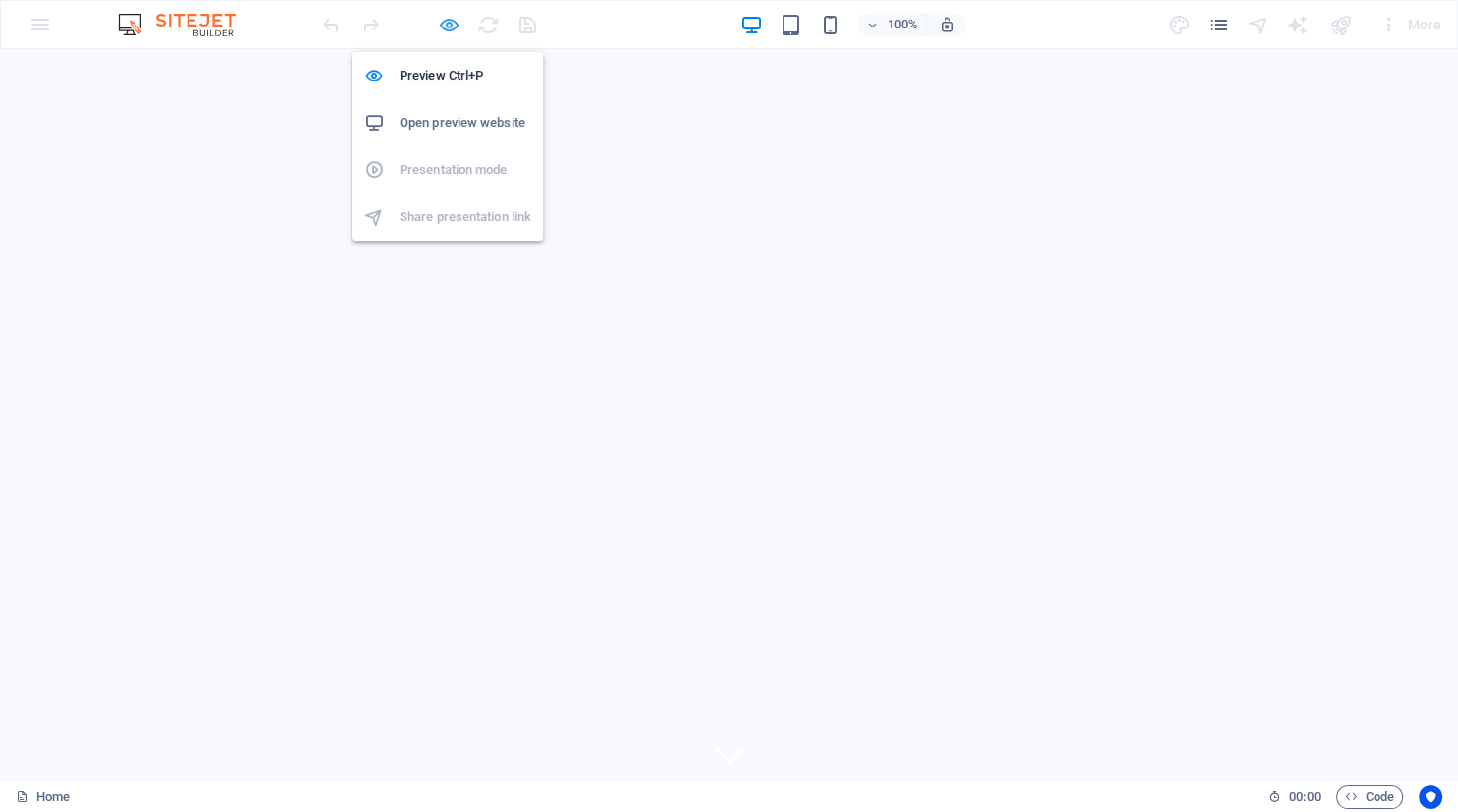 click at bounding box center (449, 25) 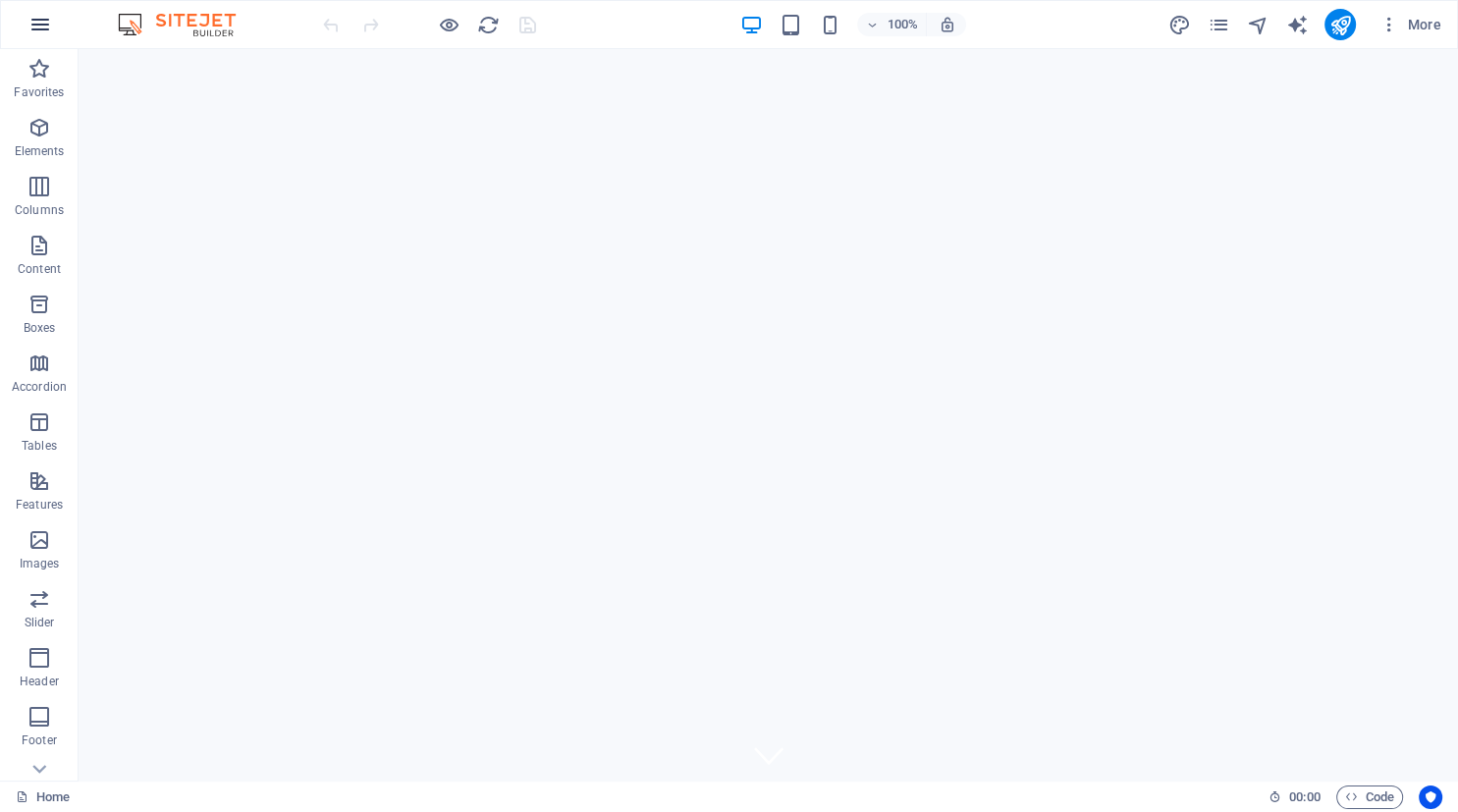 click at bounding box center (40, 25) 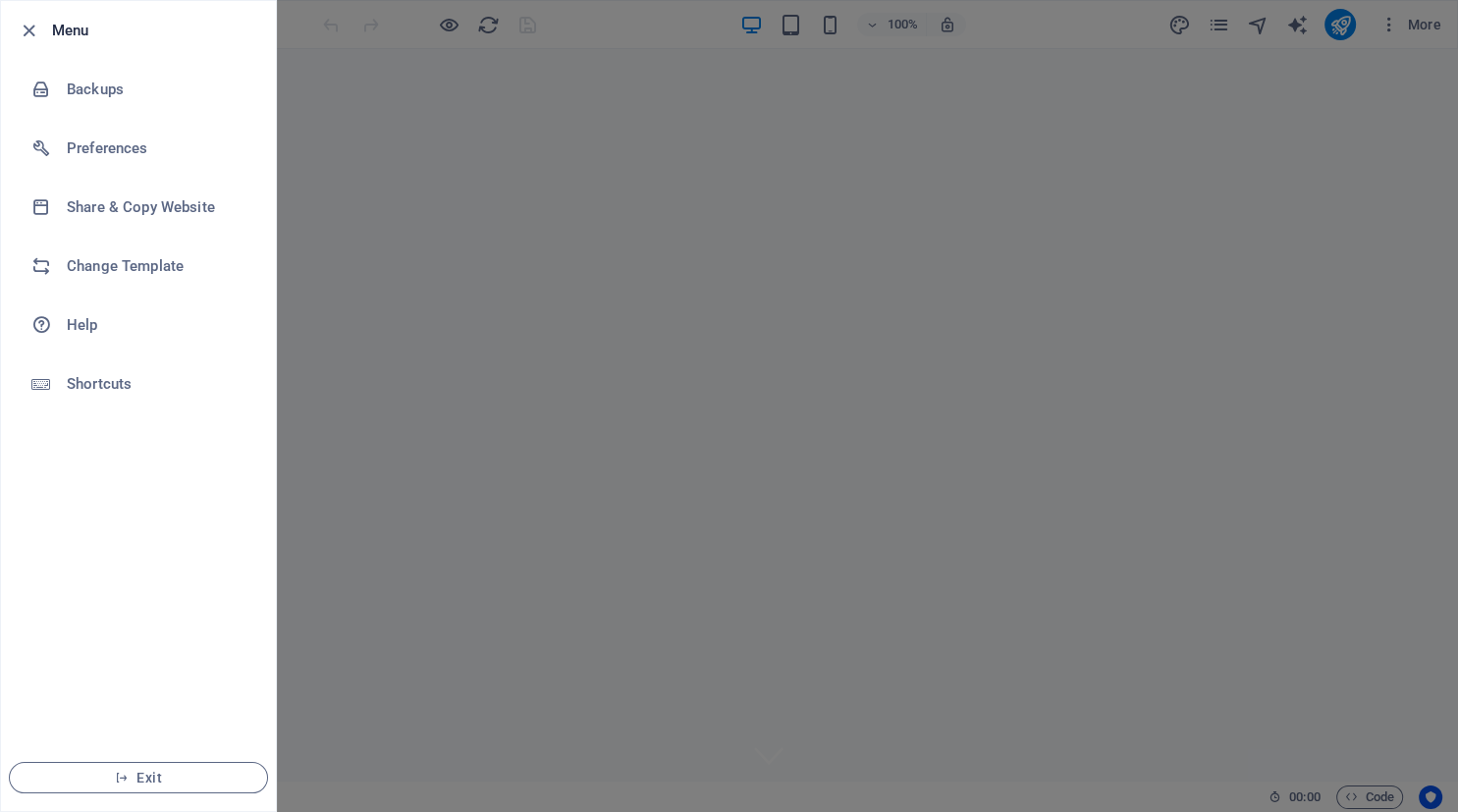 click at bounding box center (28, 30) 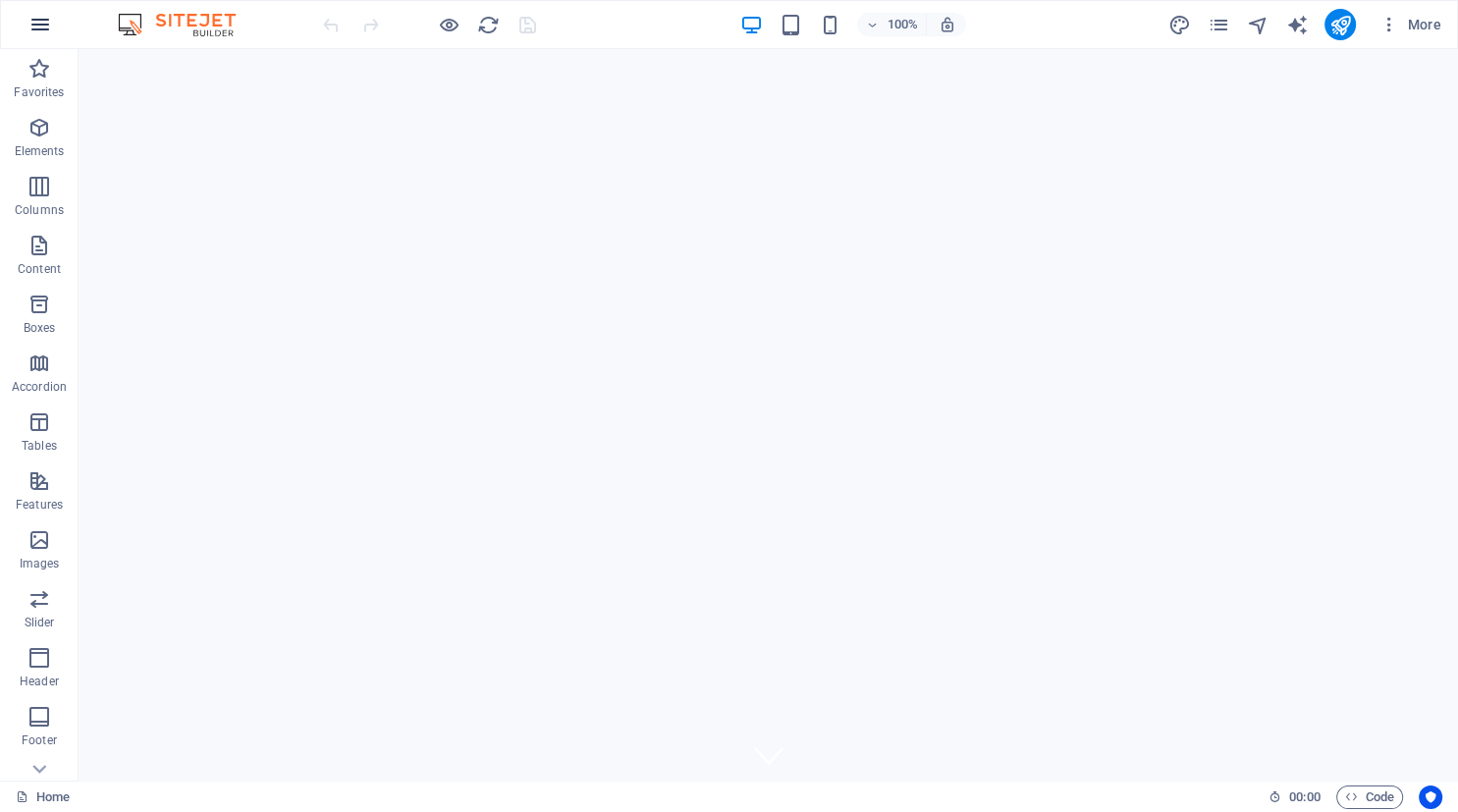 click at bounding box center (40, 25) 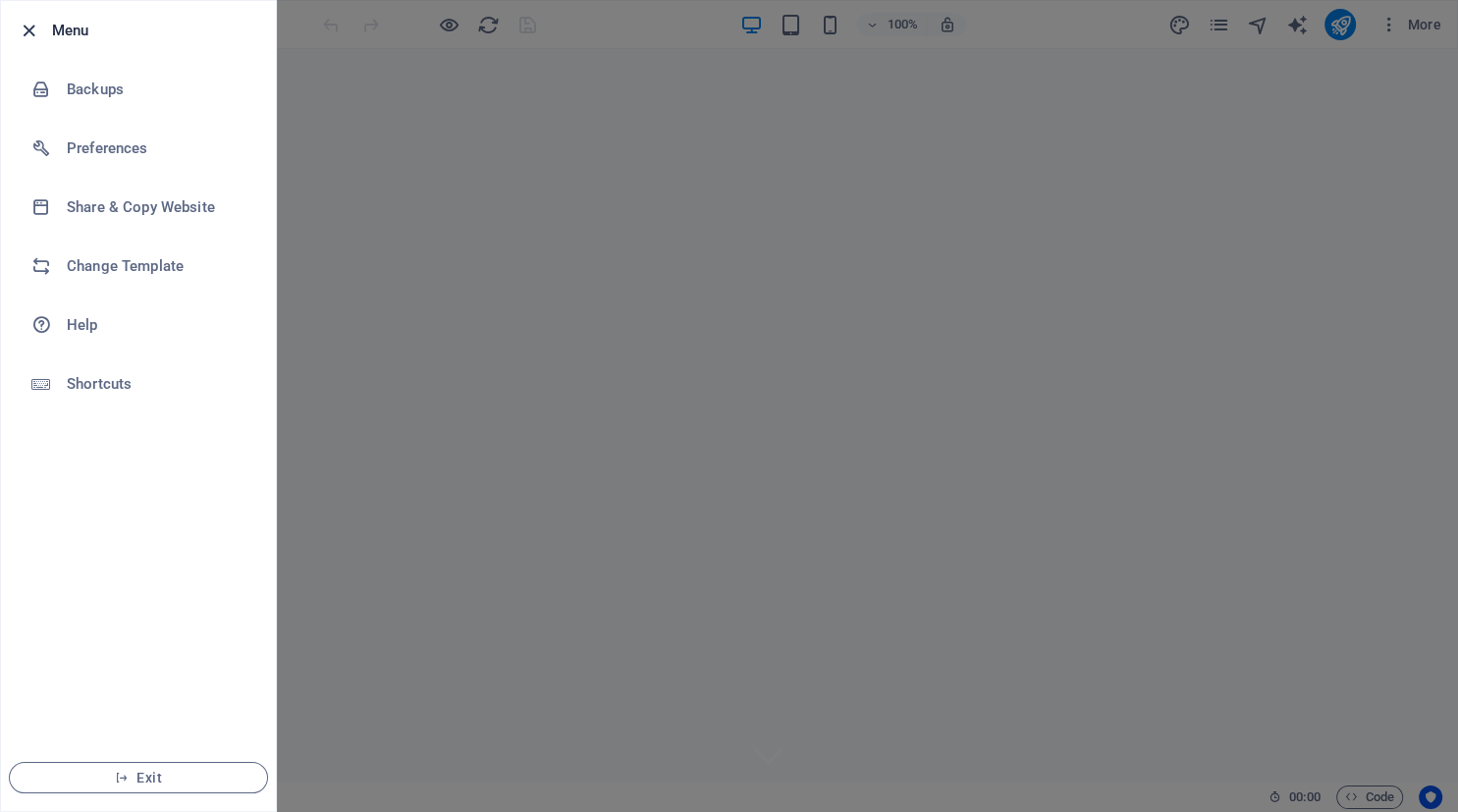 click at bounding box center [28, 30] 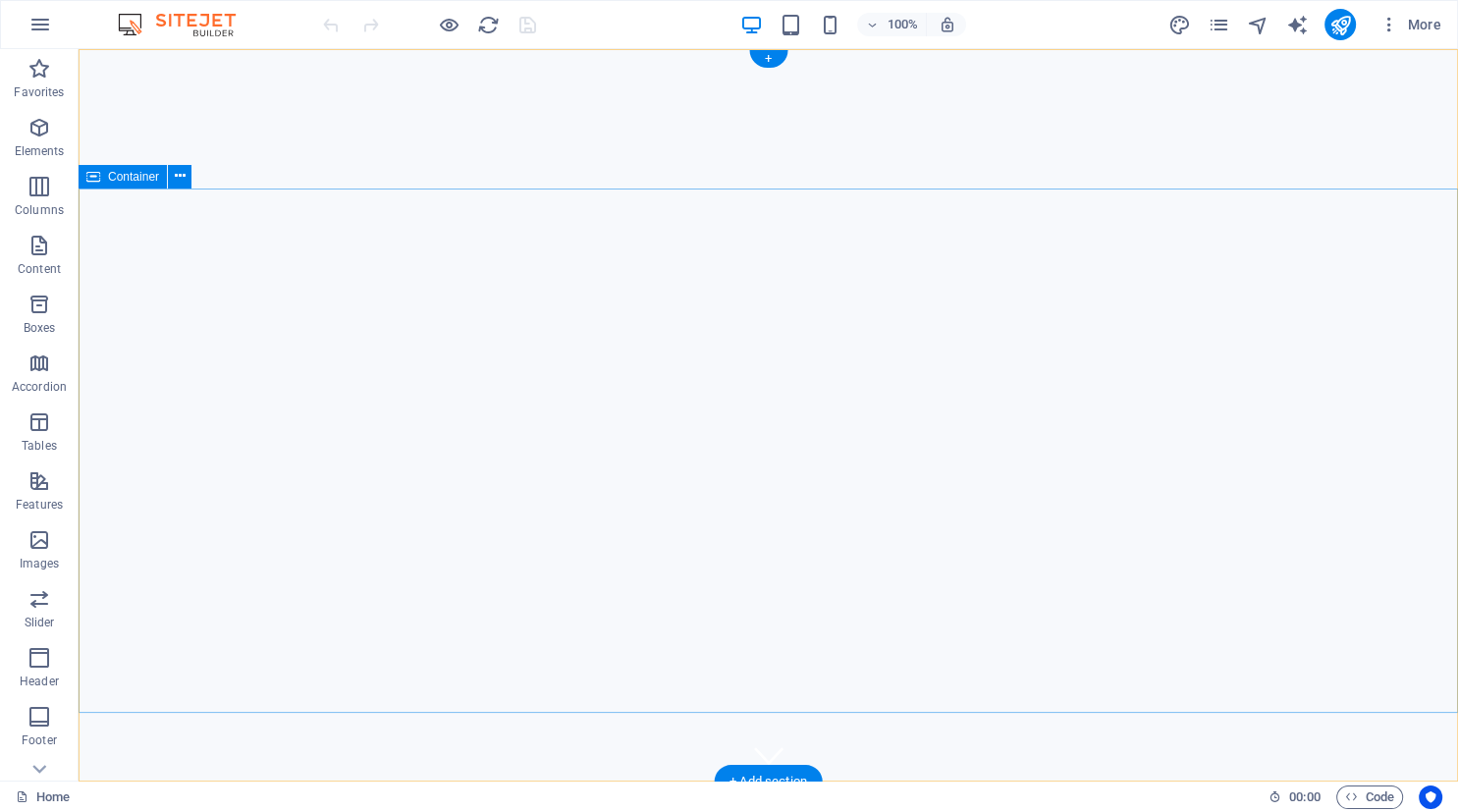click on "Welcome to Ruayat Al Janub" at bounding box center [768, 1031] 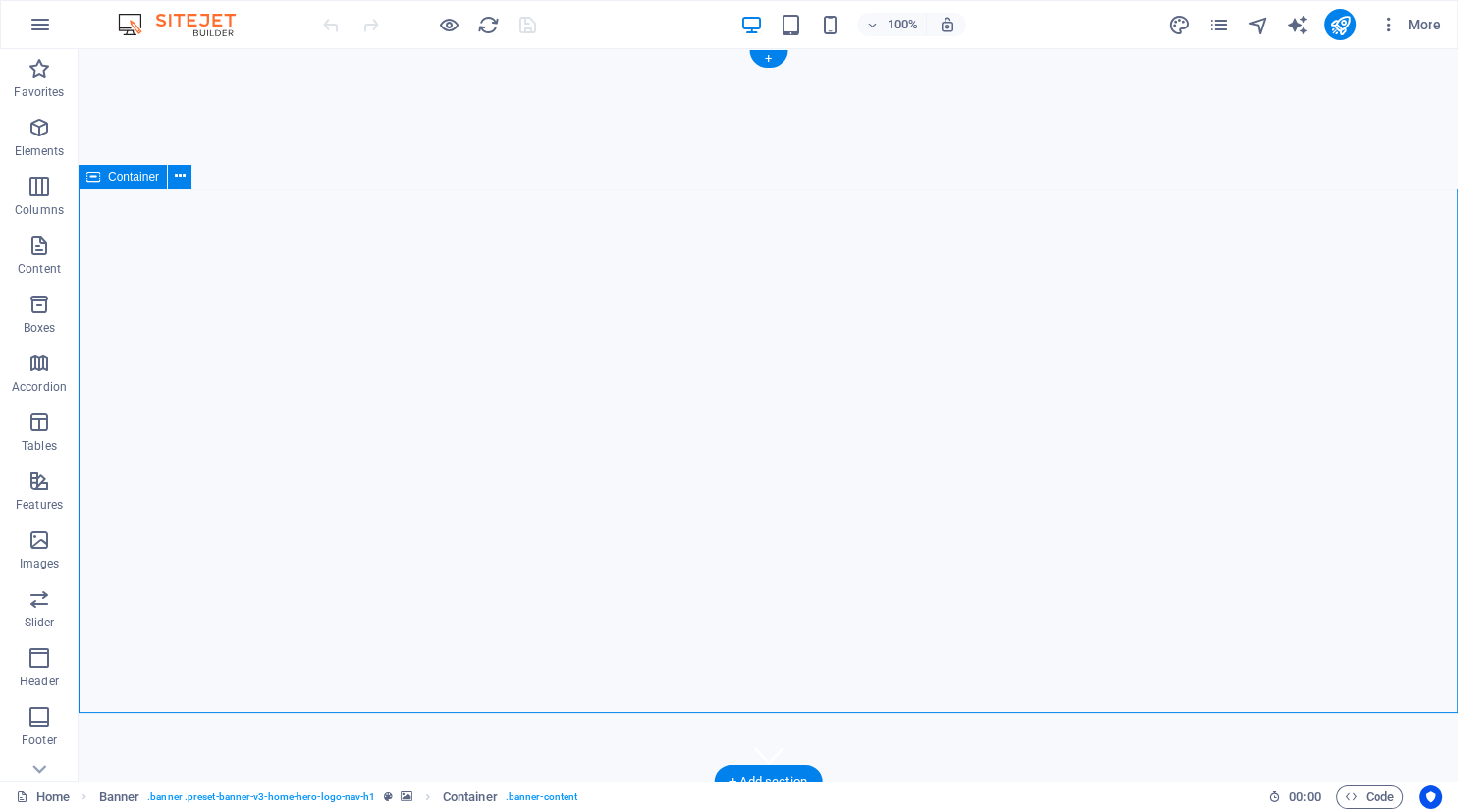 click on "Welcome to Ruayat Al Janub" at bounding box center (768, 1031) 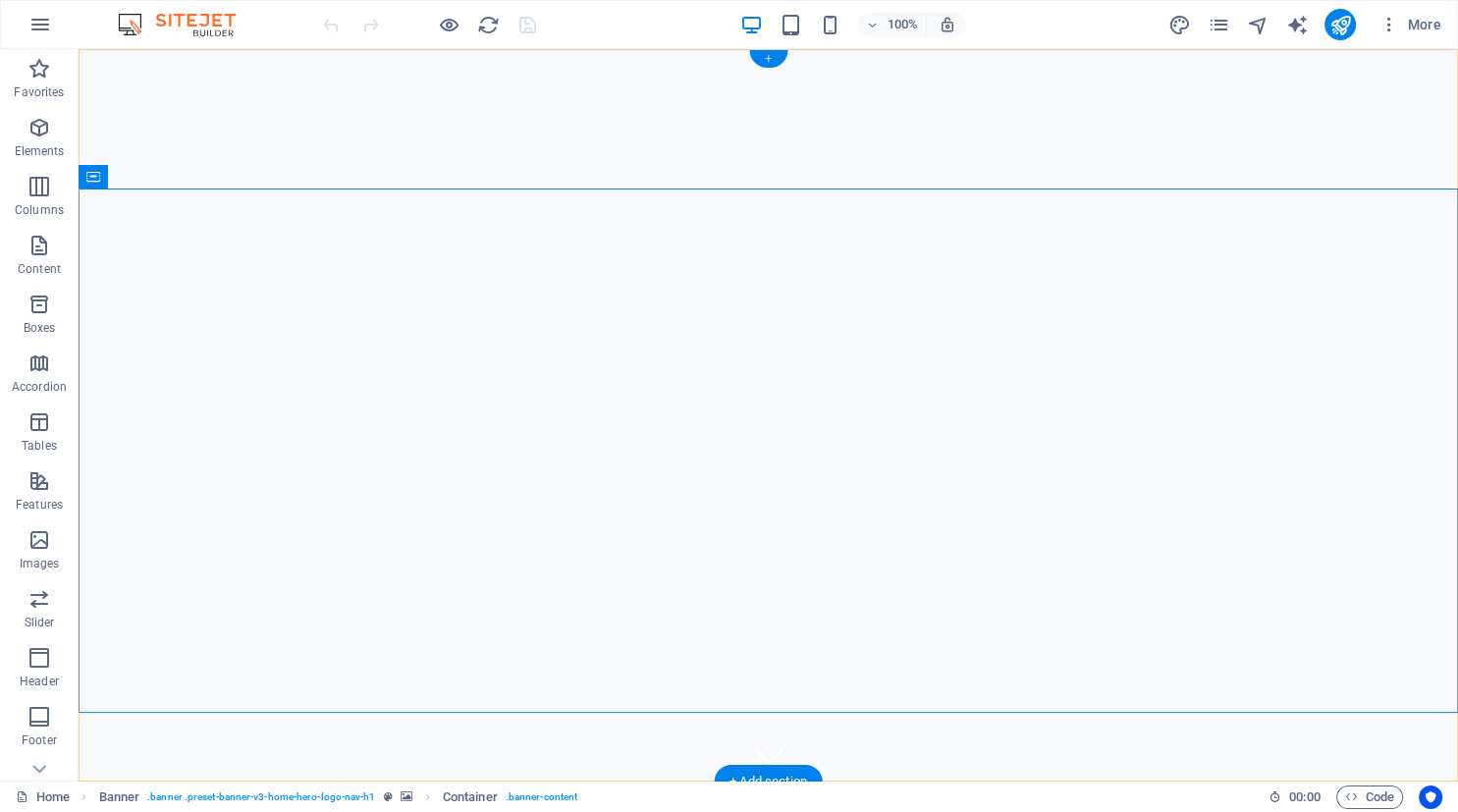 click on "+" at bounding box center (768, 59) 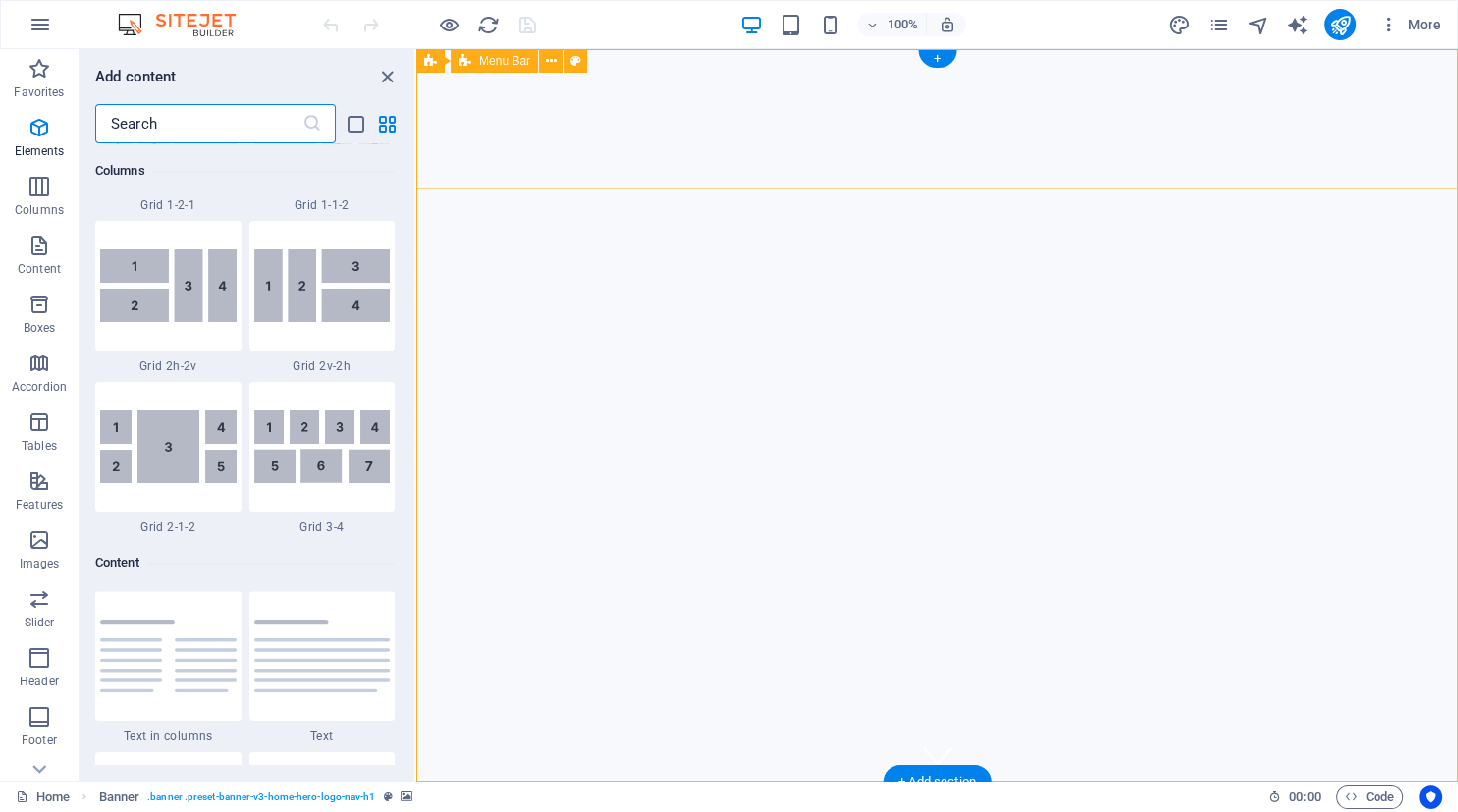 scroll, scrollTop: 3436, scrollLeft: 0, axis: vertical 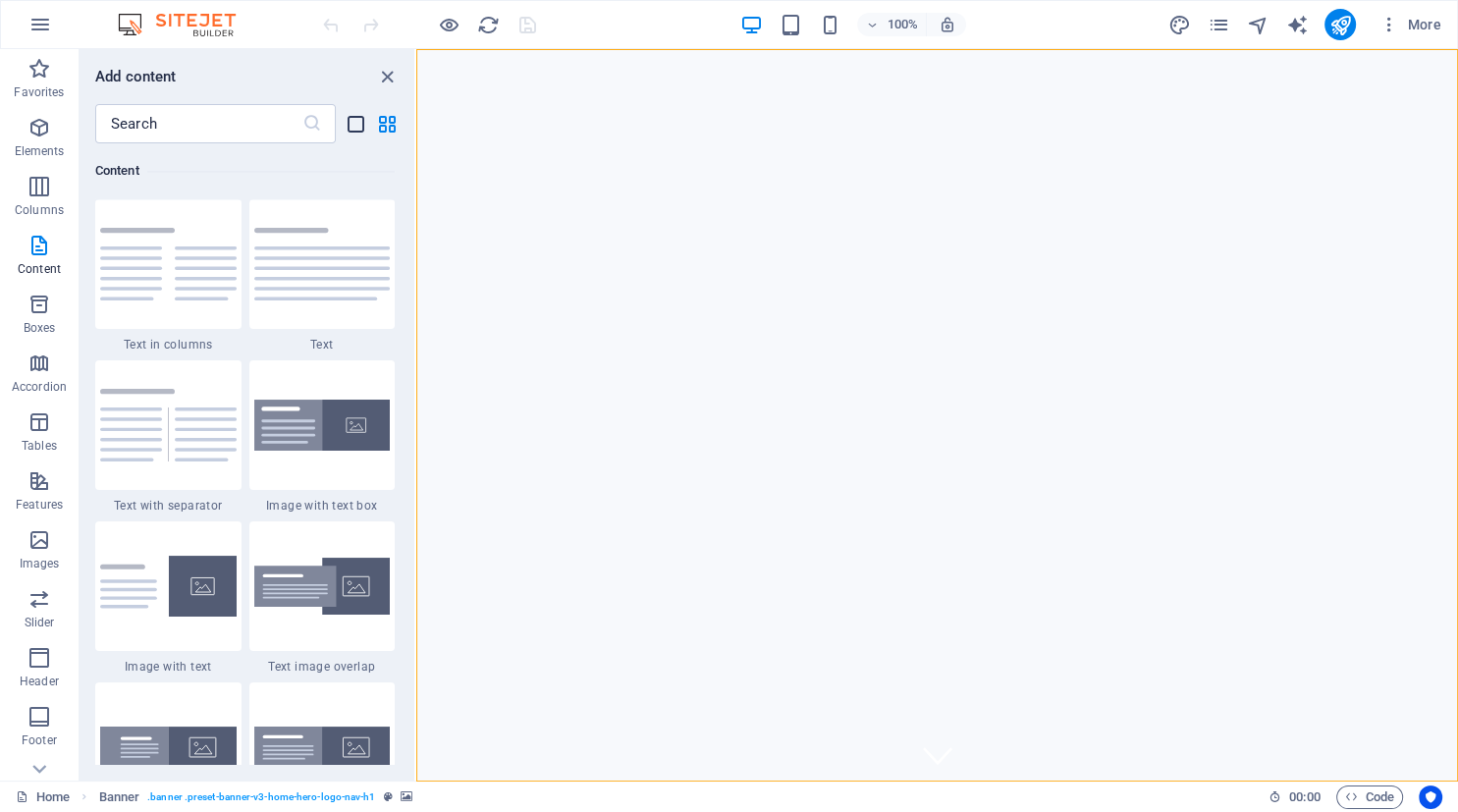 click at bounding box center [355, 124] 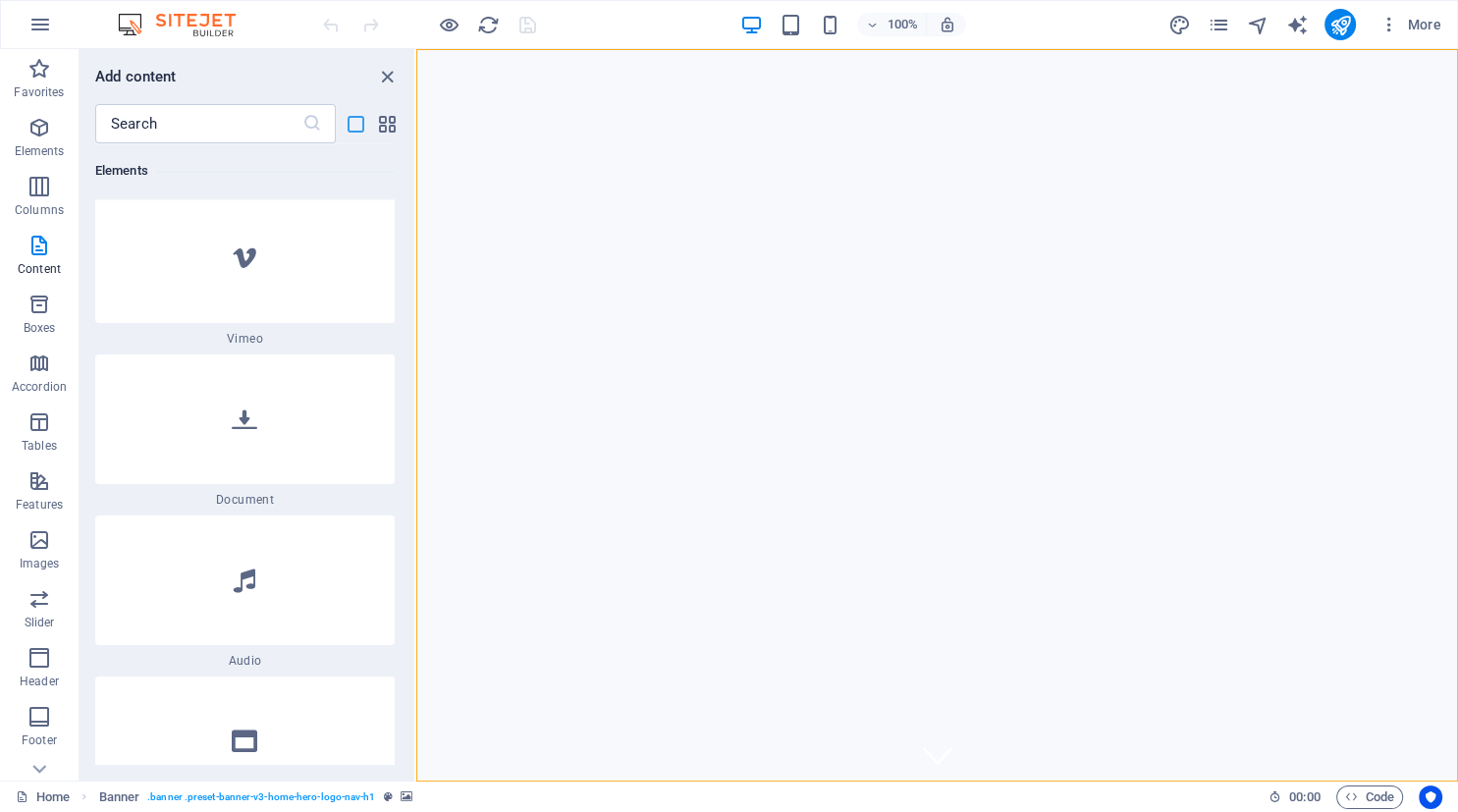 scroll, scrollTop: 10327, scrollLeft: 0, axis: vertical 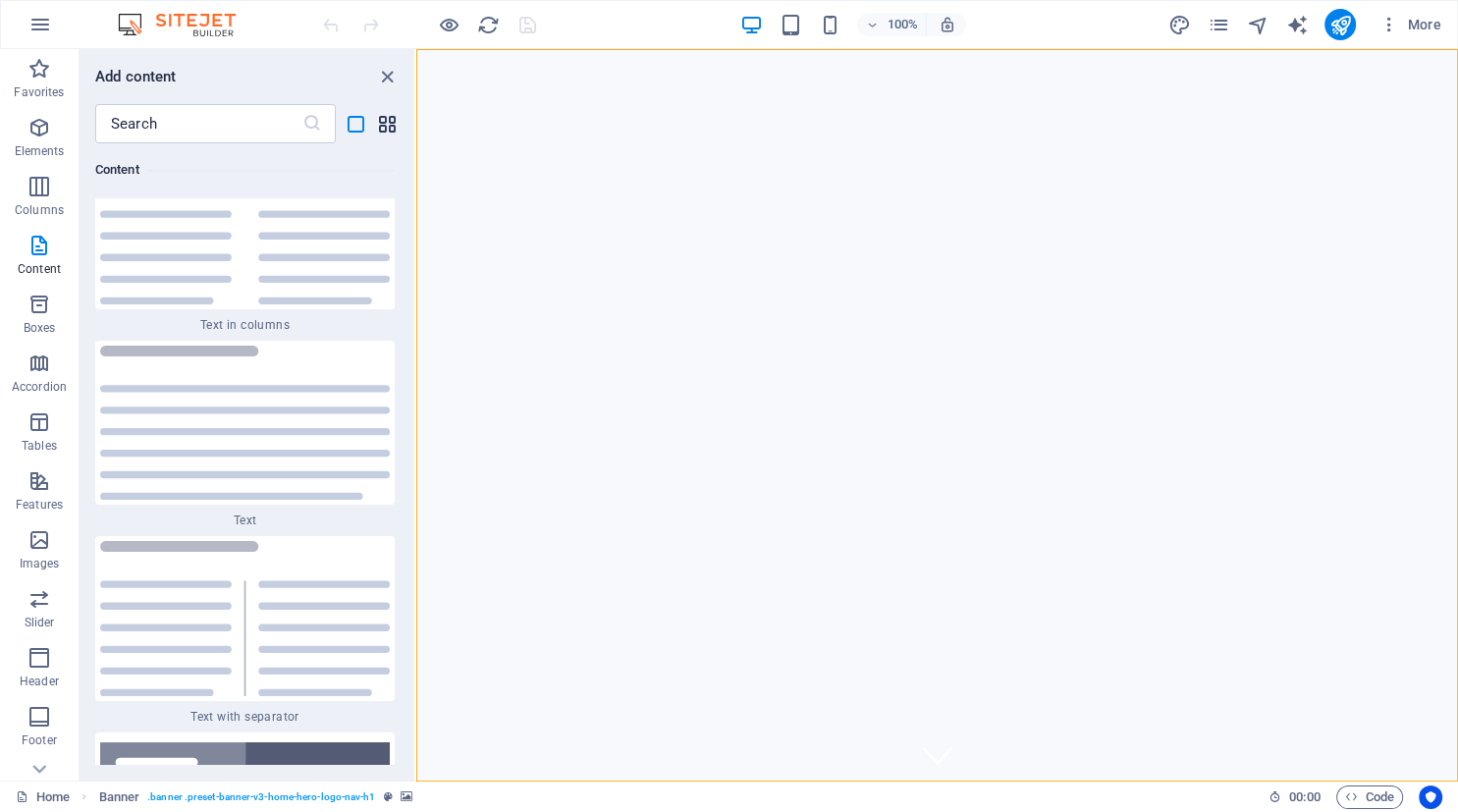 click at bounding box center [387, 124] 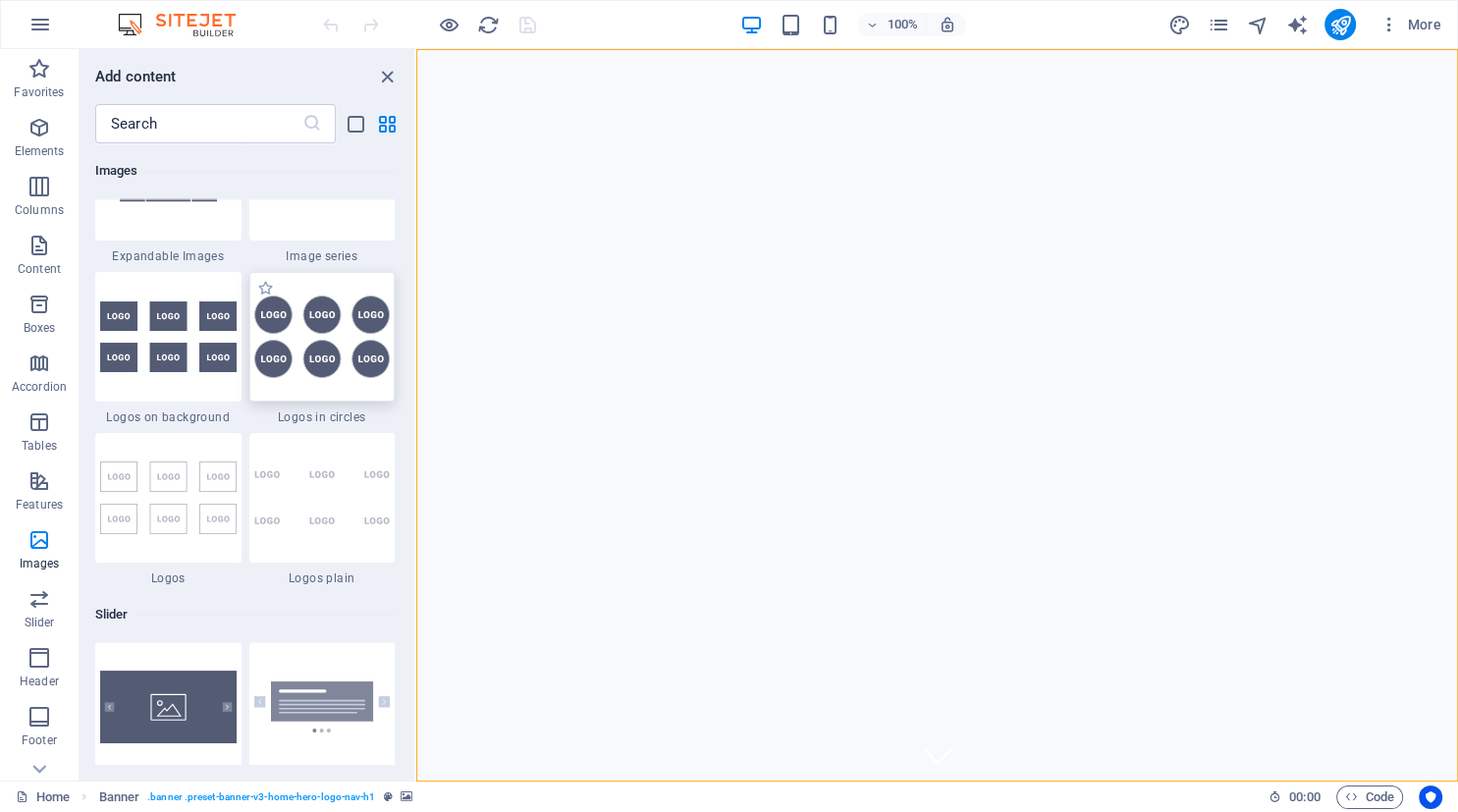 scroll, scrollTop: 10151, scrollLeft: 0, axis: vertical 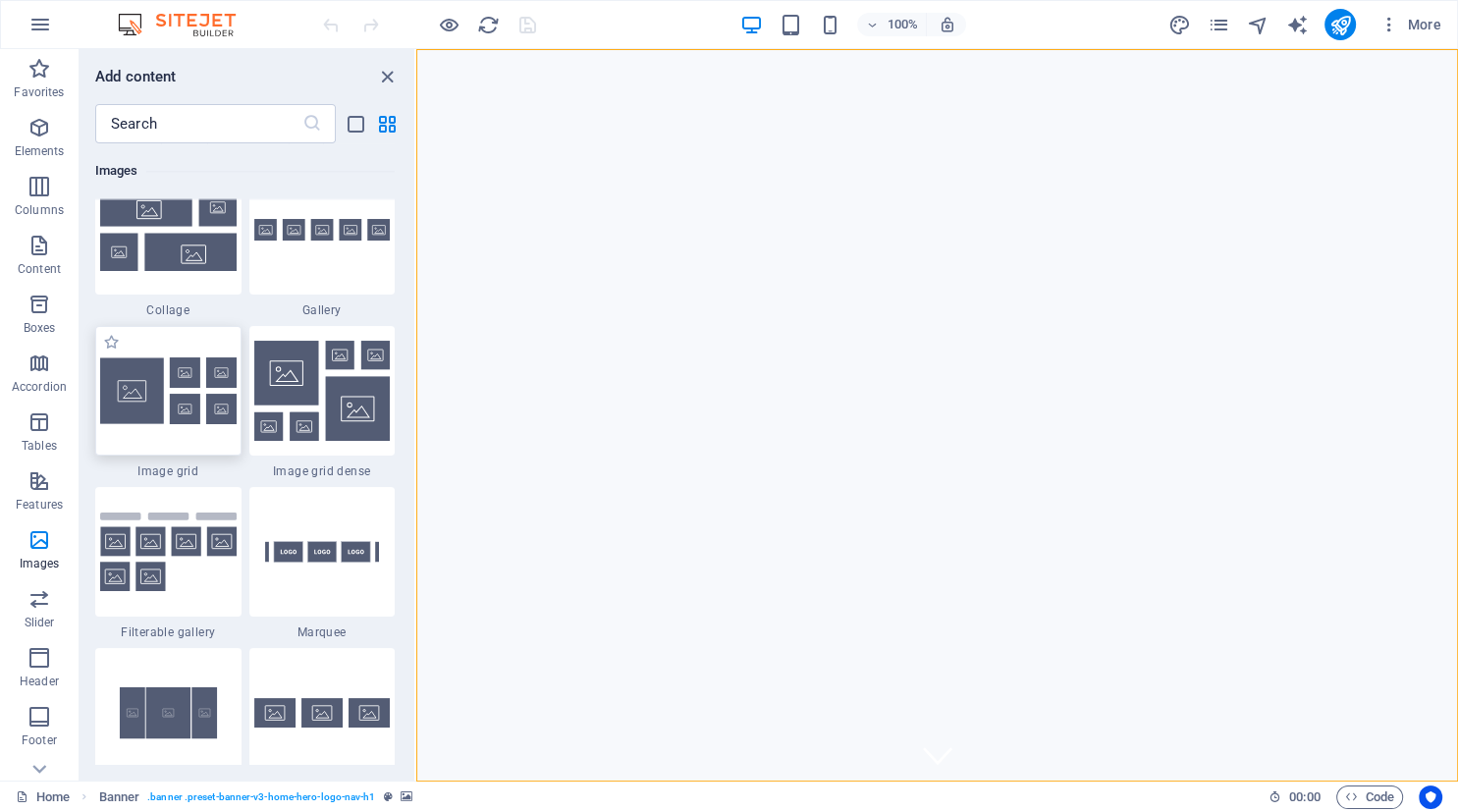 click at bounding box center [168, 391] 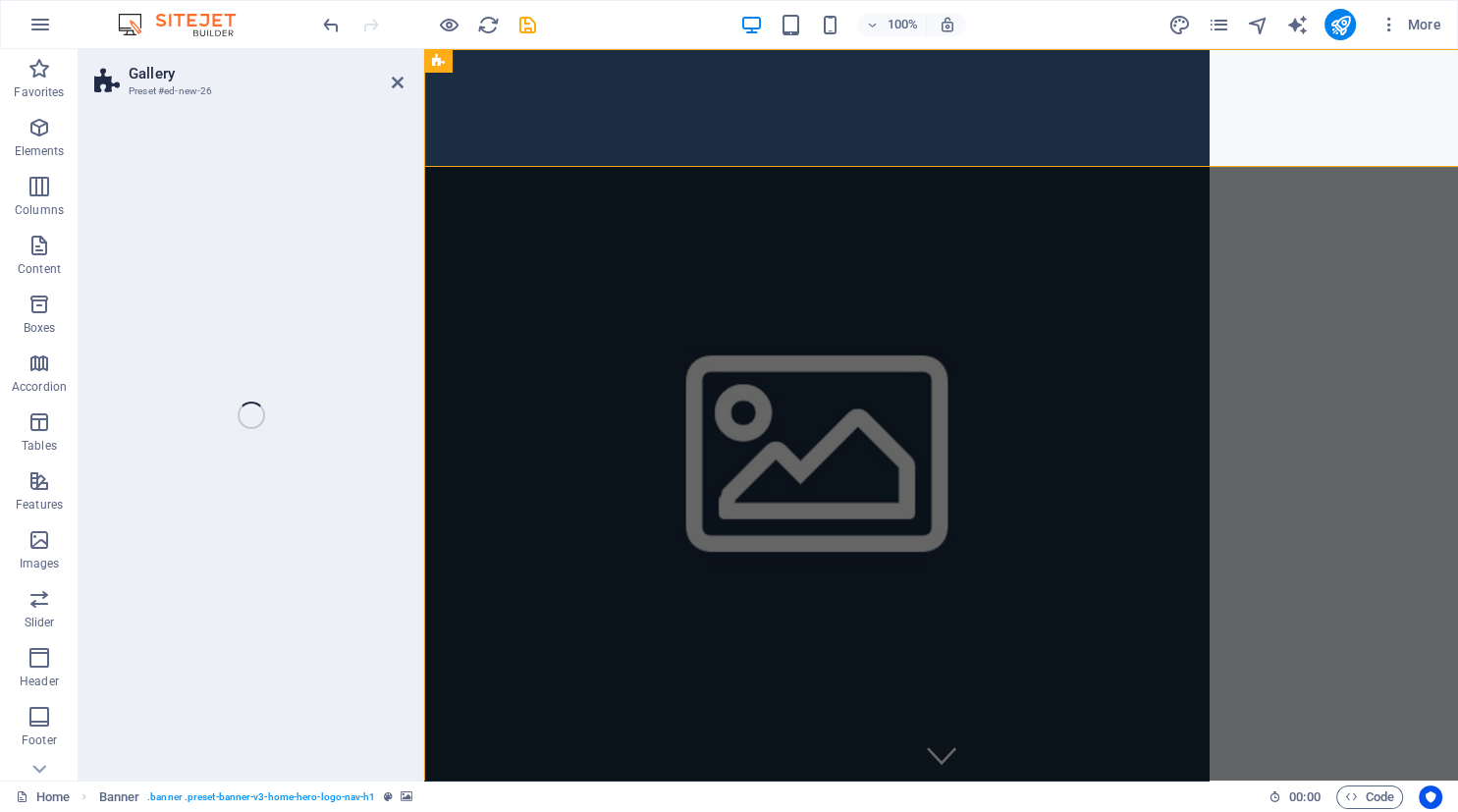 select on "rem" 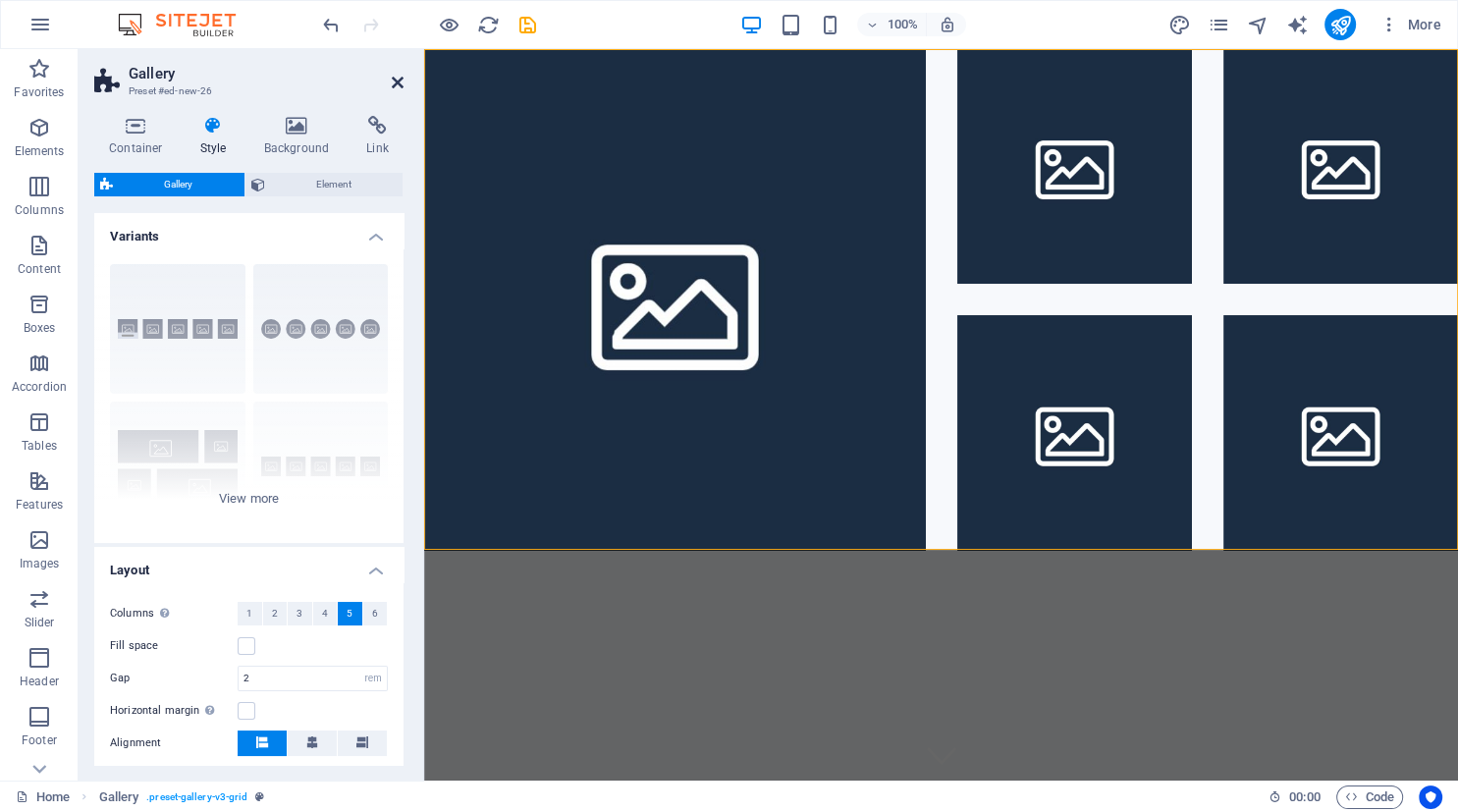drag, startPoint x: 397, startPoint y: 81, endPoint x: 376, endPoint y: 148, distance: 70.213959 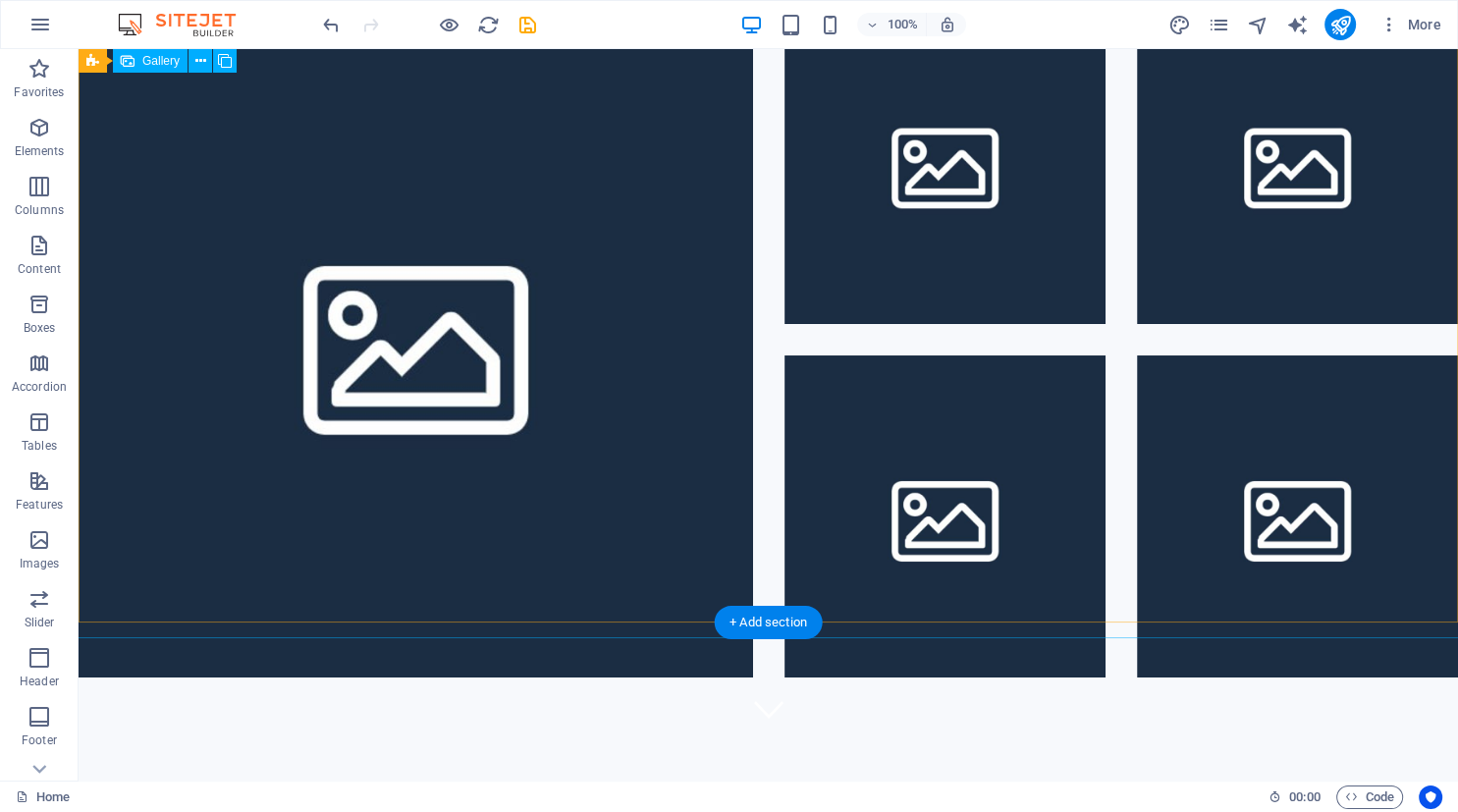 scroll, scrollTop: 0, scrollLeft: 0, axis: both 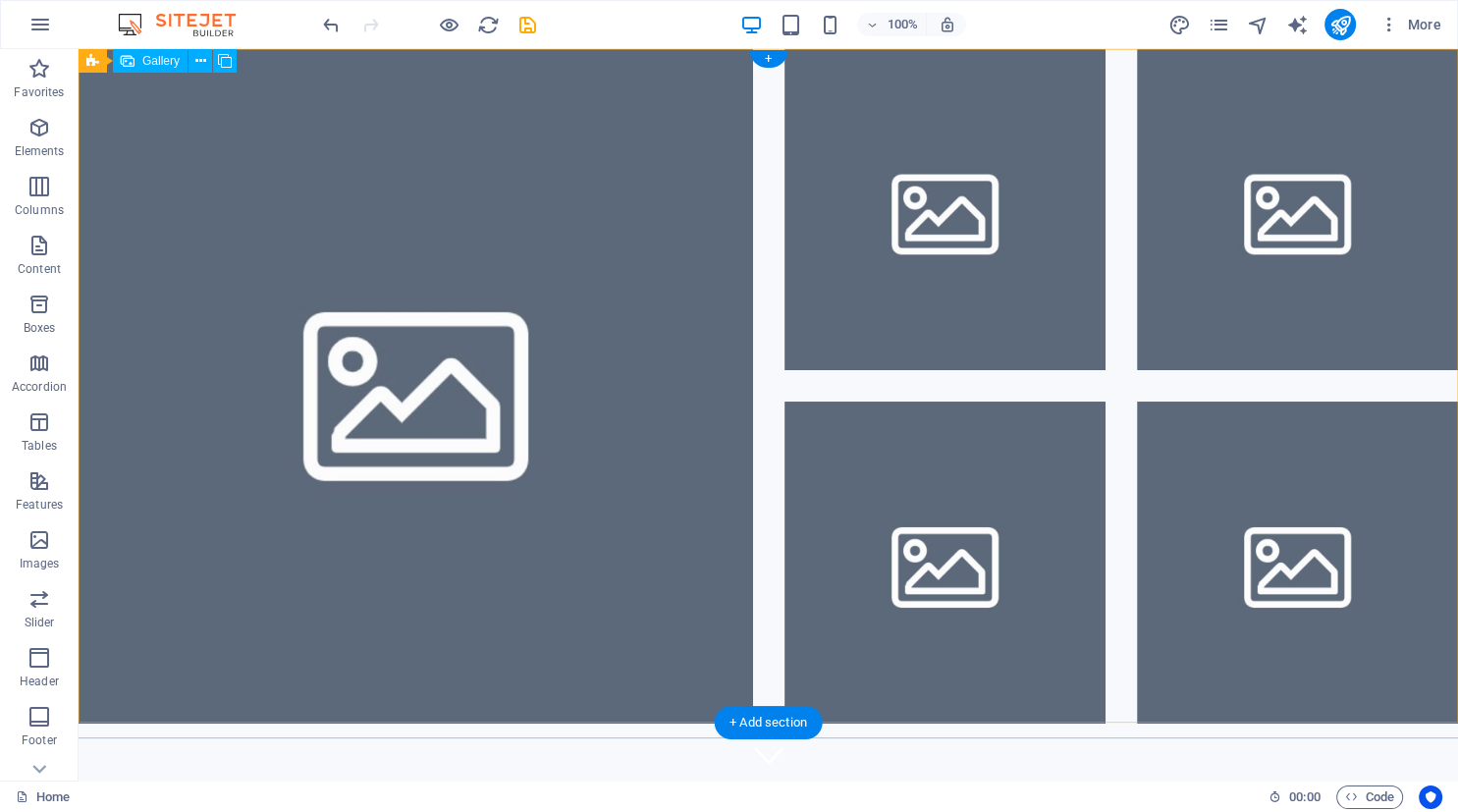 click at bounding box center (415, 386) 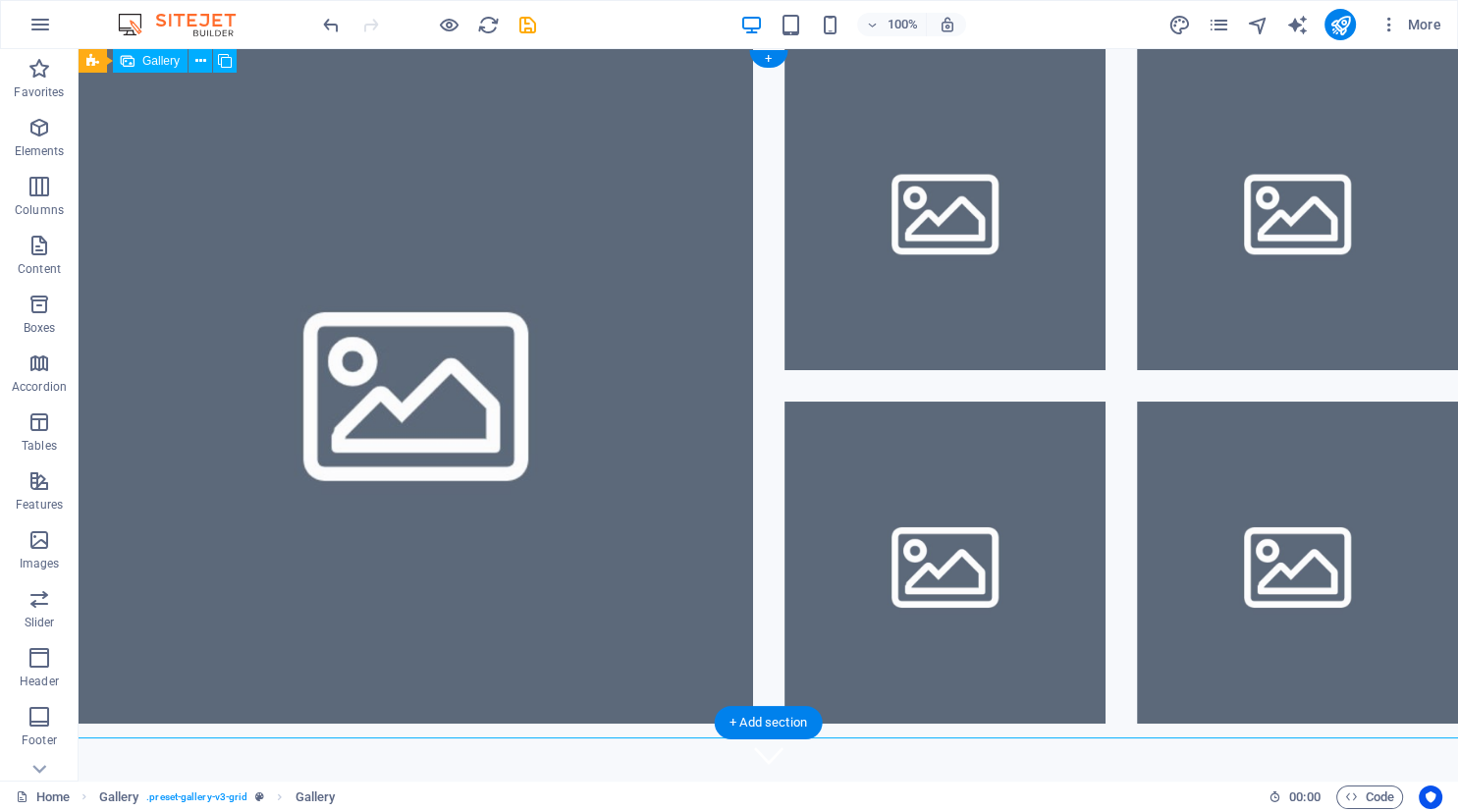 click at bounding box center (415, 386) 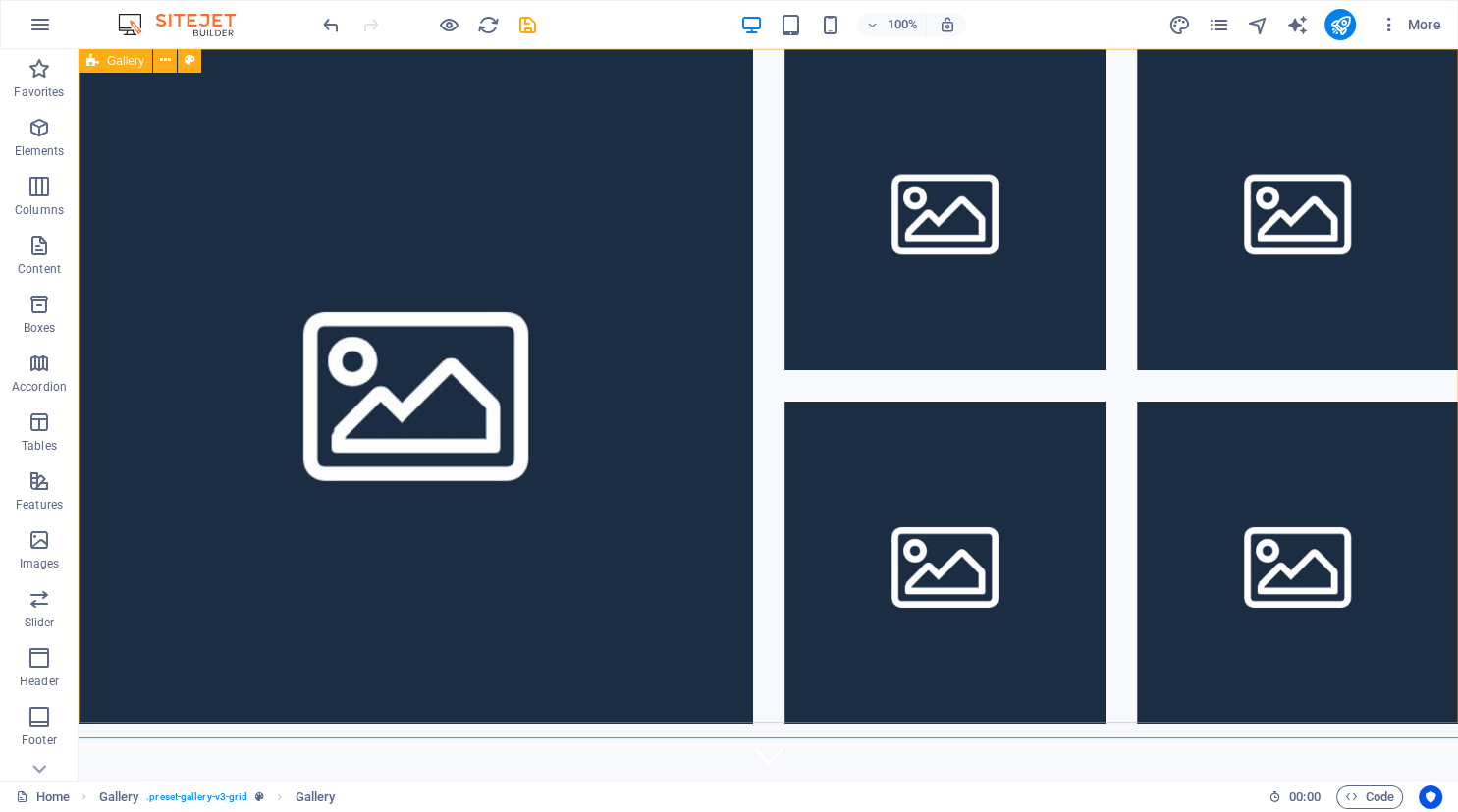 click at bounding box center (92, 61) 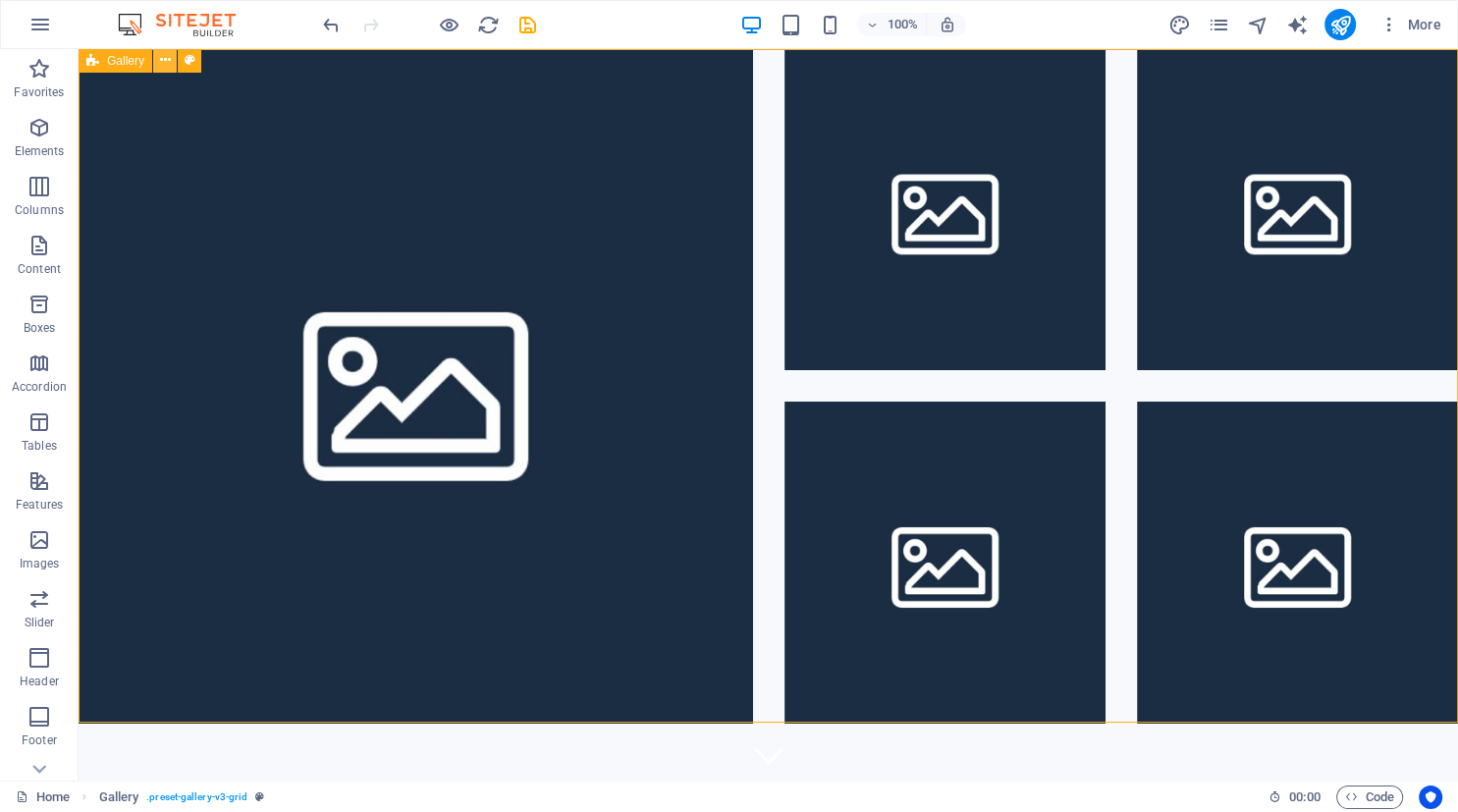 click at bounding box center (165, 60) 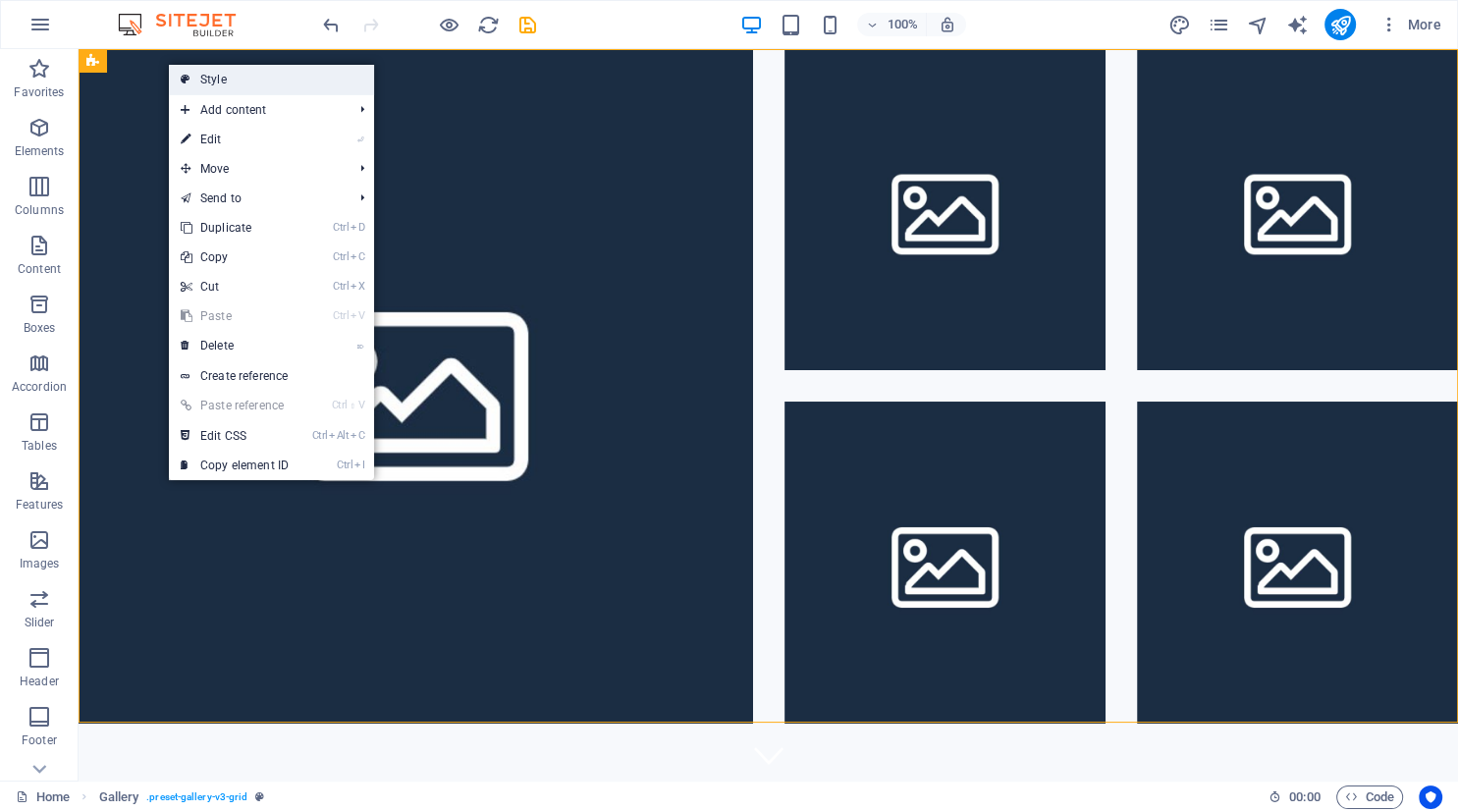 click on "Style" at bounding box center (271, 80) 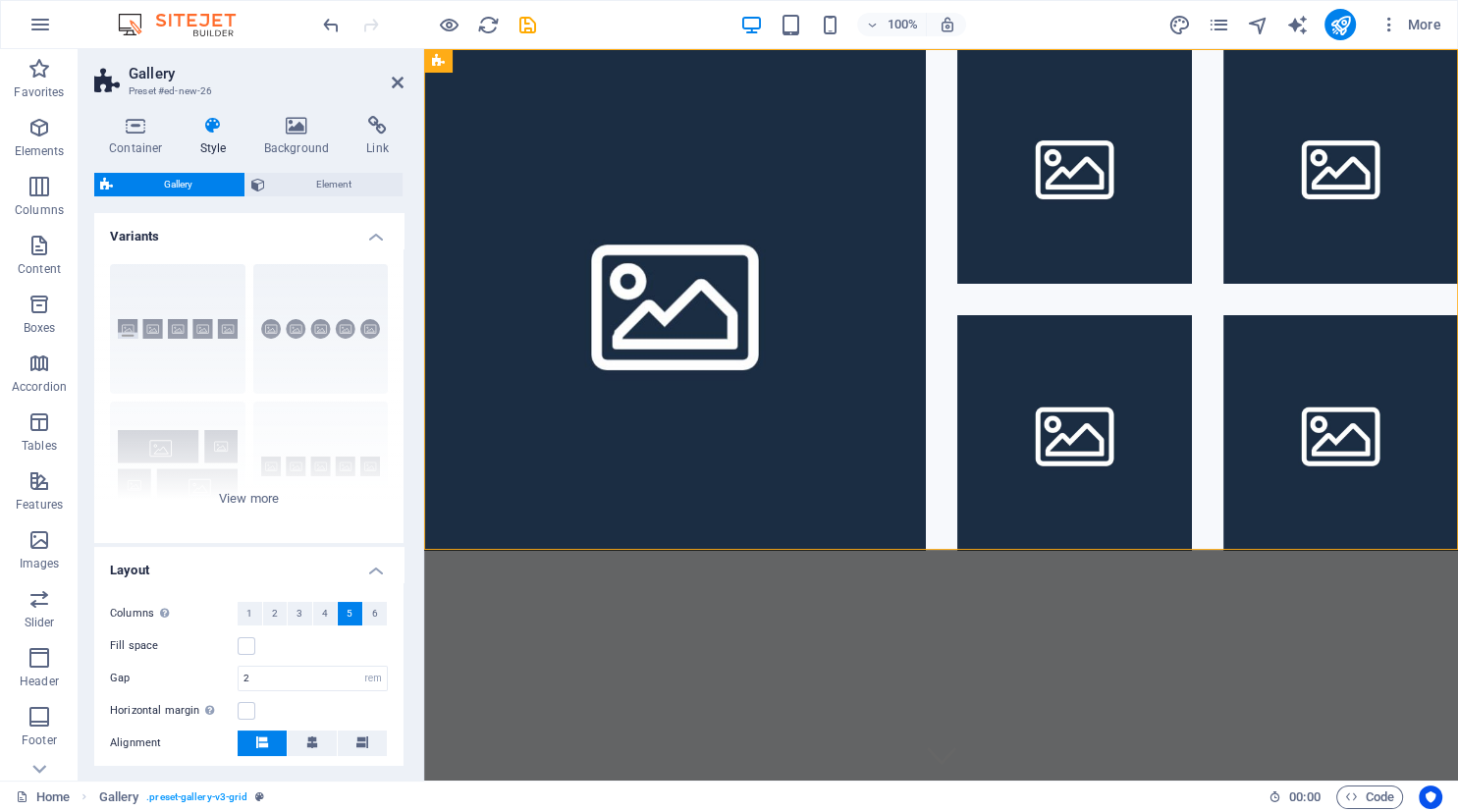 click on "Gallery" at bounding box center (266, 74) 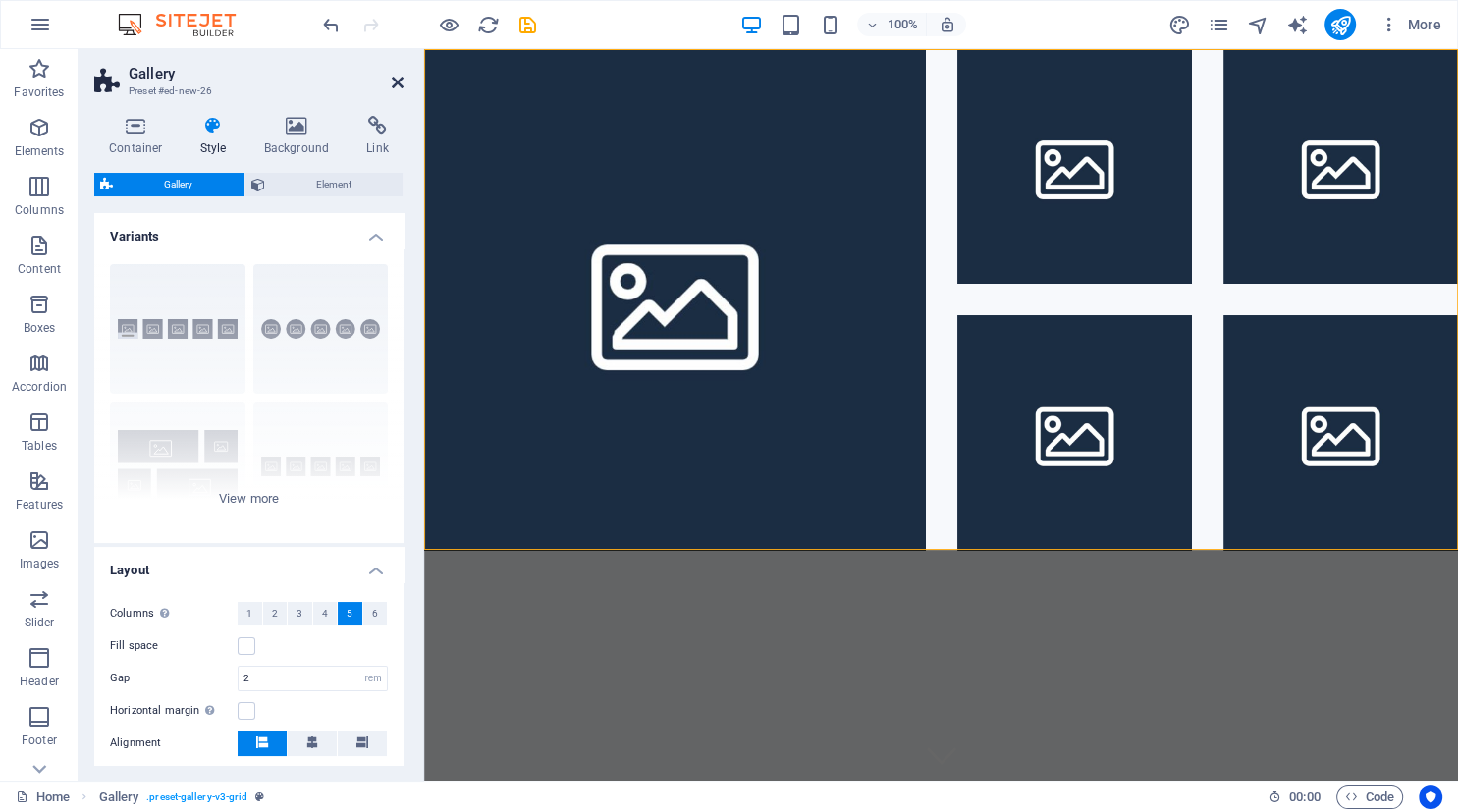 click at bounding box center (398, 82) 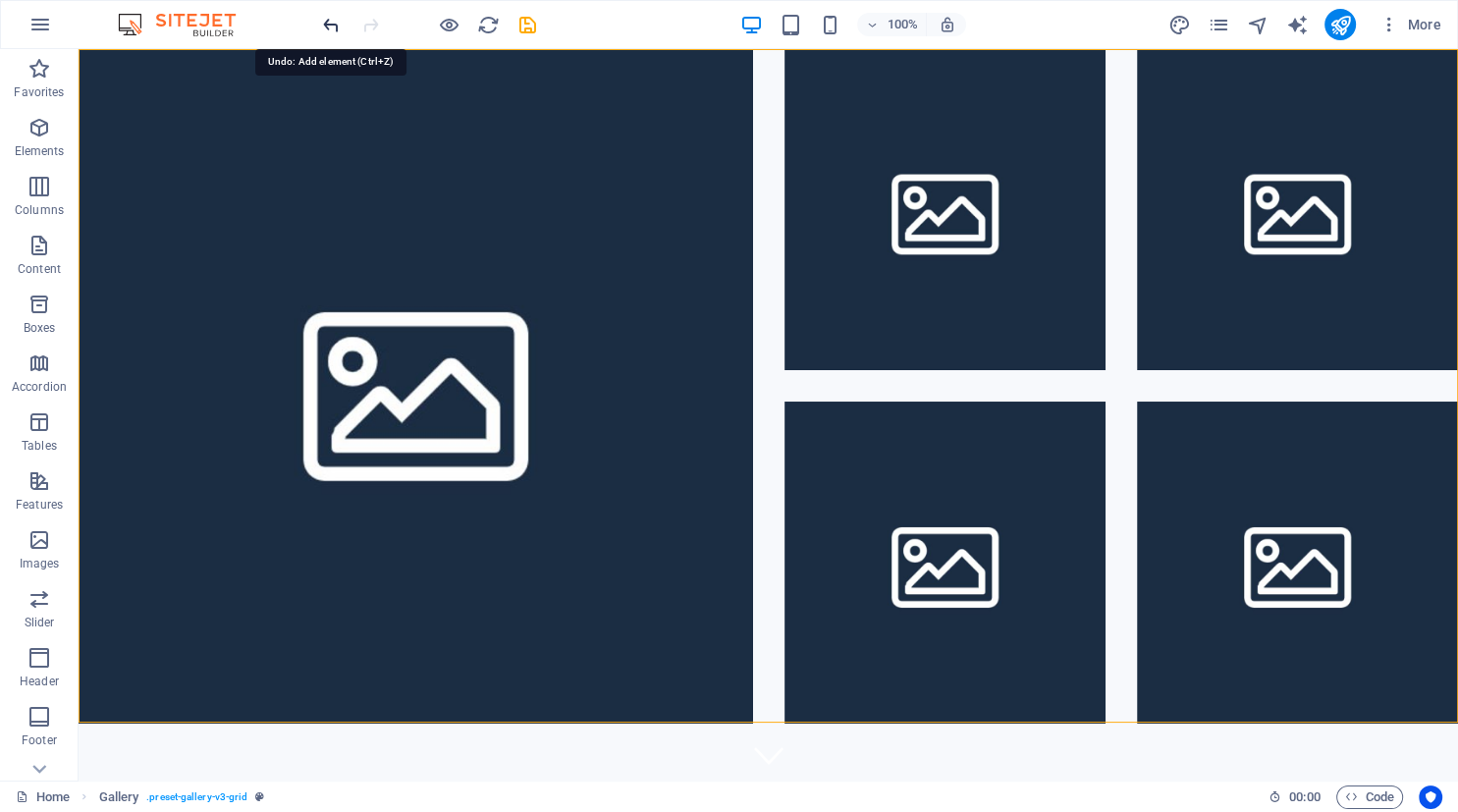 click at bounding box center [331, 25] 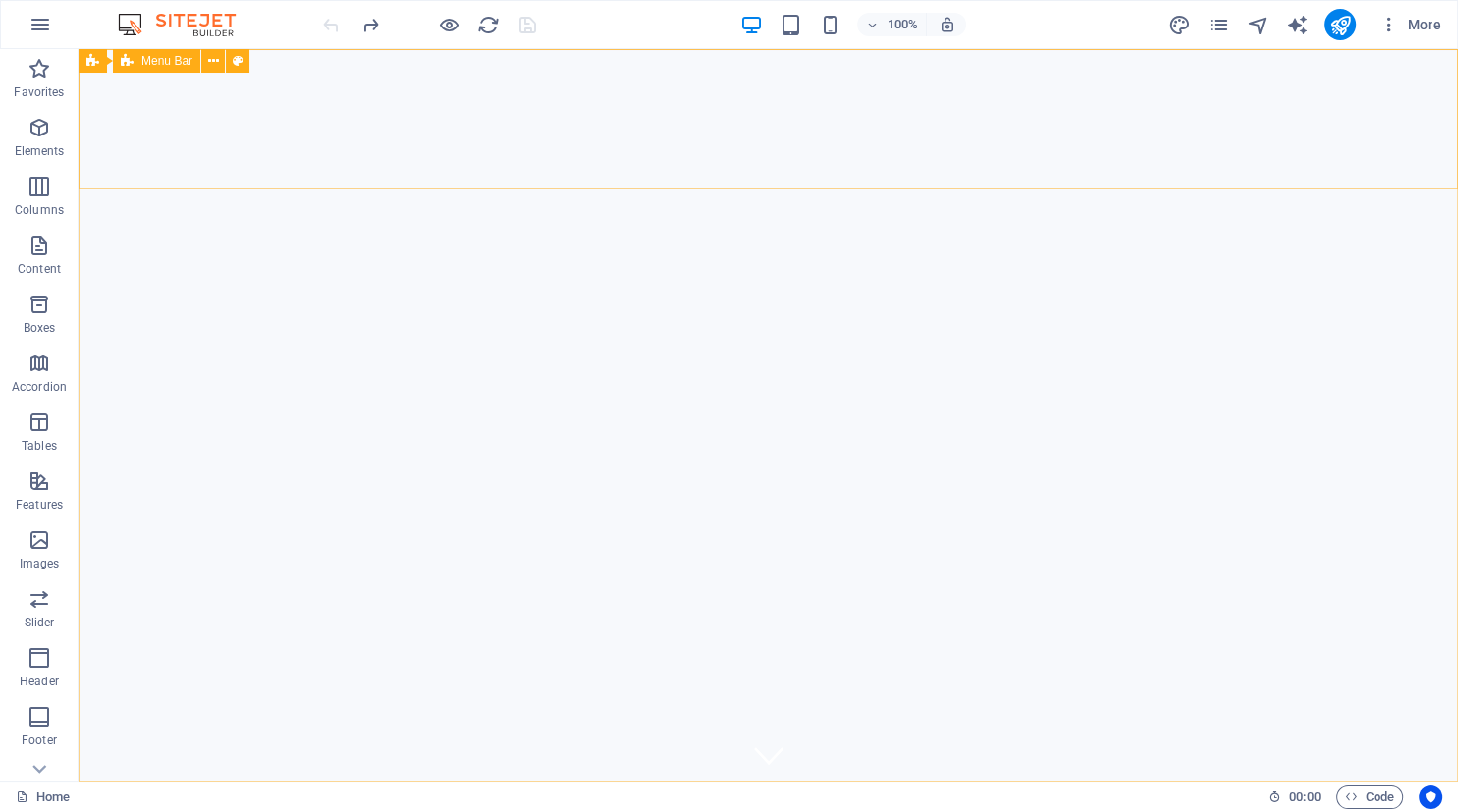 click on "Menu Bar" at bounding box center [167, 61] 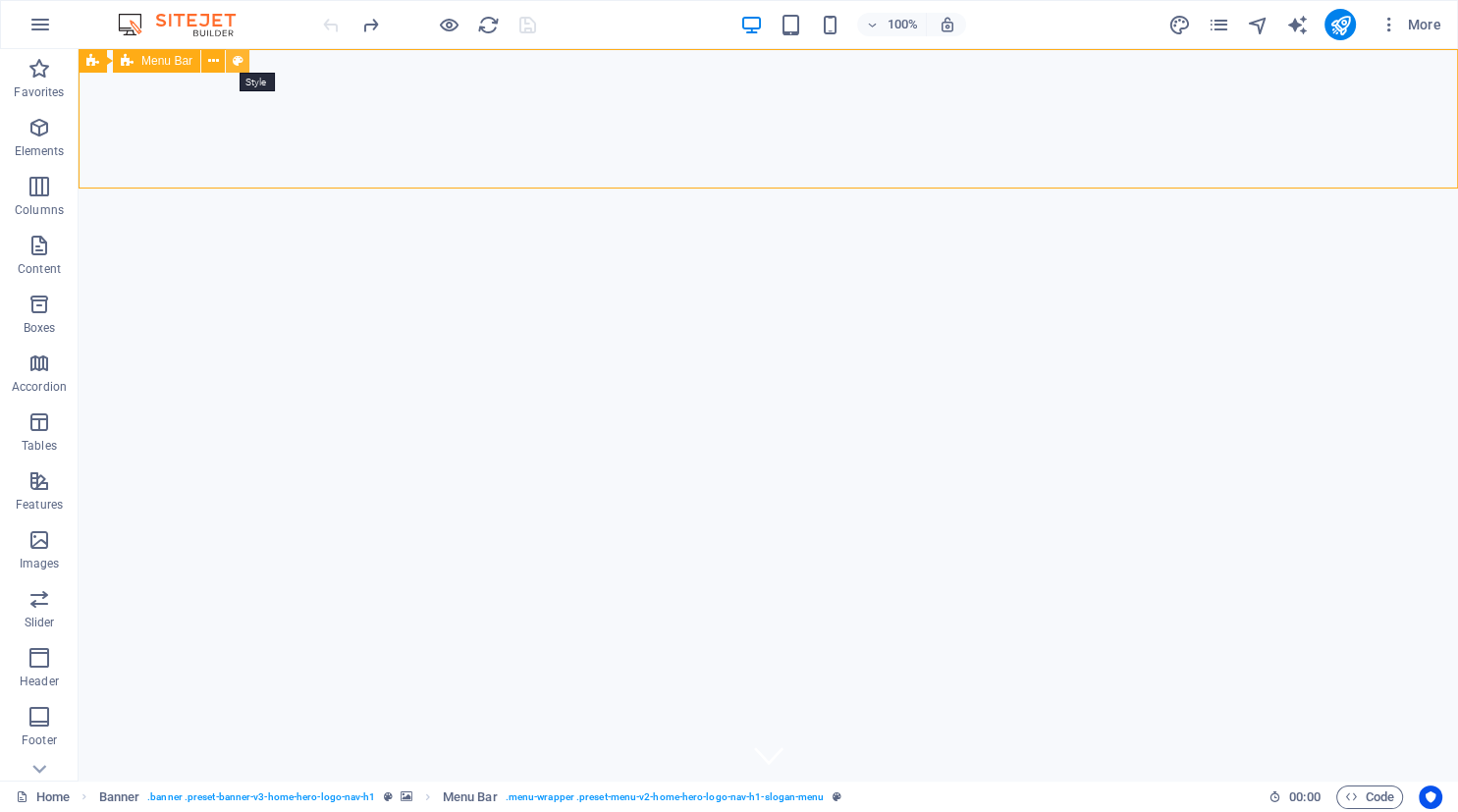 click at bounding box center (238, 61) 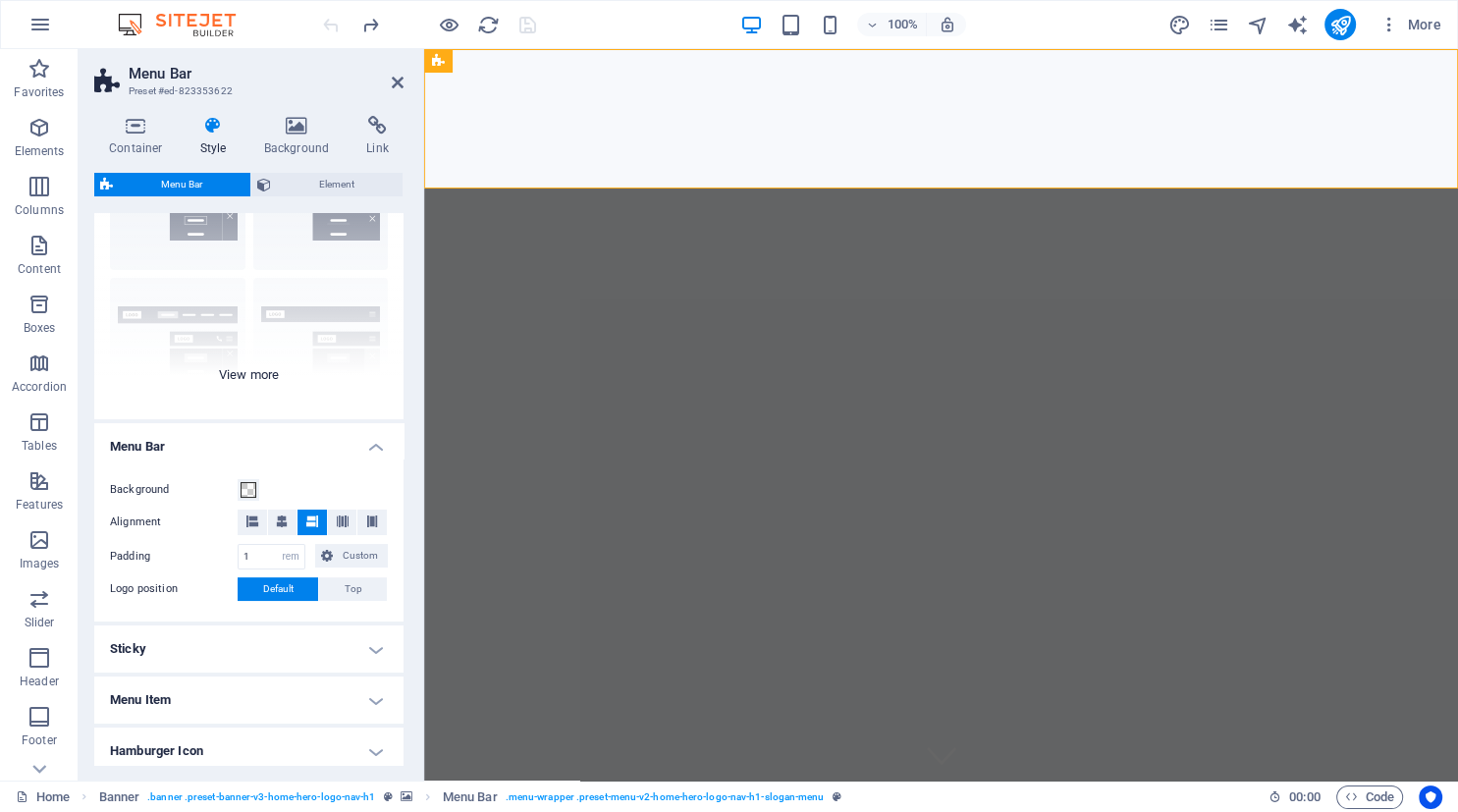 scroll, scrollTop: 0, scrollLeft: 0, axis: both 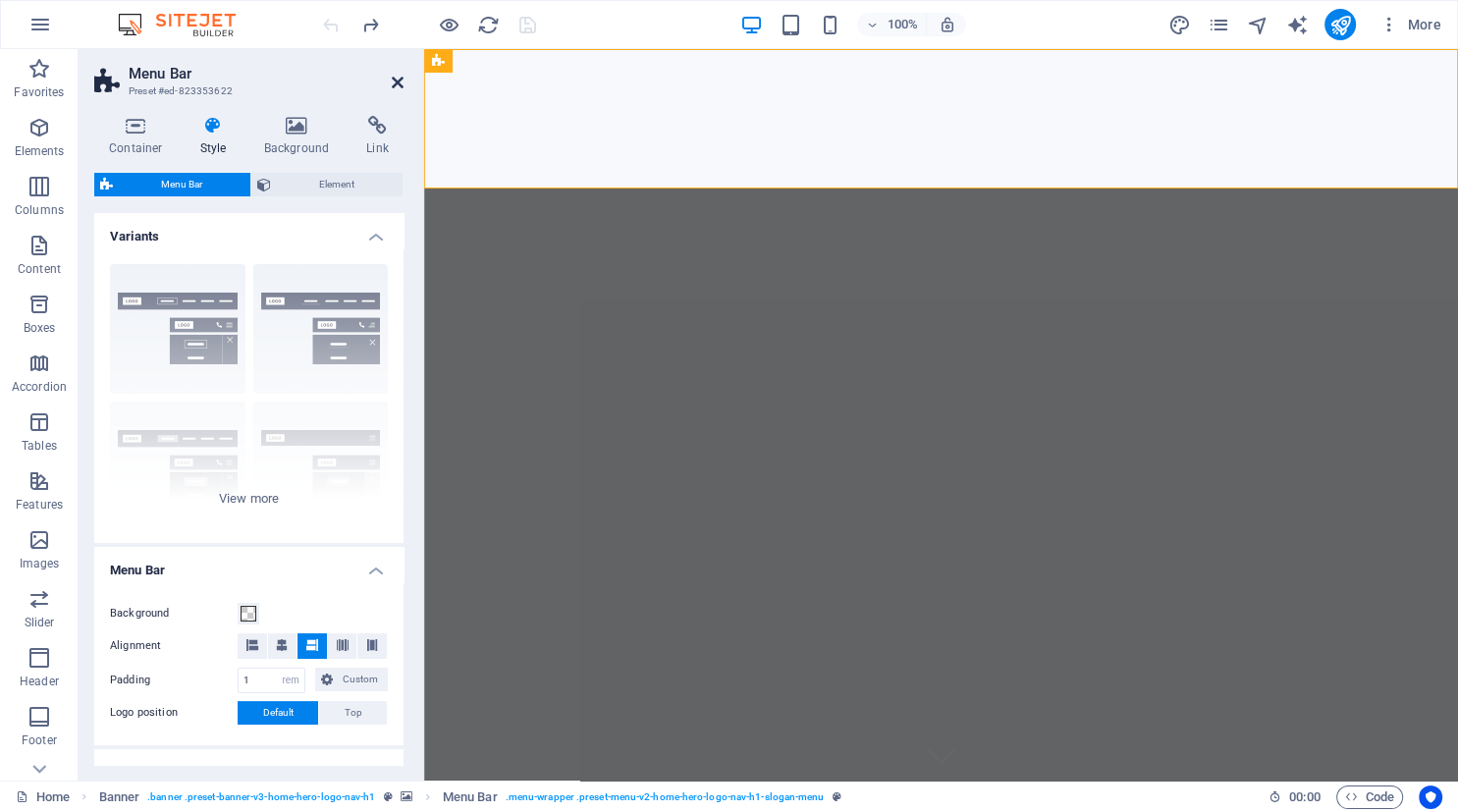 click at bounding box center (398, 82) 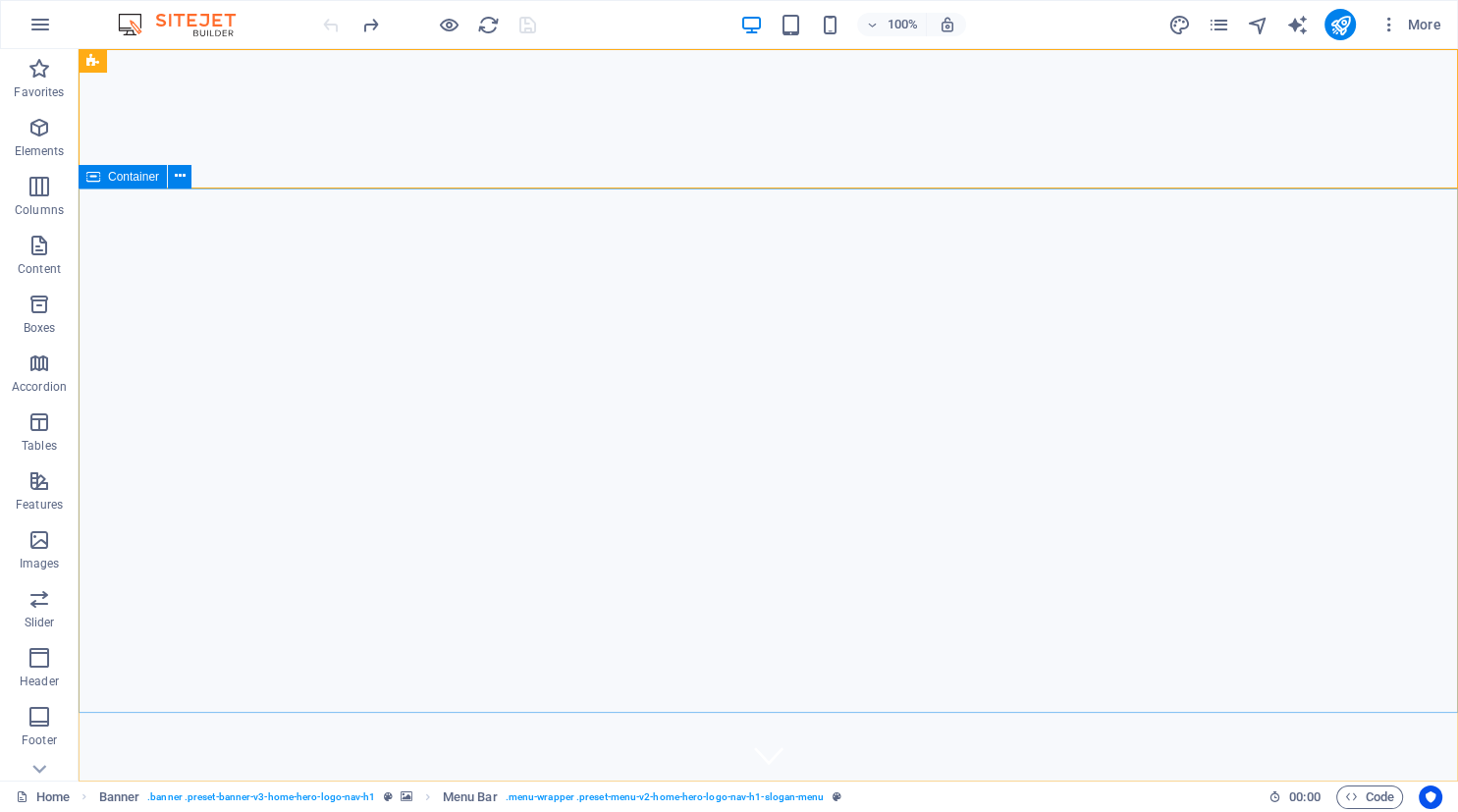 click at bounding box center (93, 177) 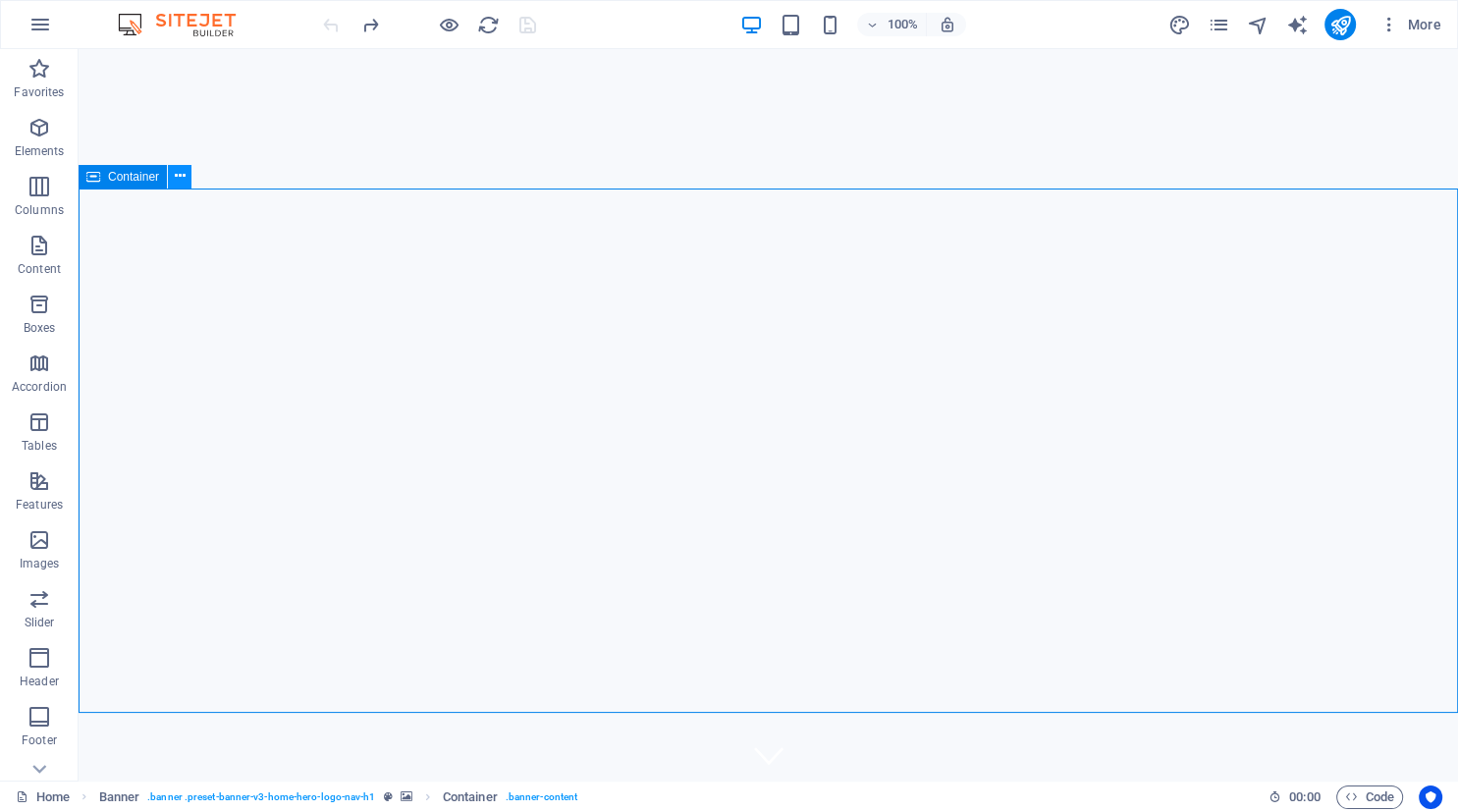 click at bounding box center [180, 176] 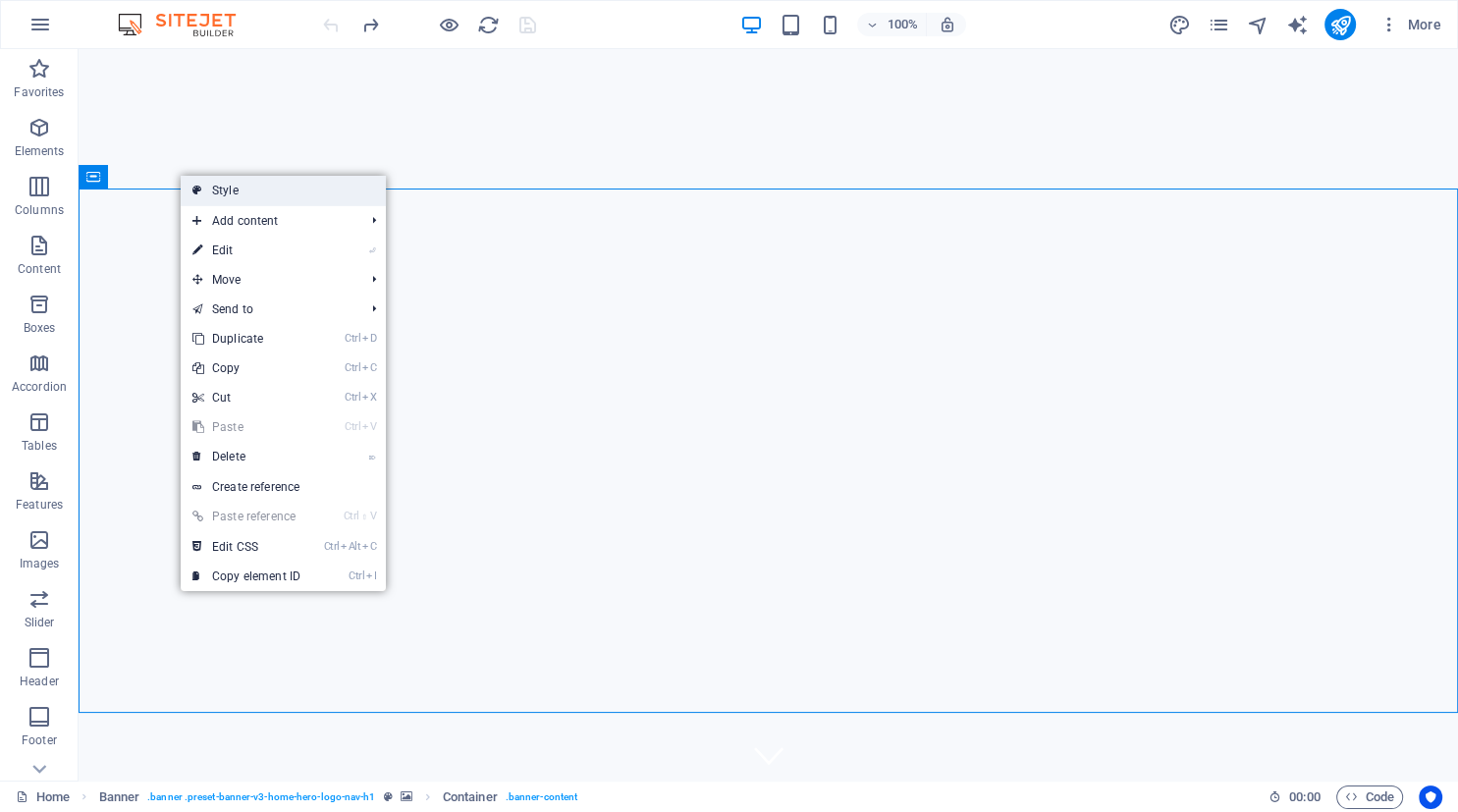 click on "Style" at bounding box center [283, 190] 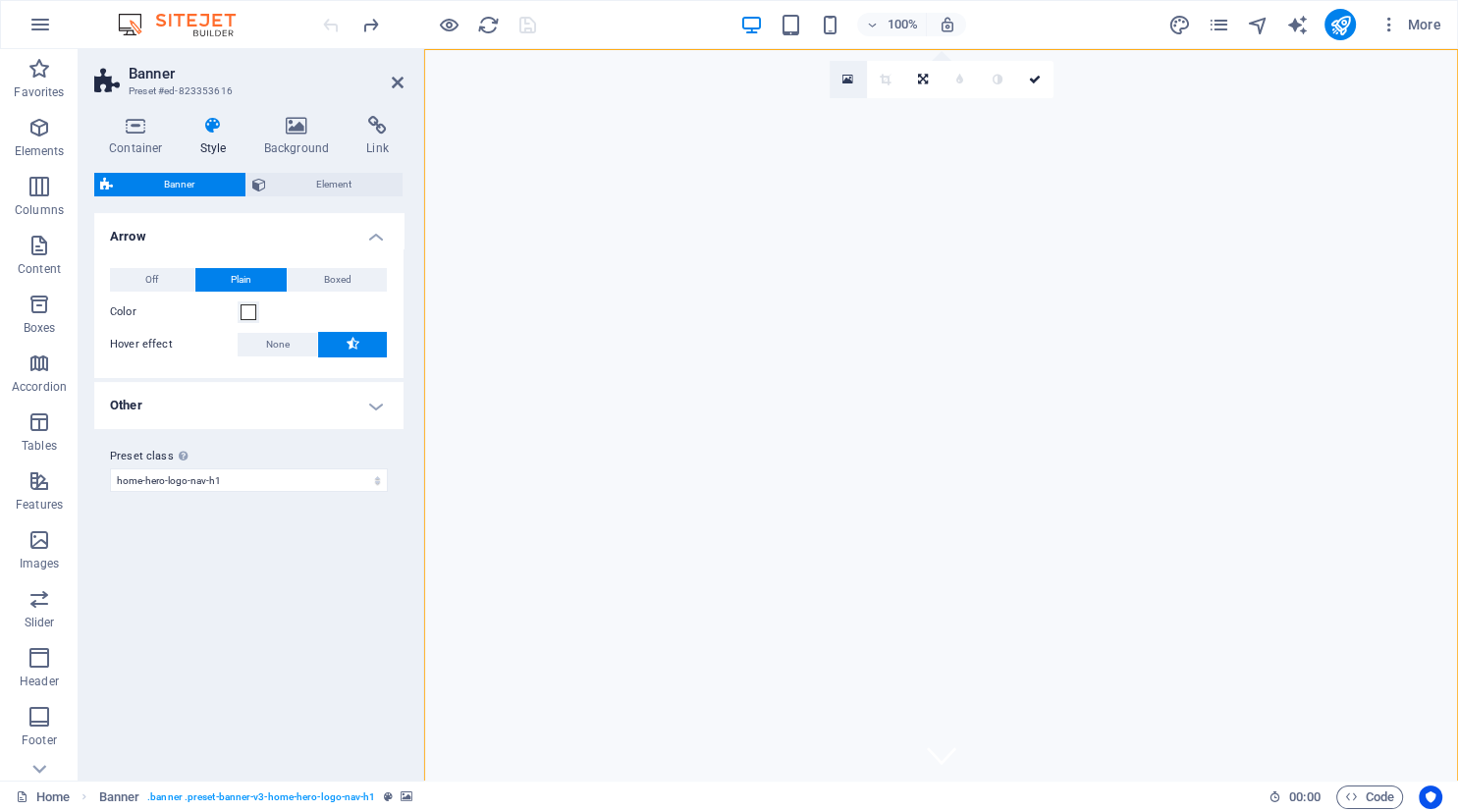click at bounding box center [848, 80] 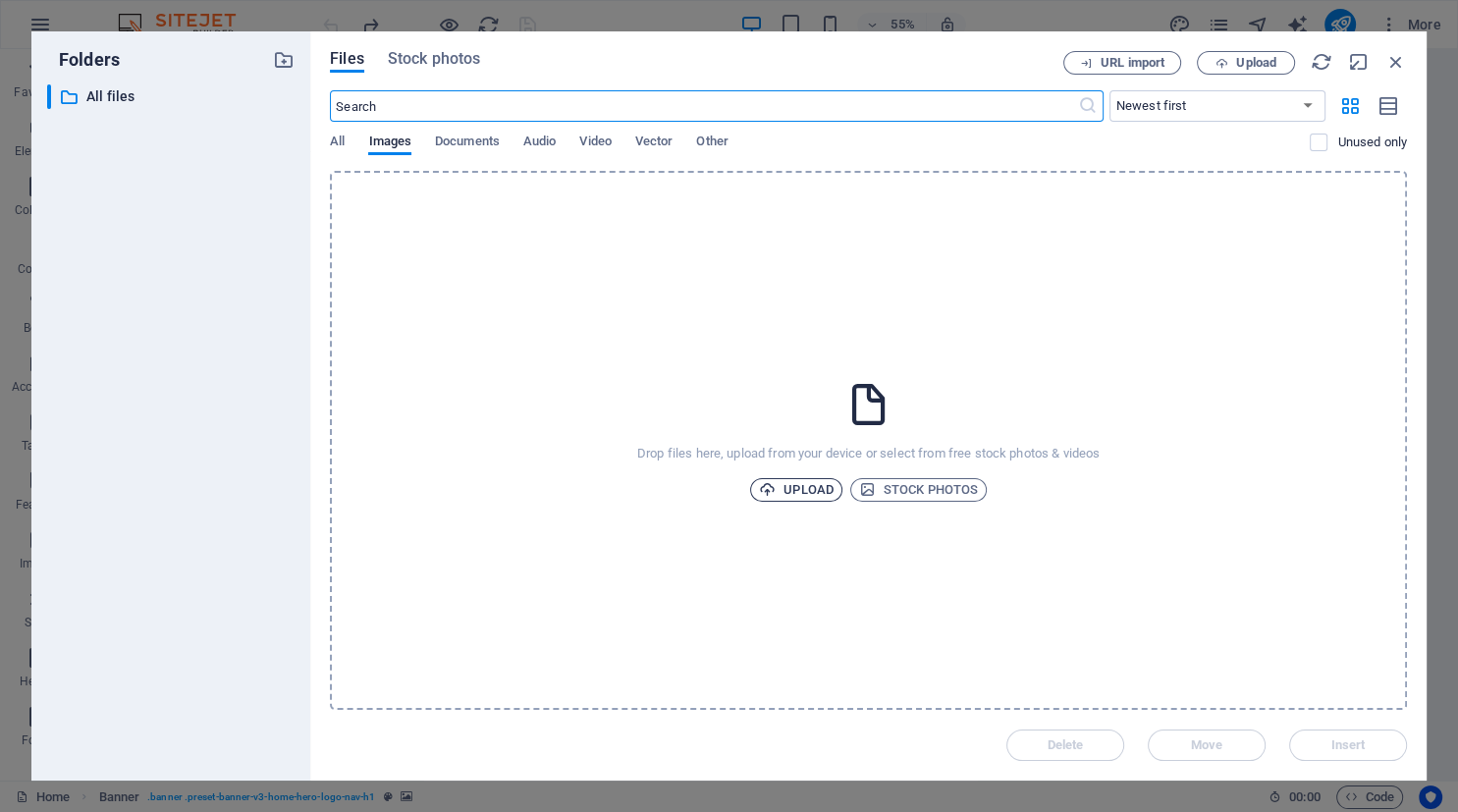 click on "Upload" at bounding box center [796, 490] 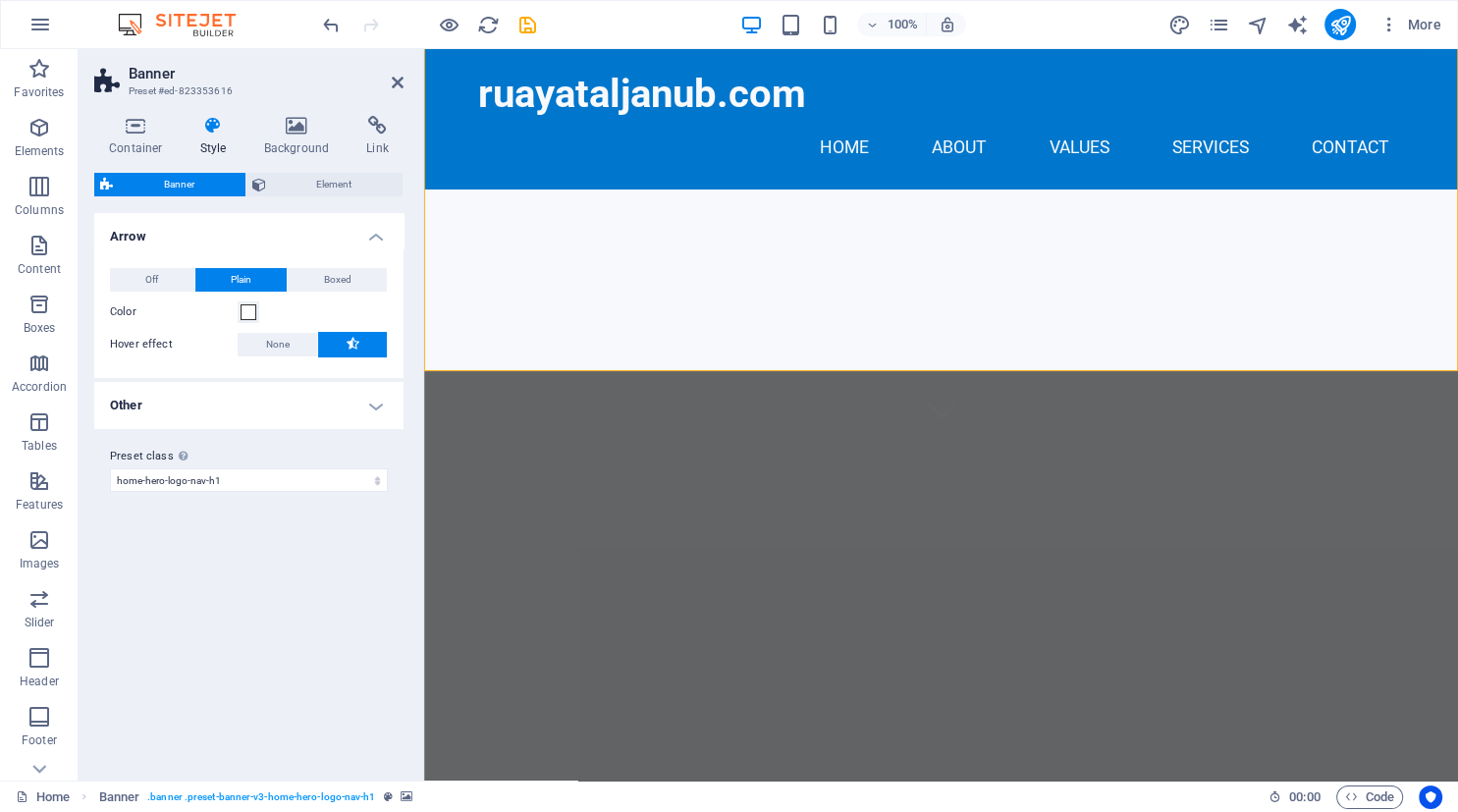 scroll, scrollTop: 207, scrollLeft: 0, axis: vertical 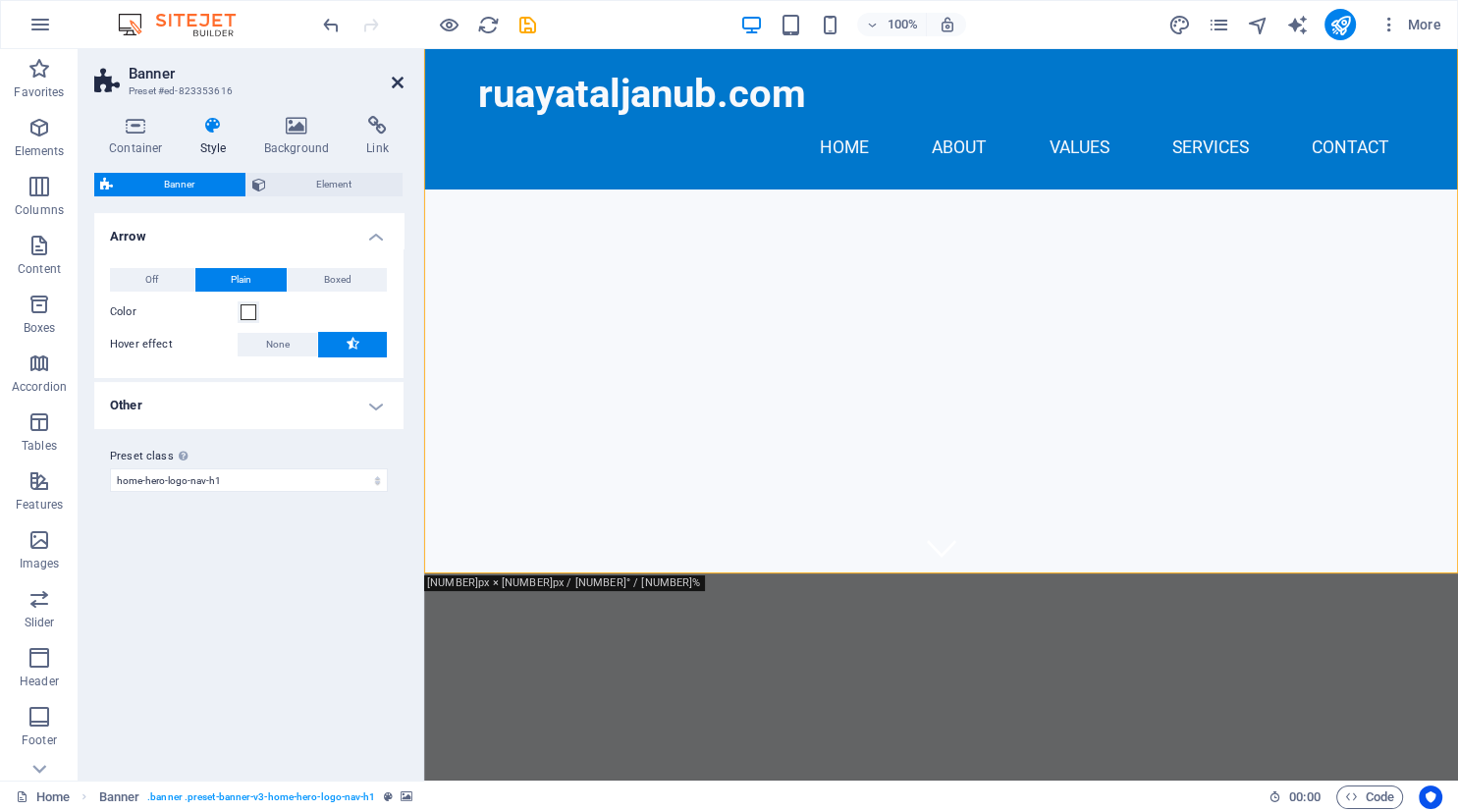 click at bounding box center (398, 82) 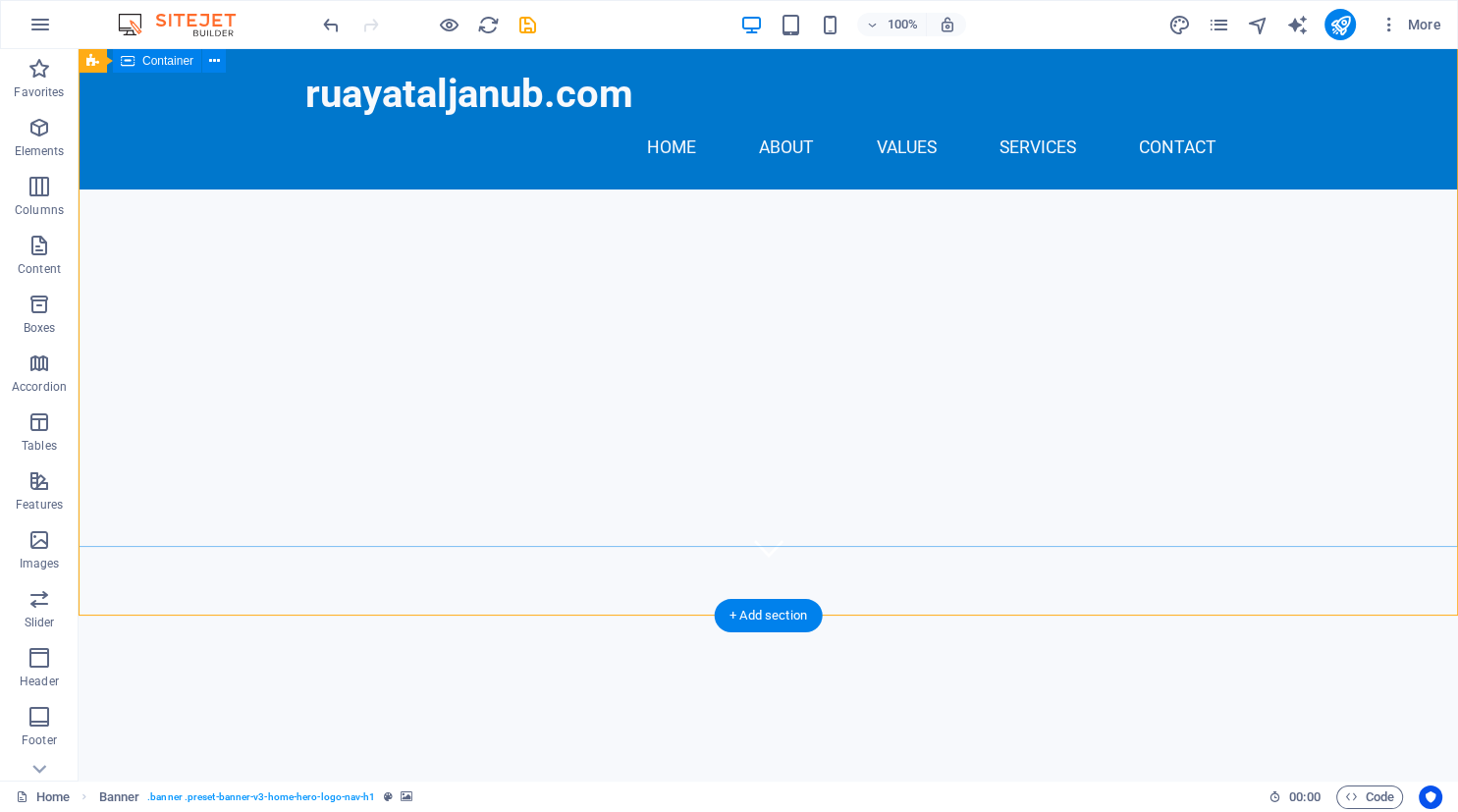 scroll, scrollTop: 0, scrollLeft: 0, axis: both 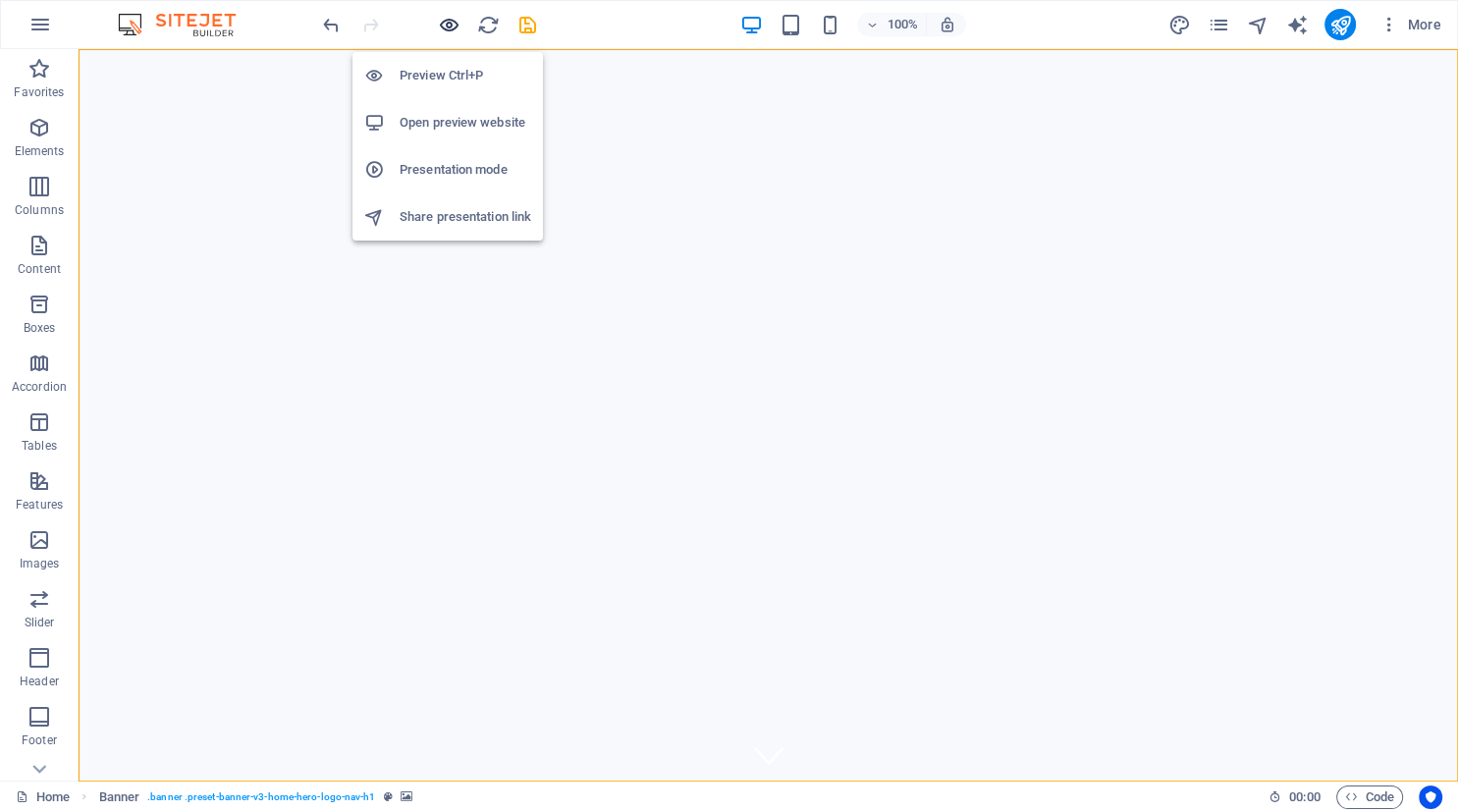 click at bounding box center [449, 25] 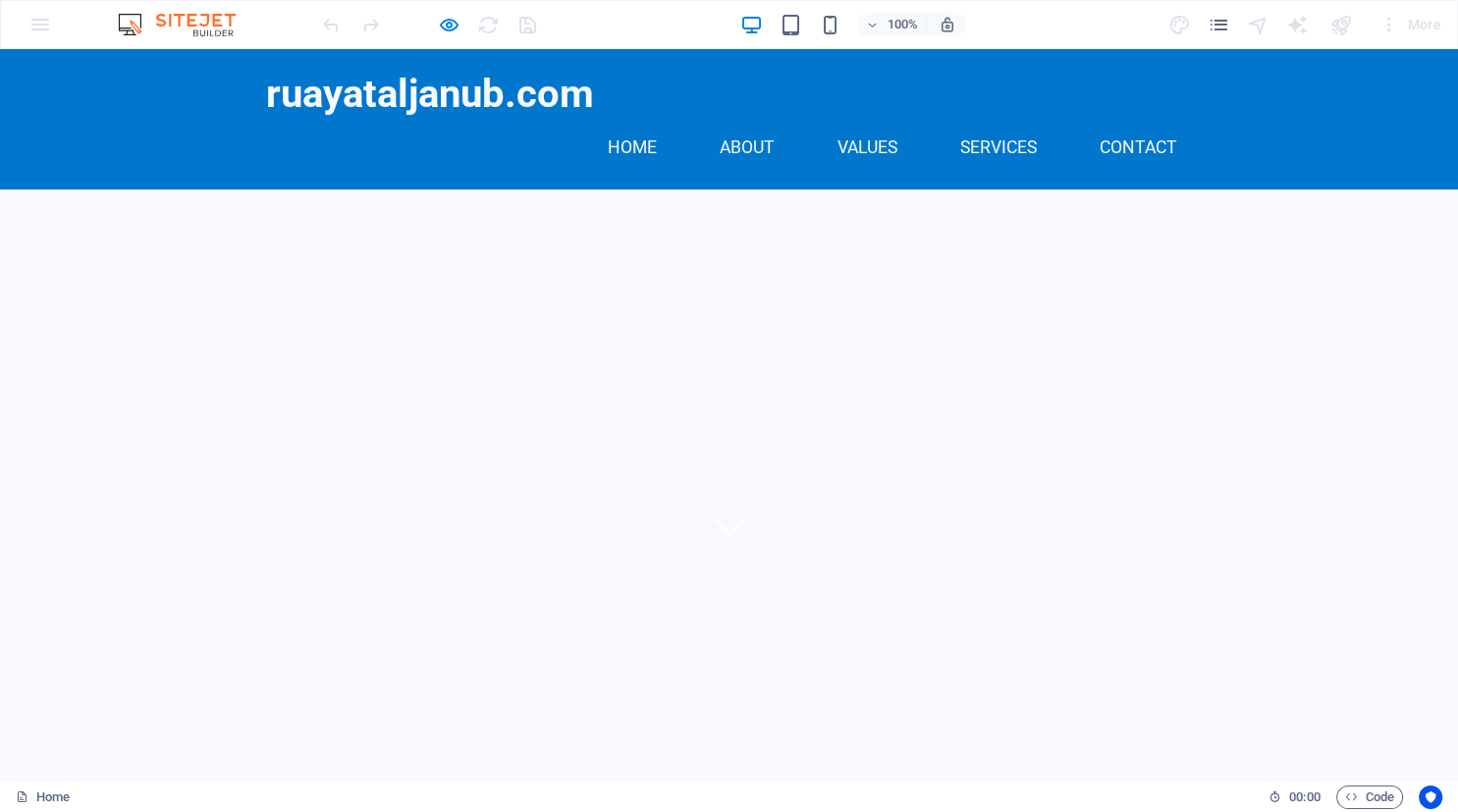 scroll, scrollTop: 0, scrollLeft: 0, axis: both 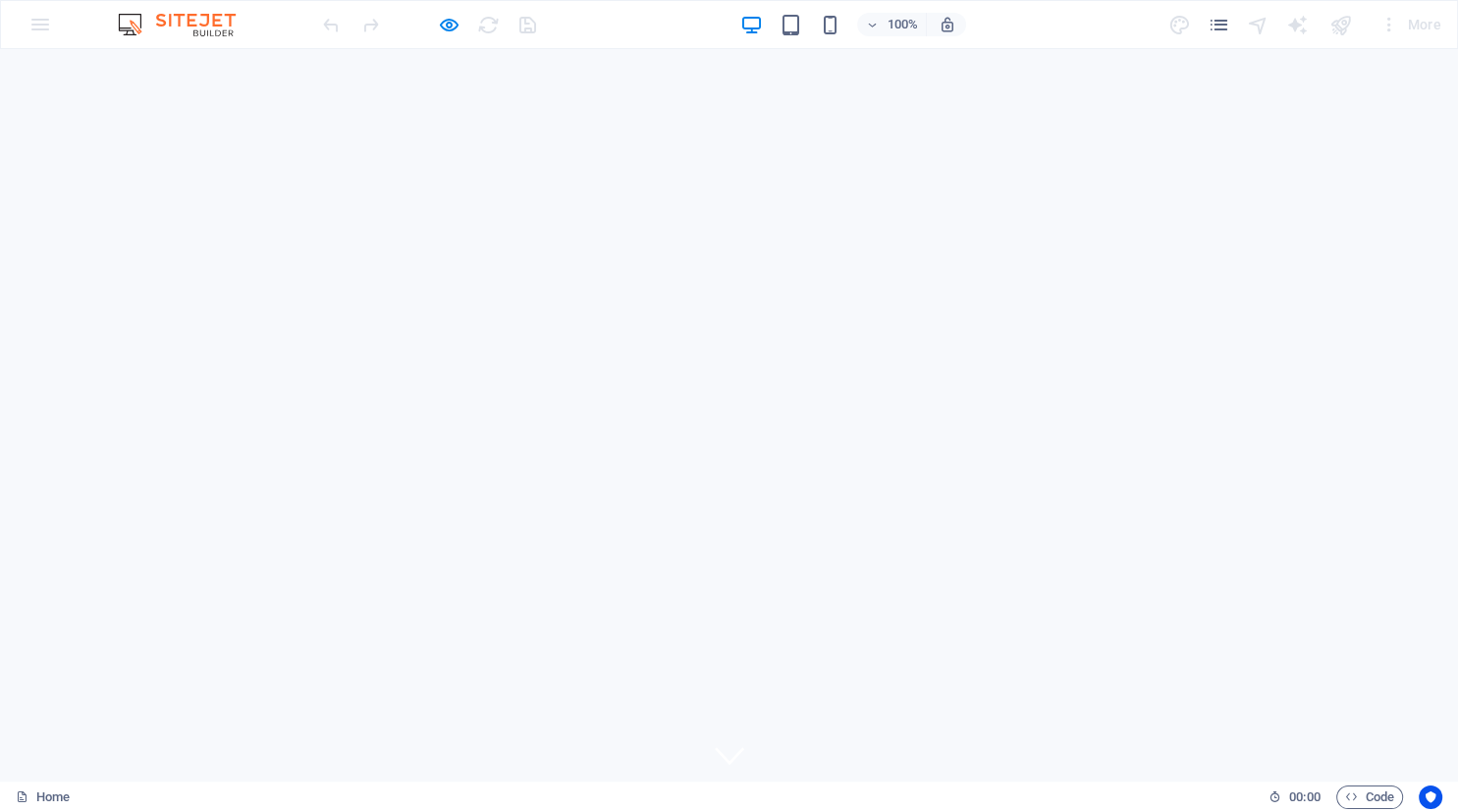 drag, startPoint x: 1051, startPoint y: 297, endPoint x: 341, endPoint y: 355, distance: 712.36507 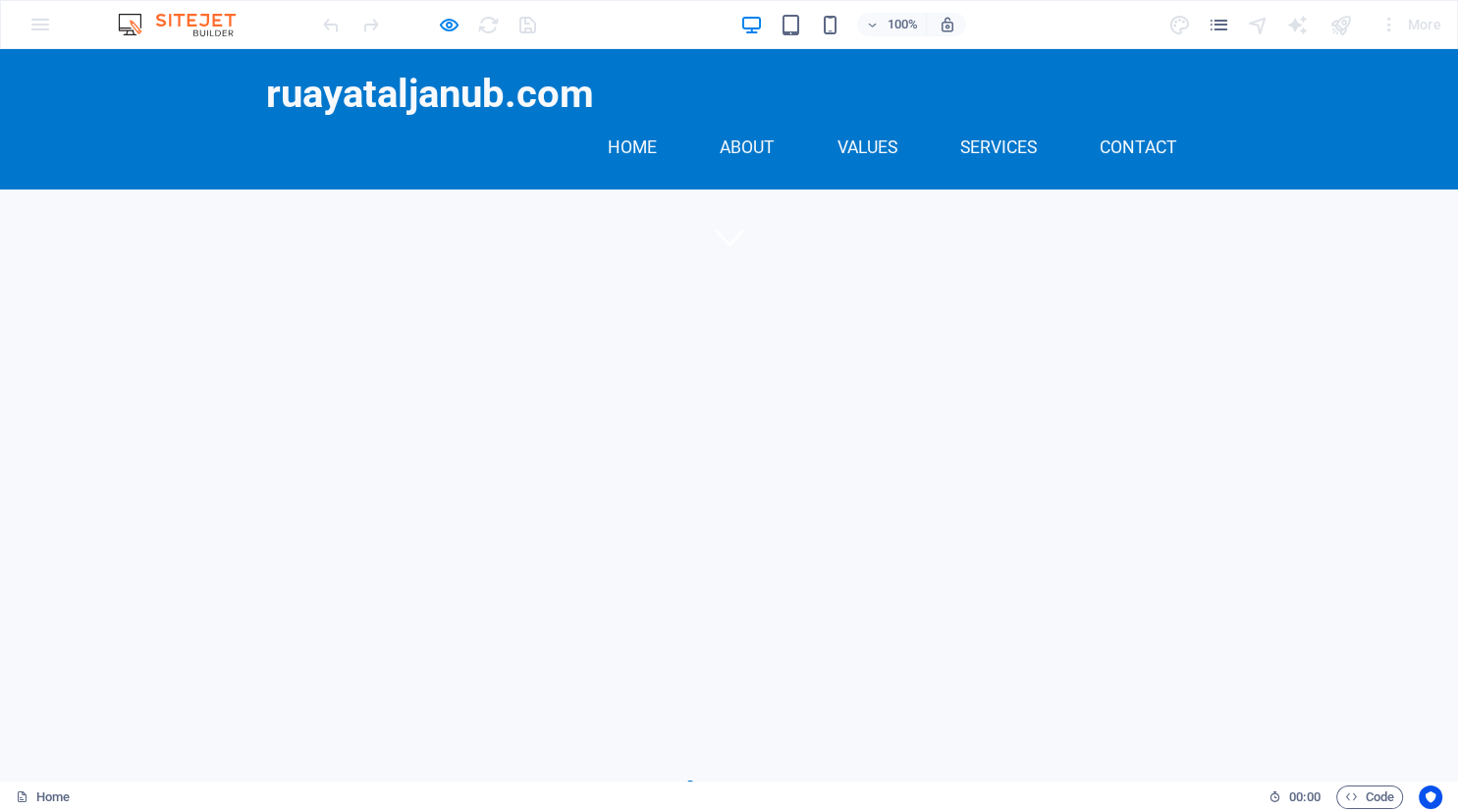 scroll, scrollTop: 103, scrollLeft: 0, axis: vertical 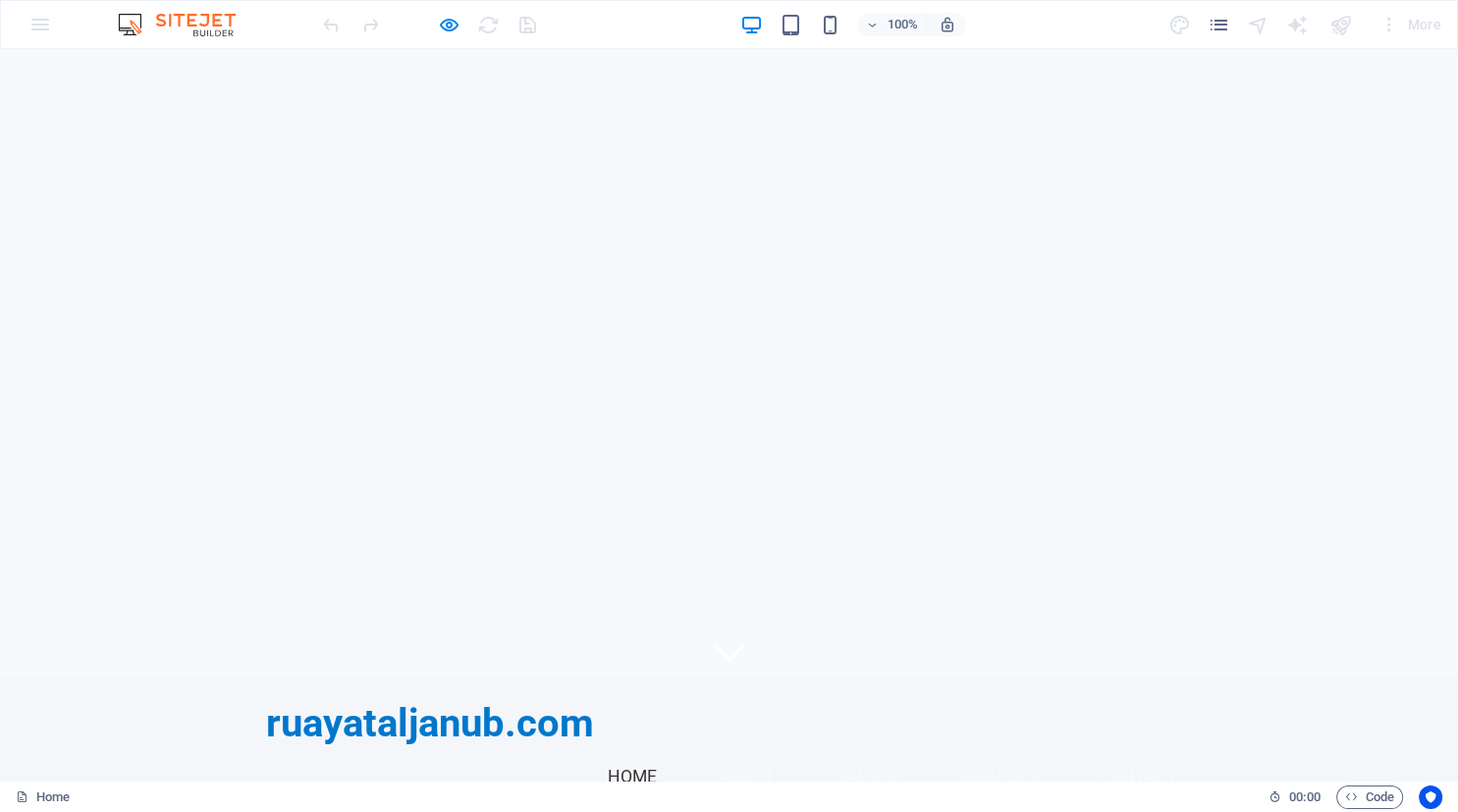 drag, startPoint x: 791, startPoint y: 320, endPoint x: 581, endPoint y: 335, distance: 210.53503 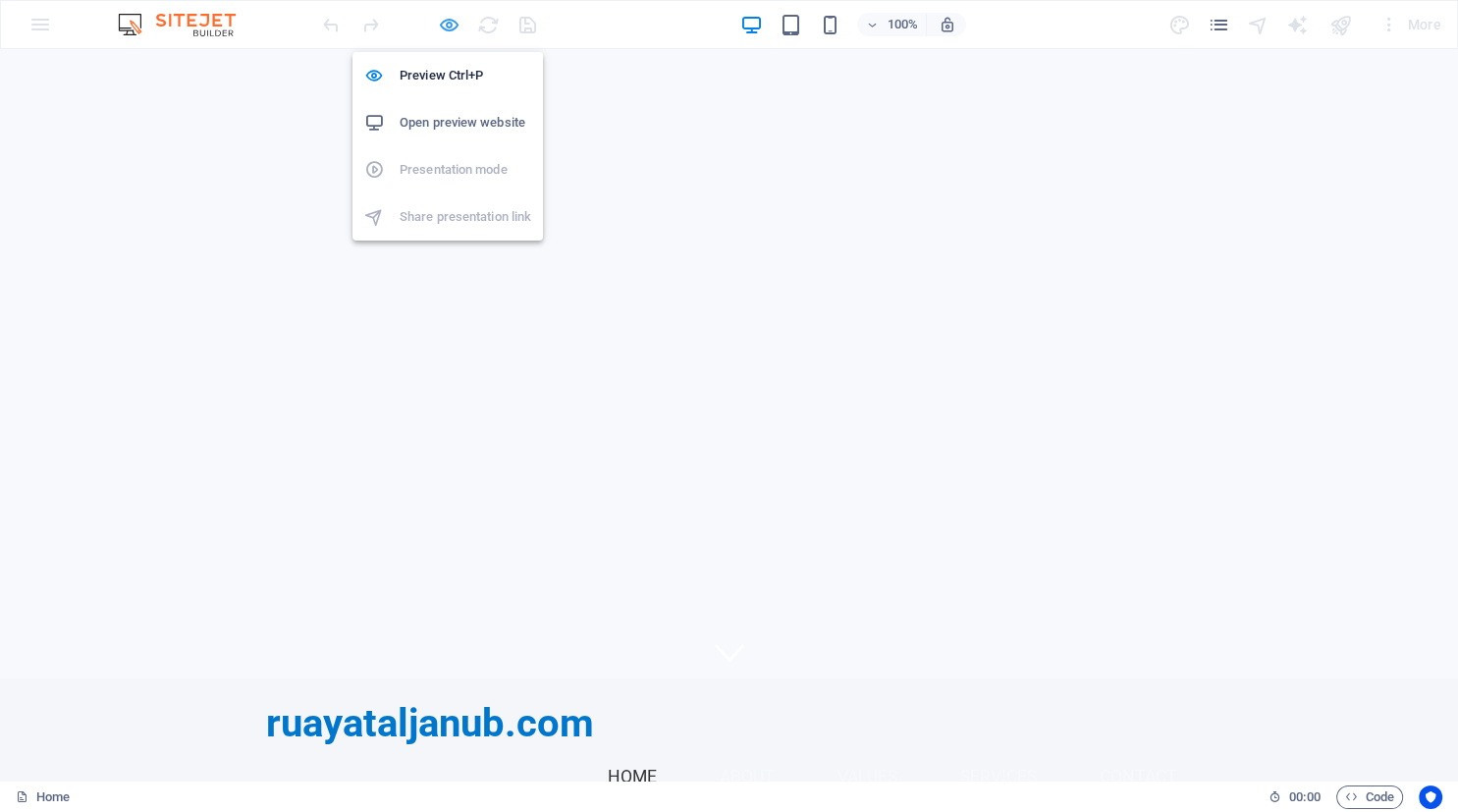 click at bounding box center (449, 25) 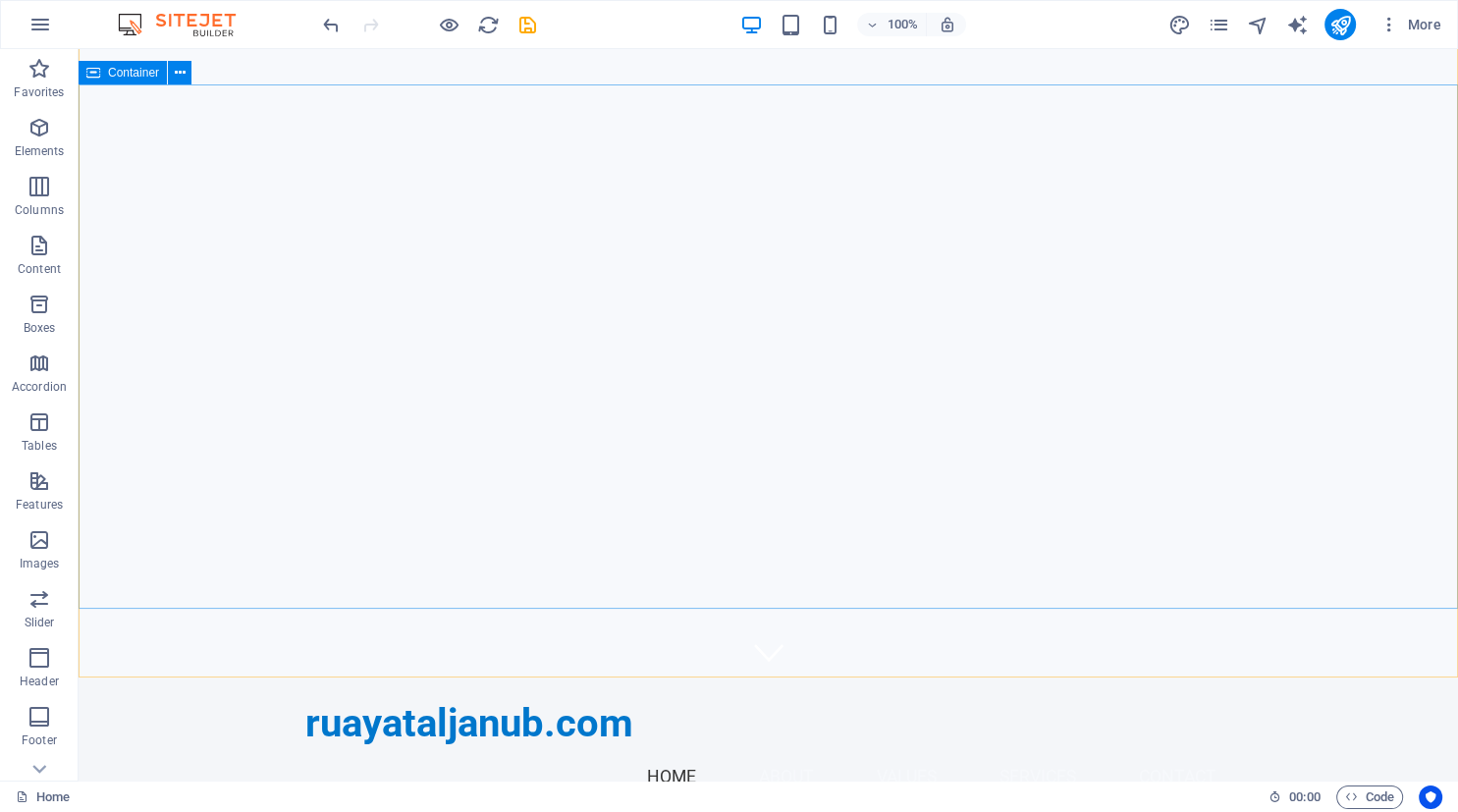 click at bounding box center (93, 73) 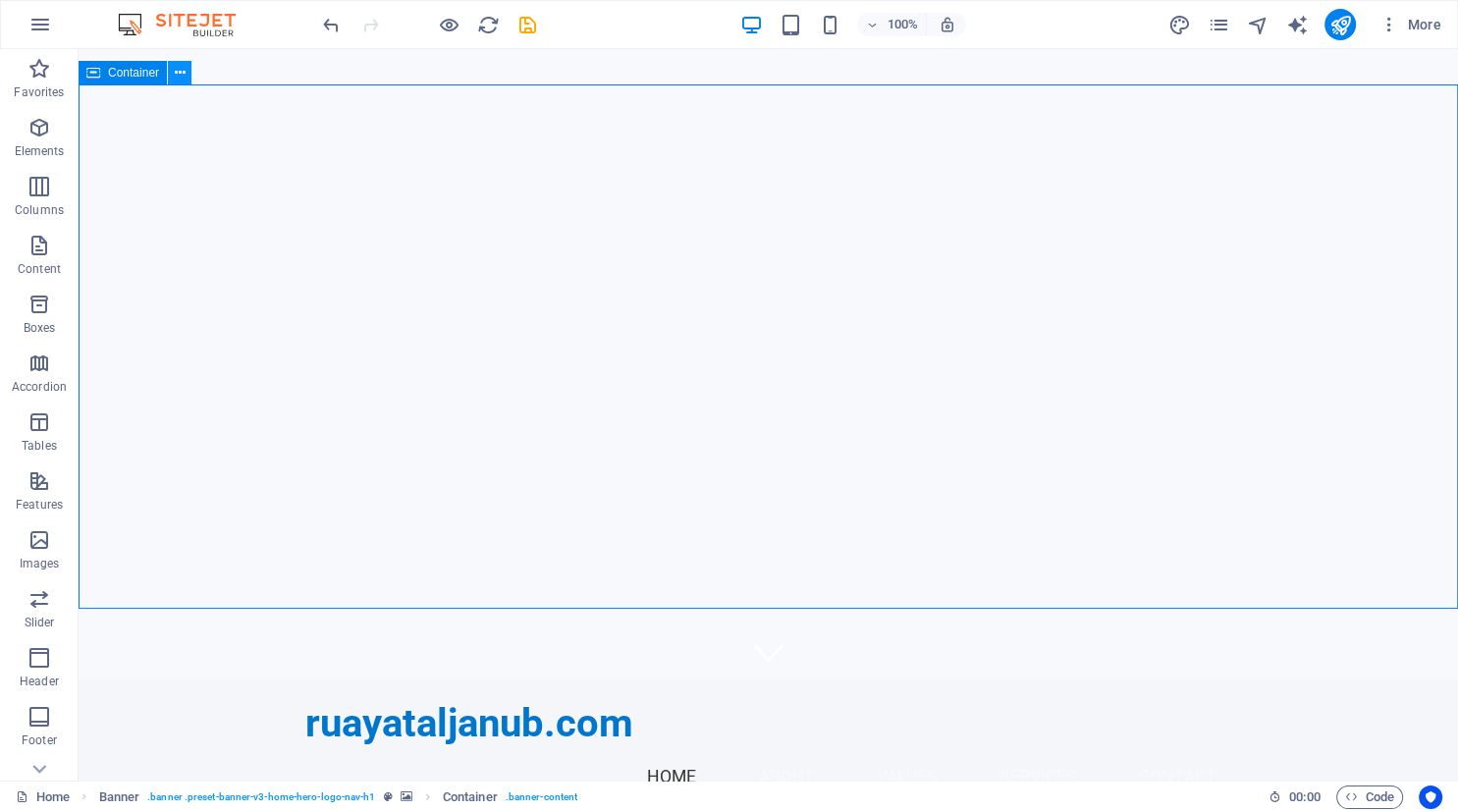 click at bounding box center (180, 73) 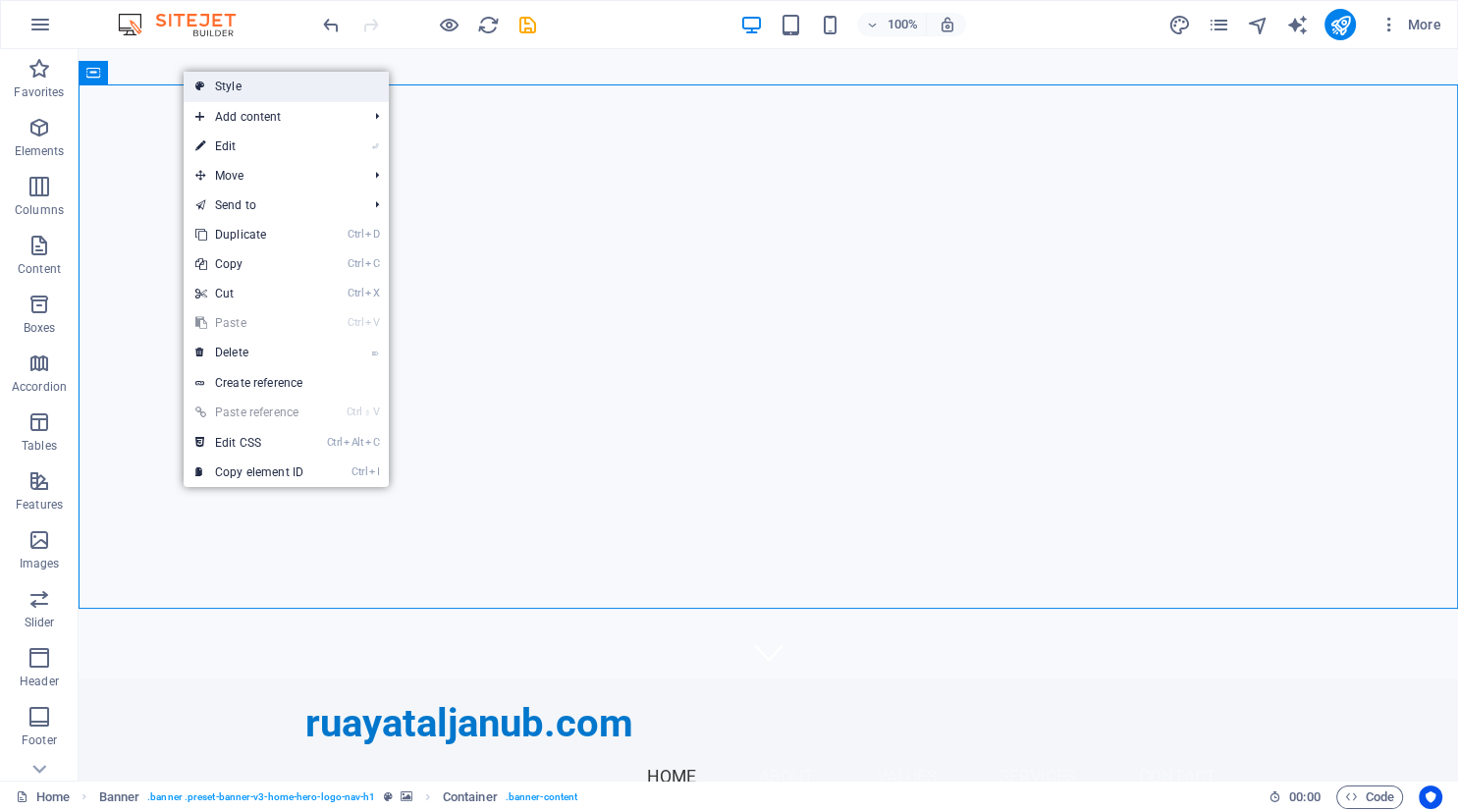 click on "Style" at bounding box center [286, 86] 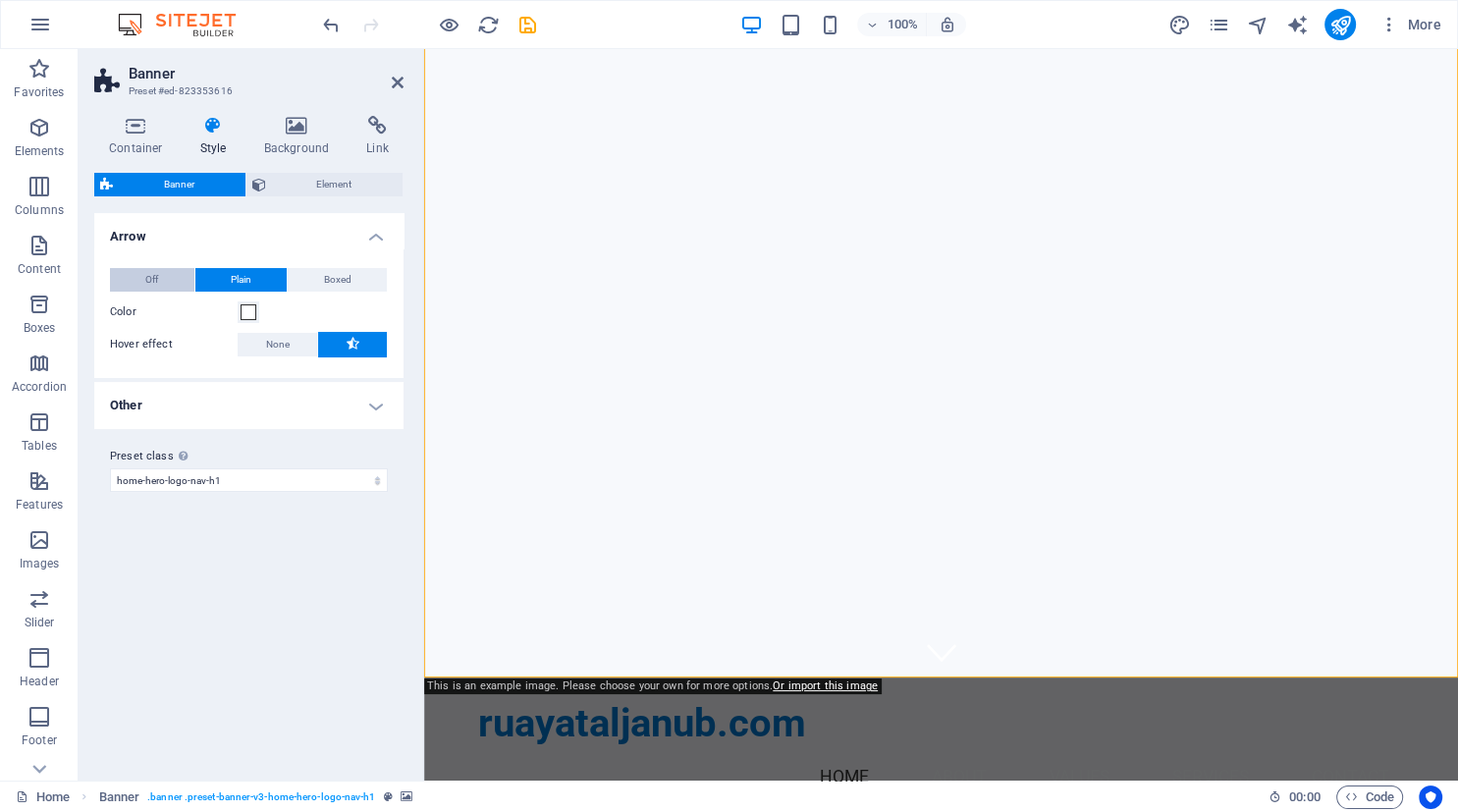 click on "Off" at bounding box center [152, 280] 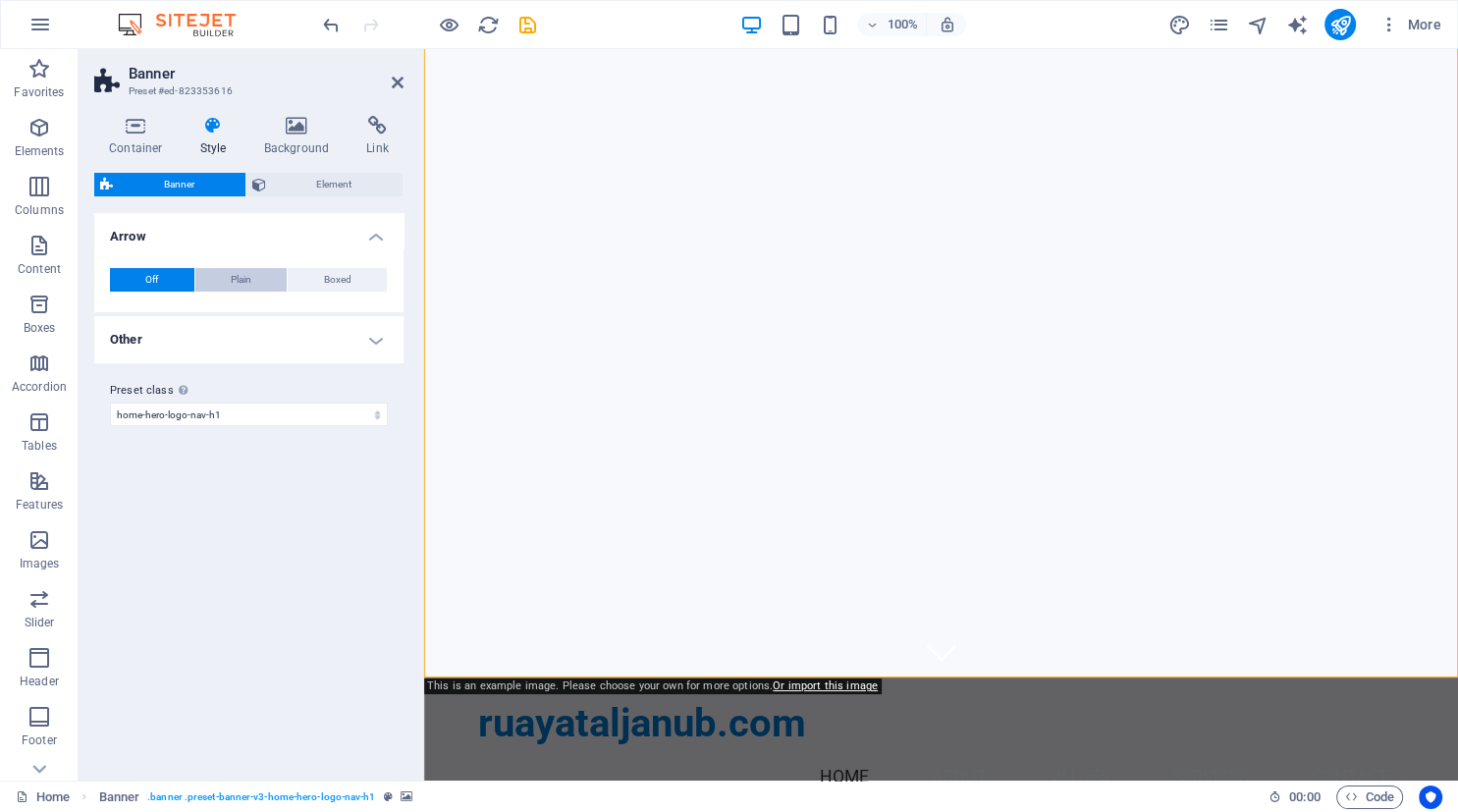 click on "Plain" at bounding box center [241, 280] 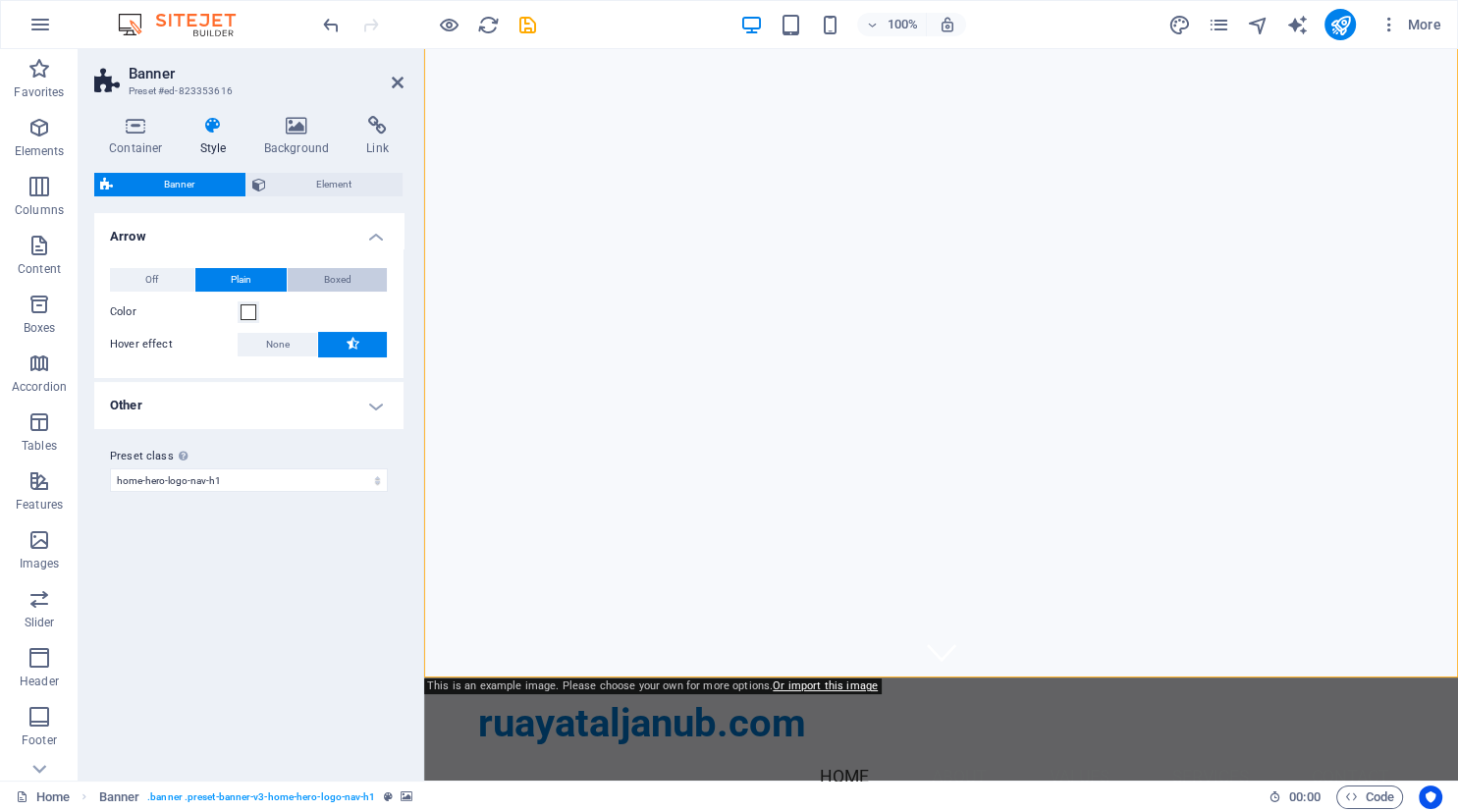 click on "Boxed" at bounding box center (338, 280) 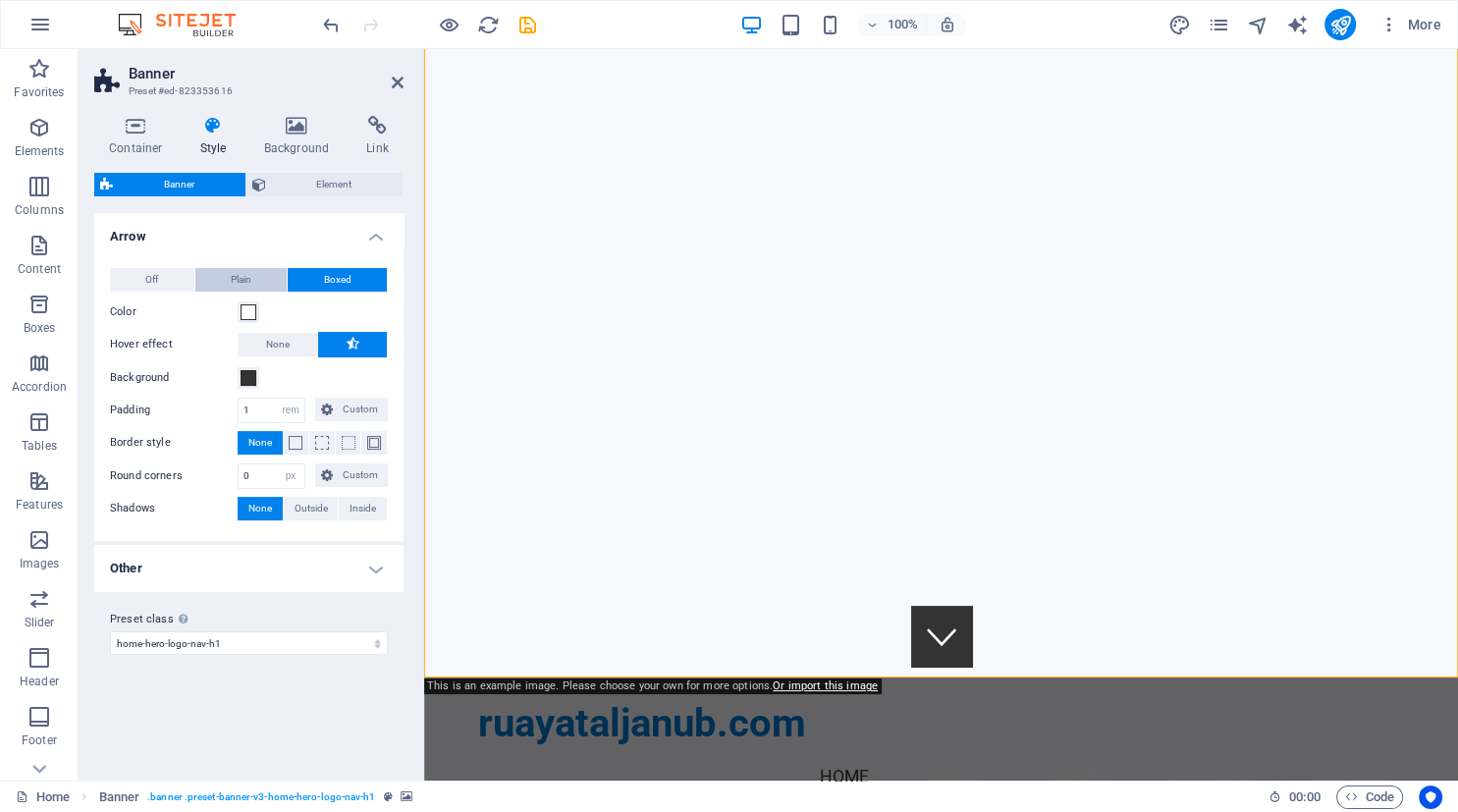 click on "Plain" at bounding box center (241, 280) 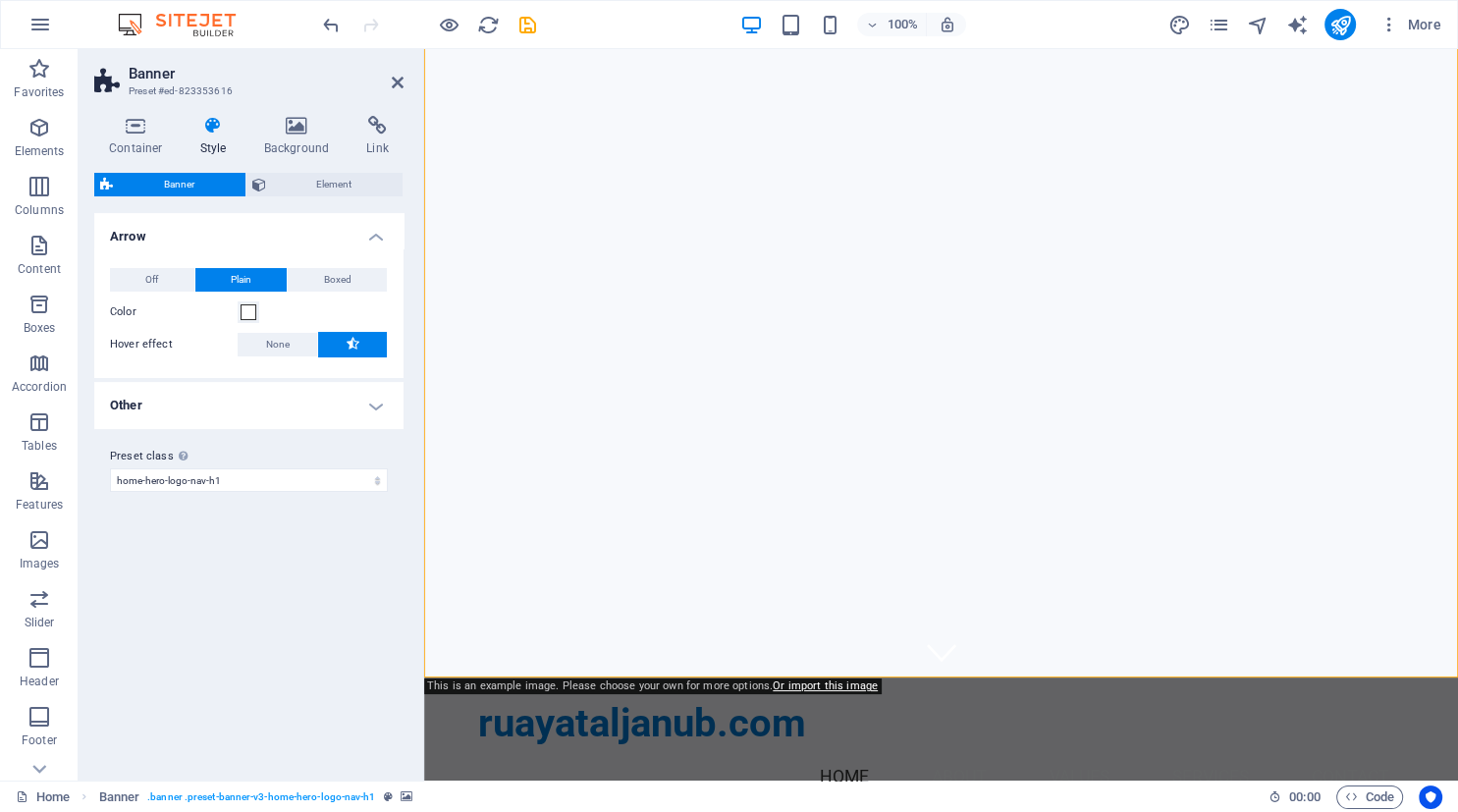 click on "Other" at bounding box center [248, 406] 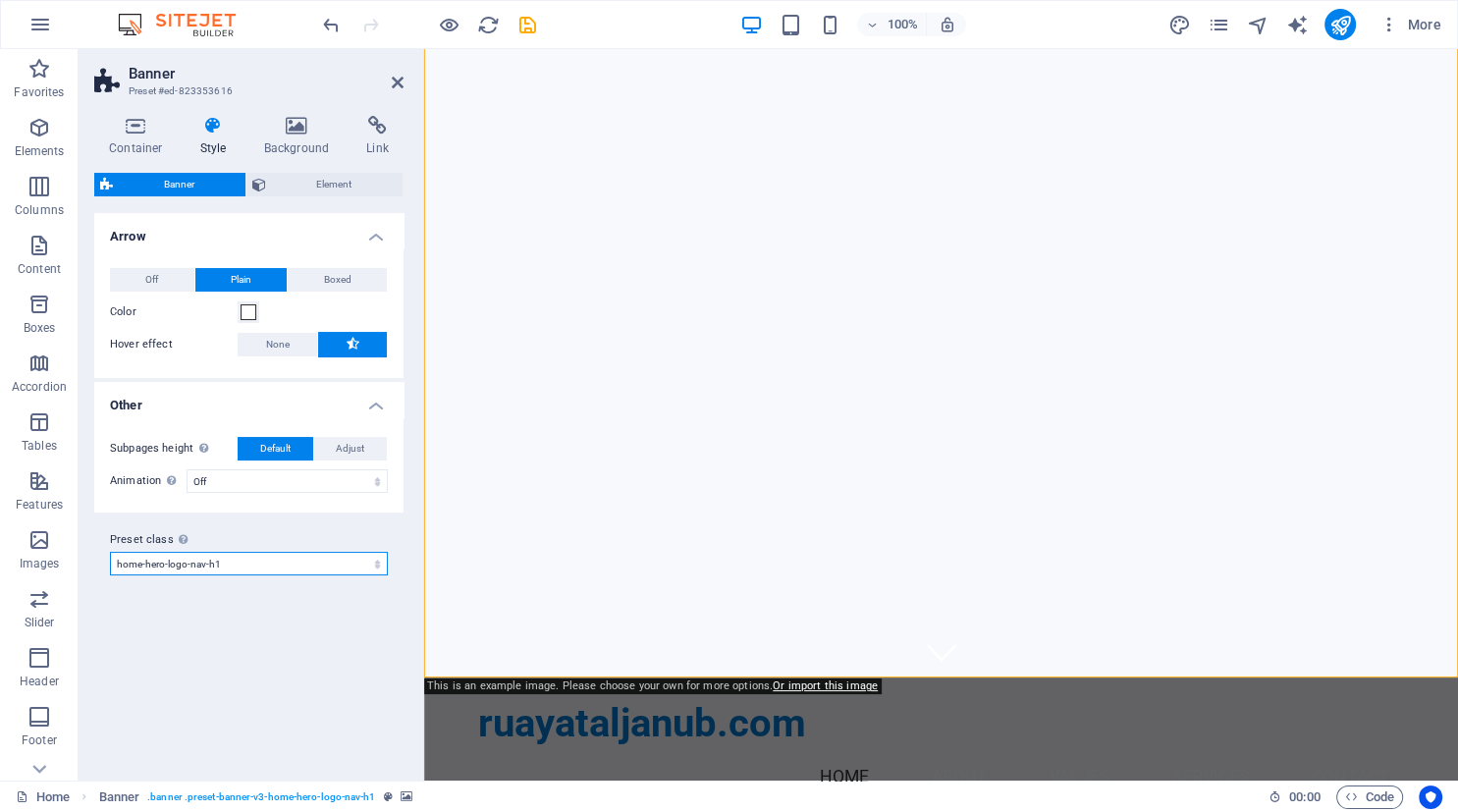 click on "default home-hero-logo-nav-h1-slogan home-hero-logo-nav-h1 home-logo-nav-h1-image-text Add preset class" at bounding box center [248, 564] 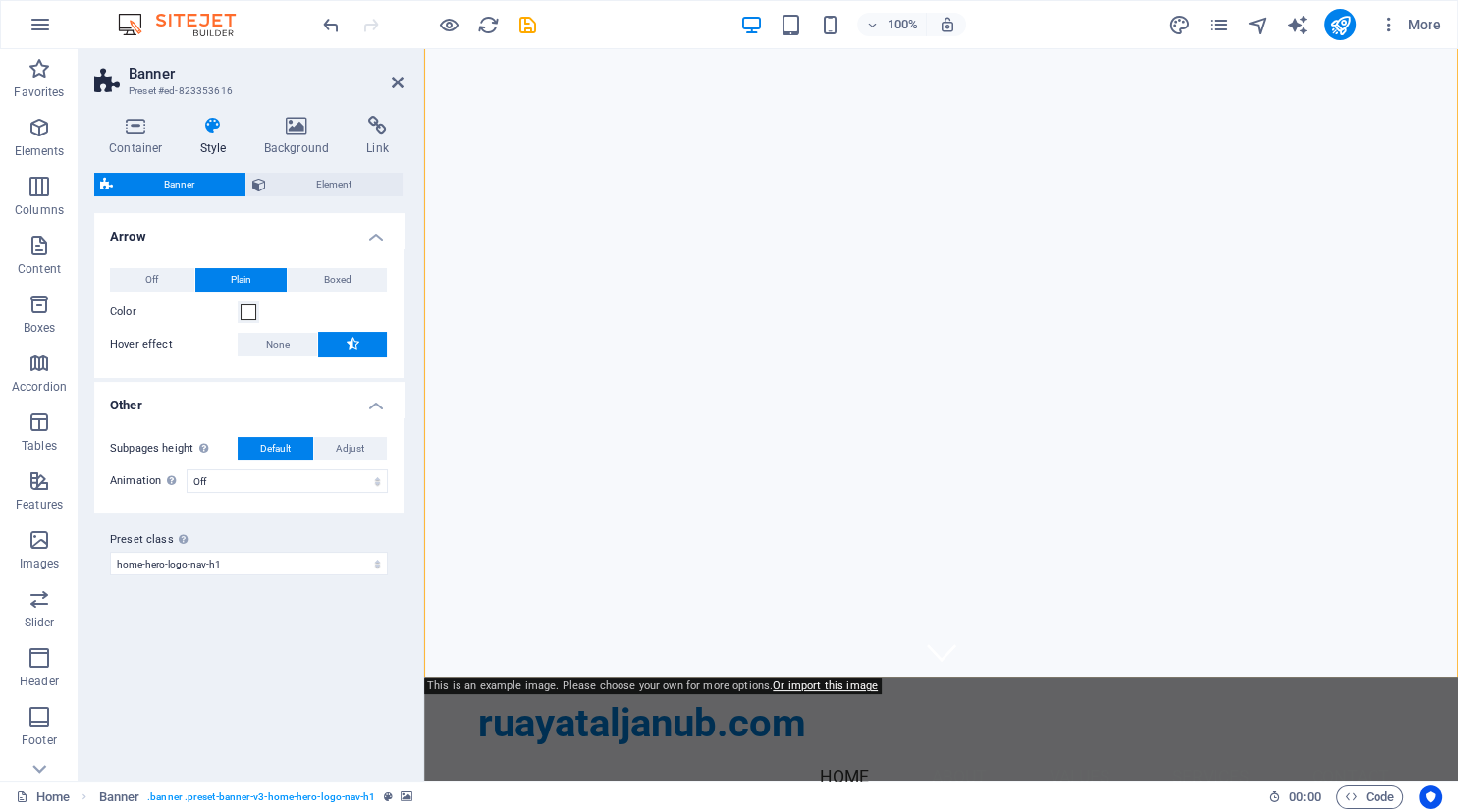 click on "Variants Default Arrow Off Plain Boxed Color Hover effect None Background Padding 1 px rem % vh vw Custom Custom 1 px rem % vh vw 1 px rem % vh vw 1 px rem % vh vw 1 px rem % vh vw Border style None              - Width 1 px rem vh vw Custom Custom 1 px rem vh vw 1 px rem vh vw 1 px rem vh vw 1 px rem vh vw  - Color Round corners 0 px rem % vh vw Custom Custom 0 px rem % vh vw 0 px rem % vh vw 0 px rem % vh vw 0 px rem % vh vw Shadows None Outside Inside Color X offset 0 px rem vh vw Y offset 0 px rem vh vw Blur 0 px rem % vh vw Spread 0 px rem vh vw Other Subpages height Overwrites the min. height of the banner only for the subpages. Default Adjust Min. height Minimum height of the header on subpages. Header height adapts if content is higher. 0 for automatic height 500 auto px rem % vh vw Animation Activates the movement of the background image. This setting may cause problems, e.g. it shouldn't be combined with Lazyload. Off Zoom: in & out Slide: left to right Slide: up to down Duration 30 s" at bounding box center (248, 489) 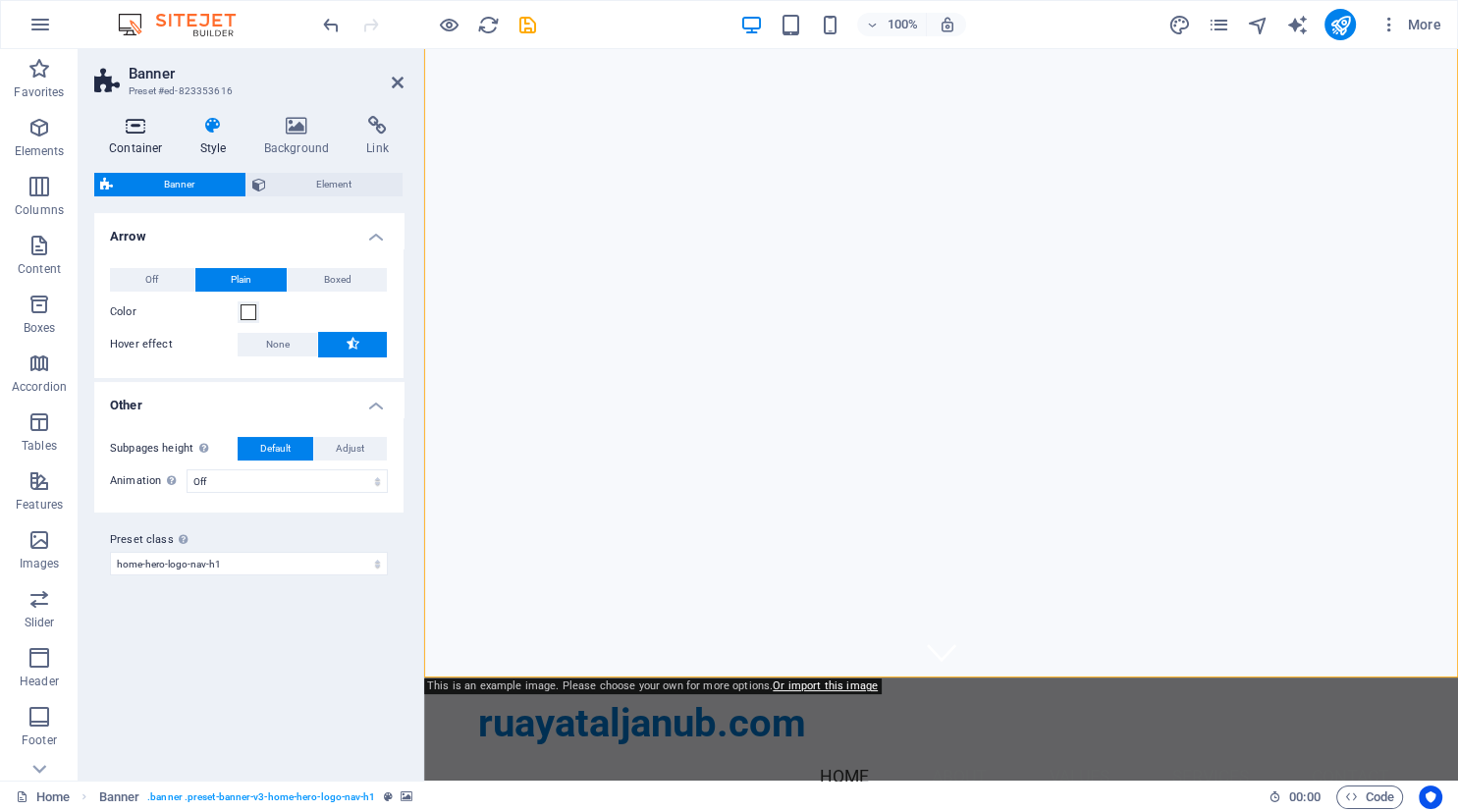 click on "Container" at bounding box center [139, 136] 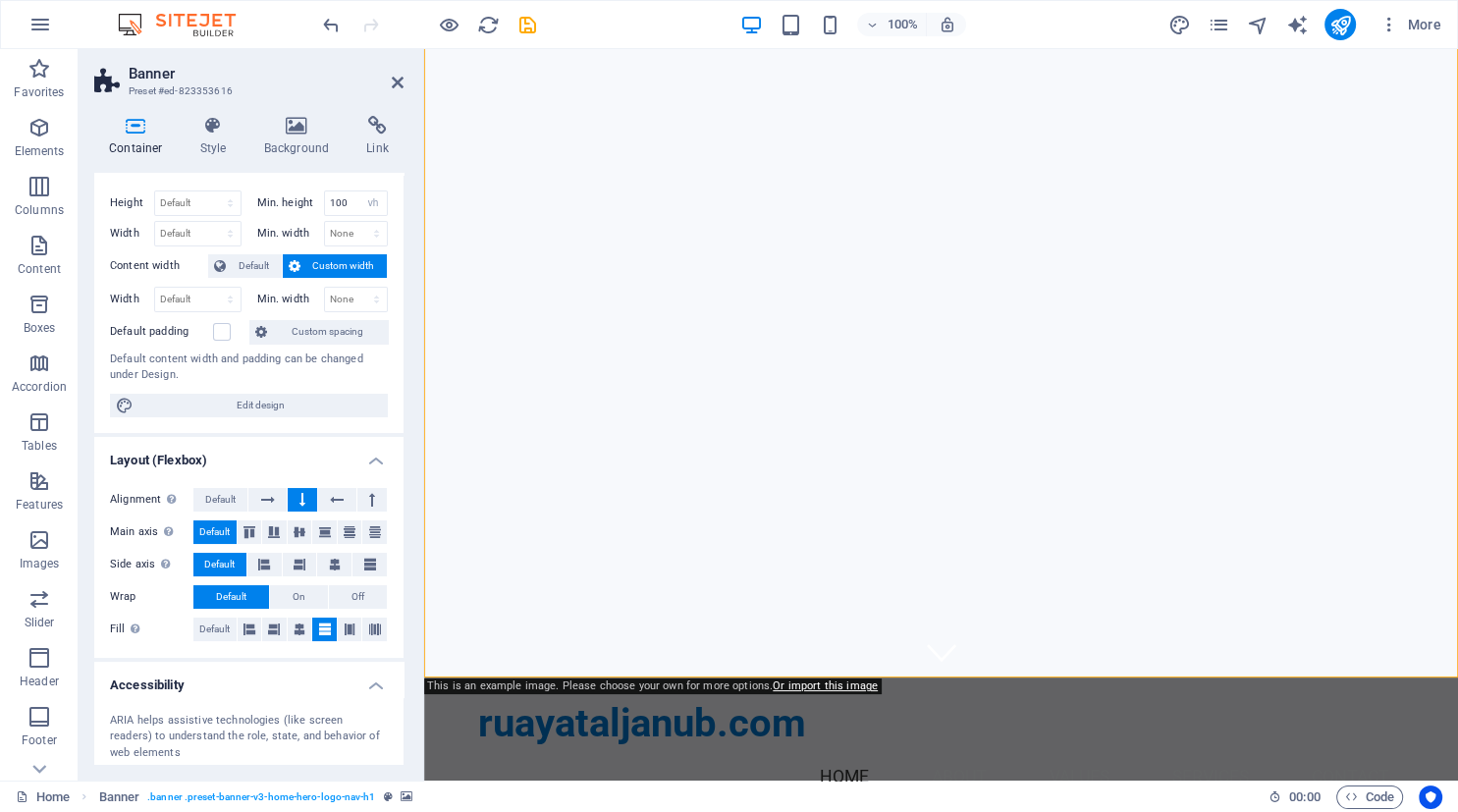 scroll, scrollTop: 0, scrollLeft: 0, axis: both 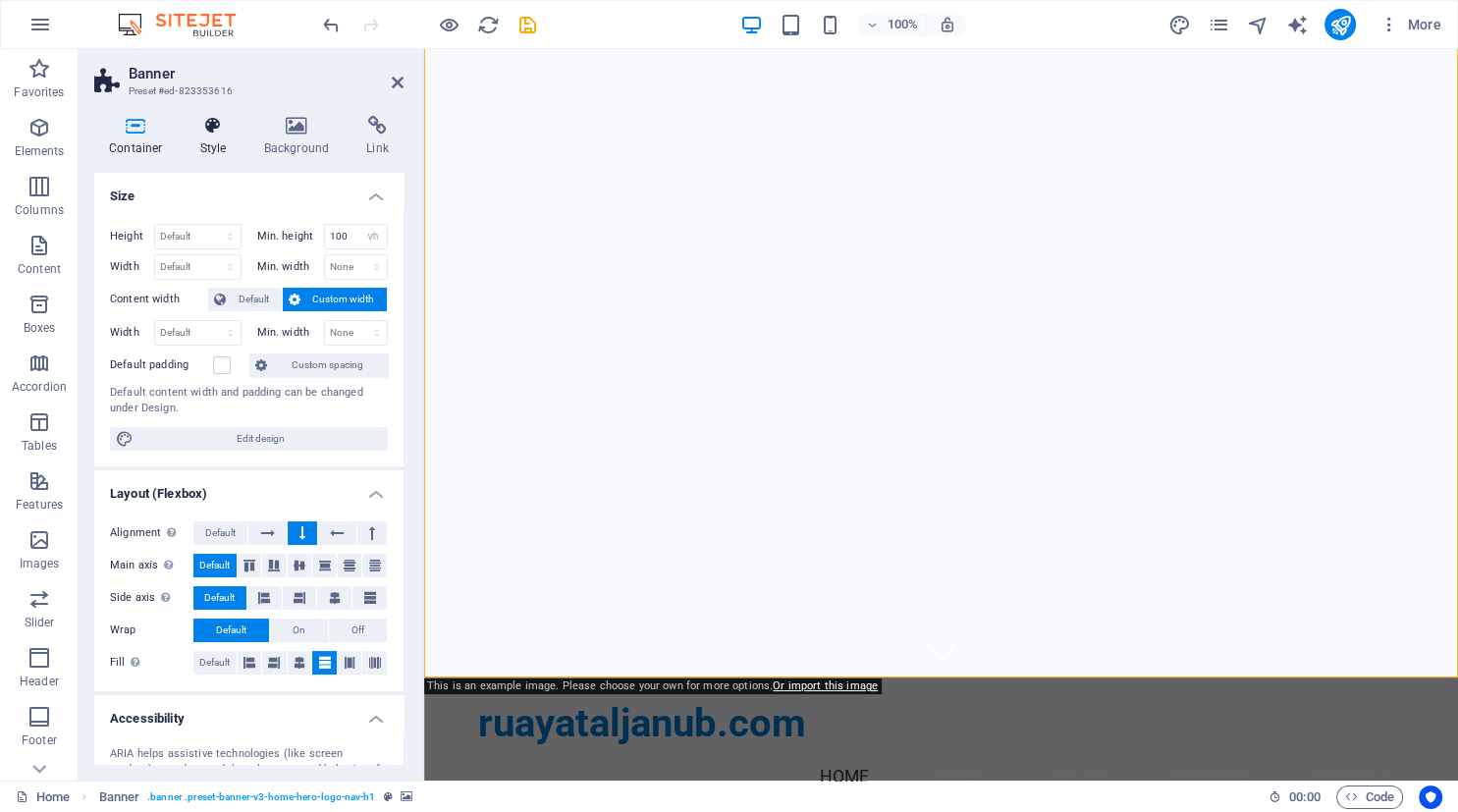 click on "Style" at bounding box center (217, 136) 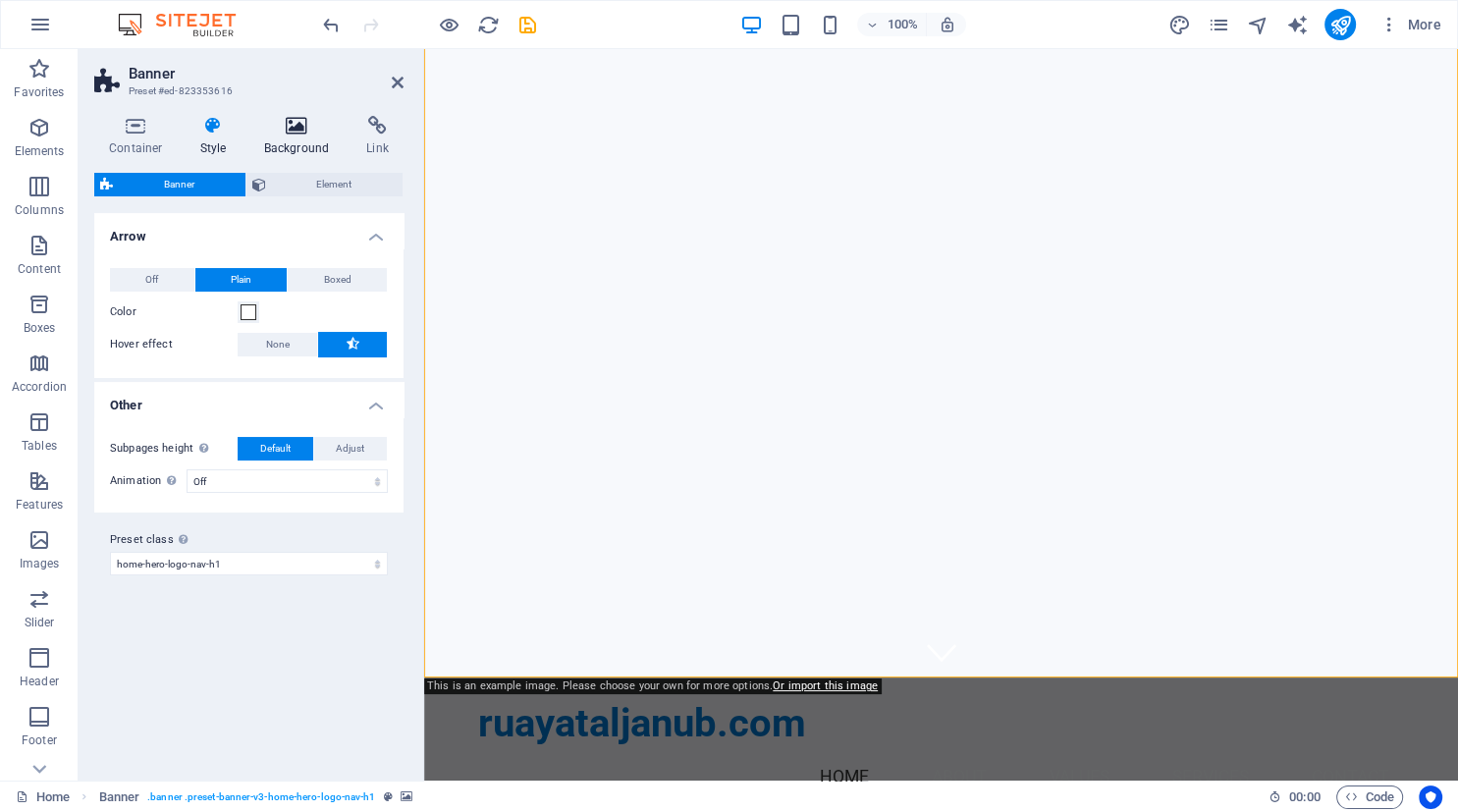 click at bounding box center [297, 126] 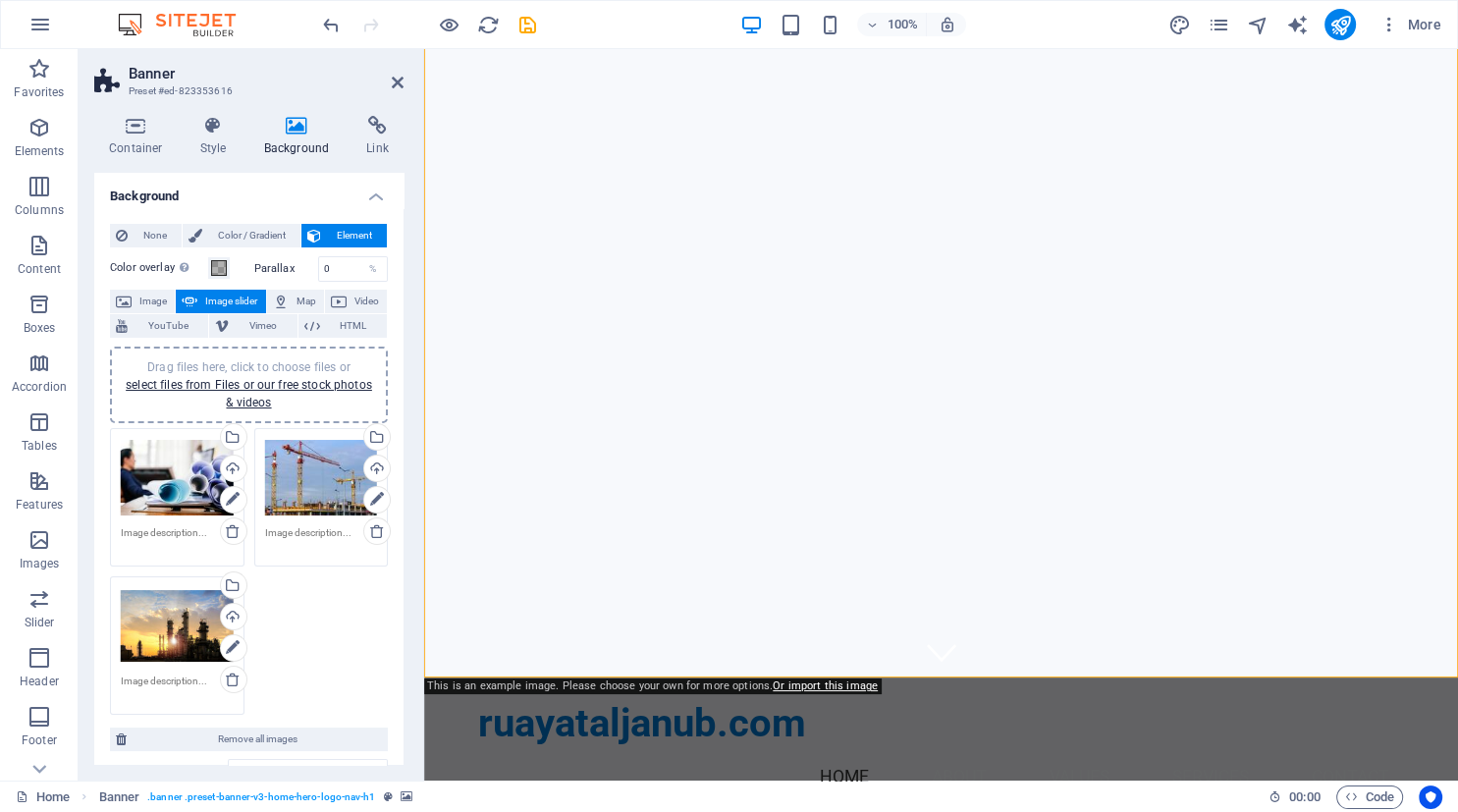click on "Drag files here, click to choose files or select files from Files or our free stock photos & videos" at bounding box center (177, 478) 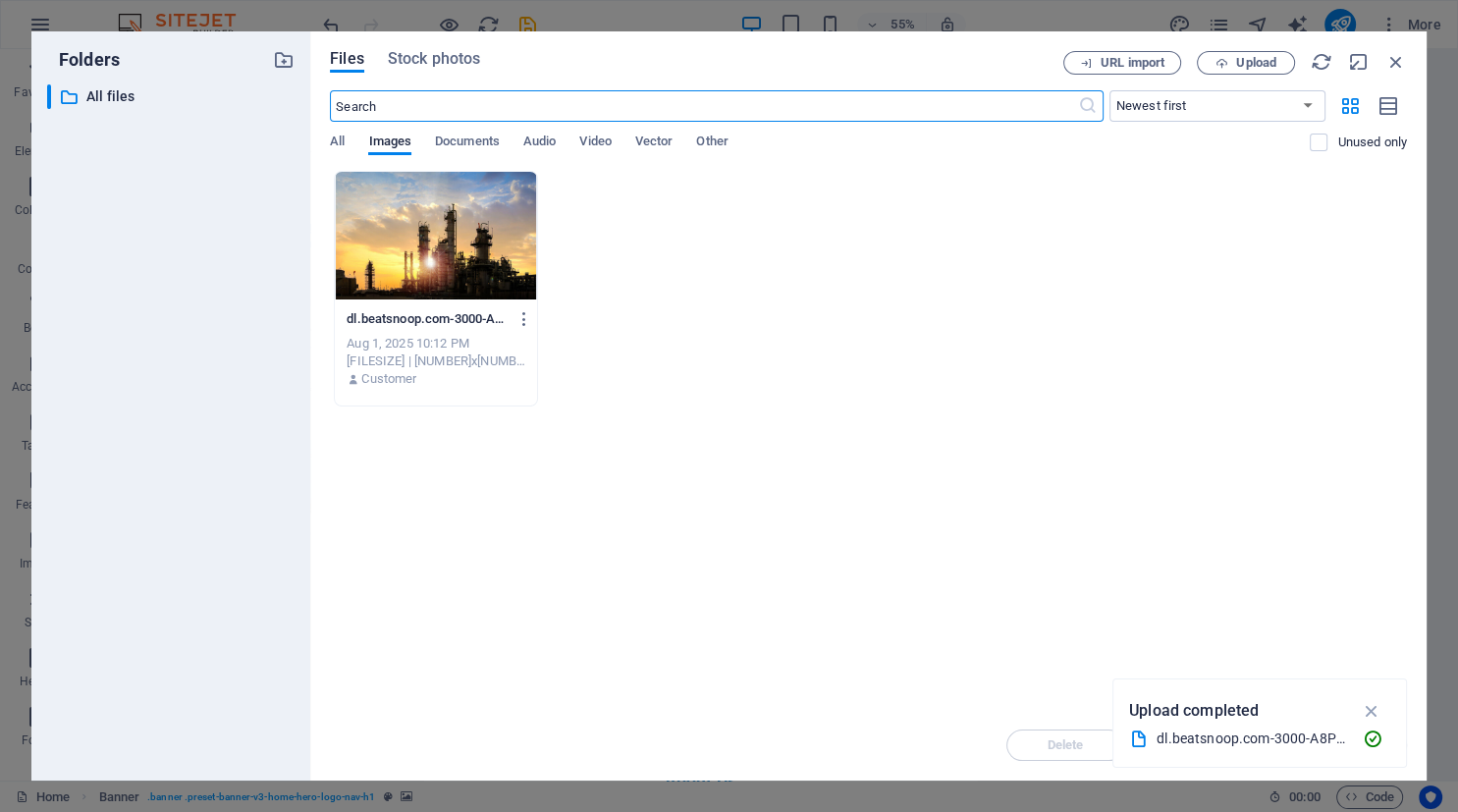 click at bounding box center (436, 236) 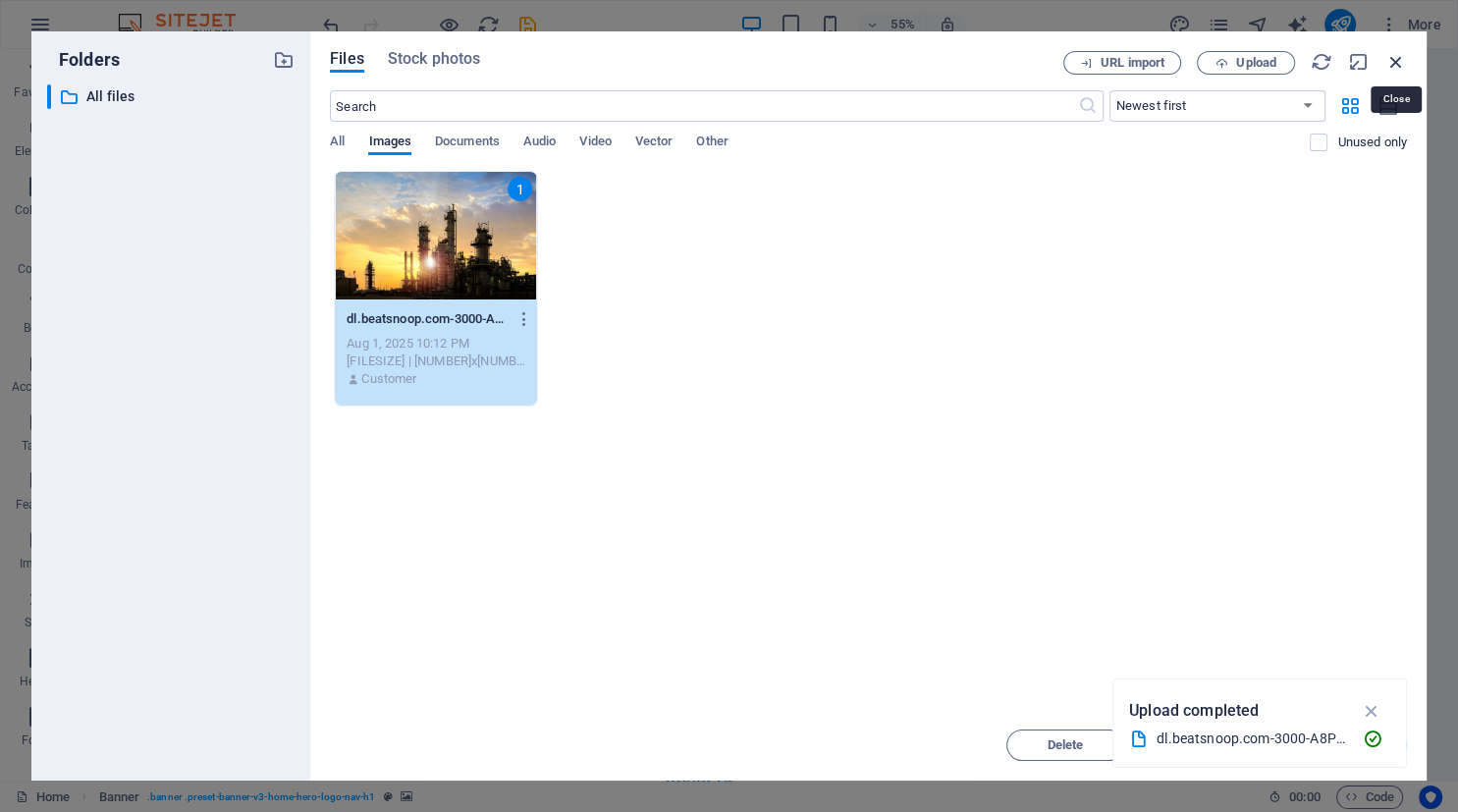 click at bounding box center (1396, 62) 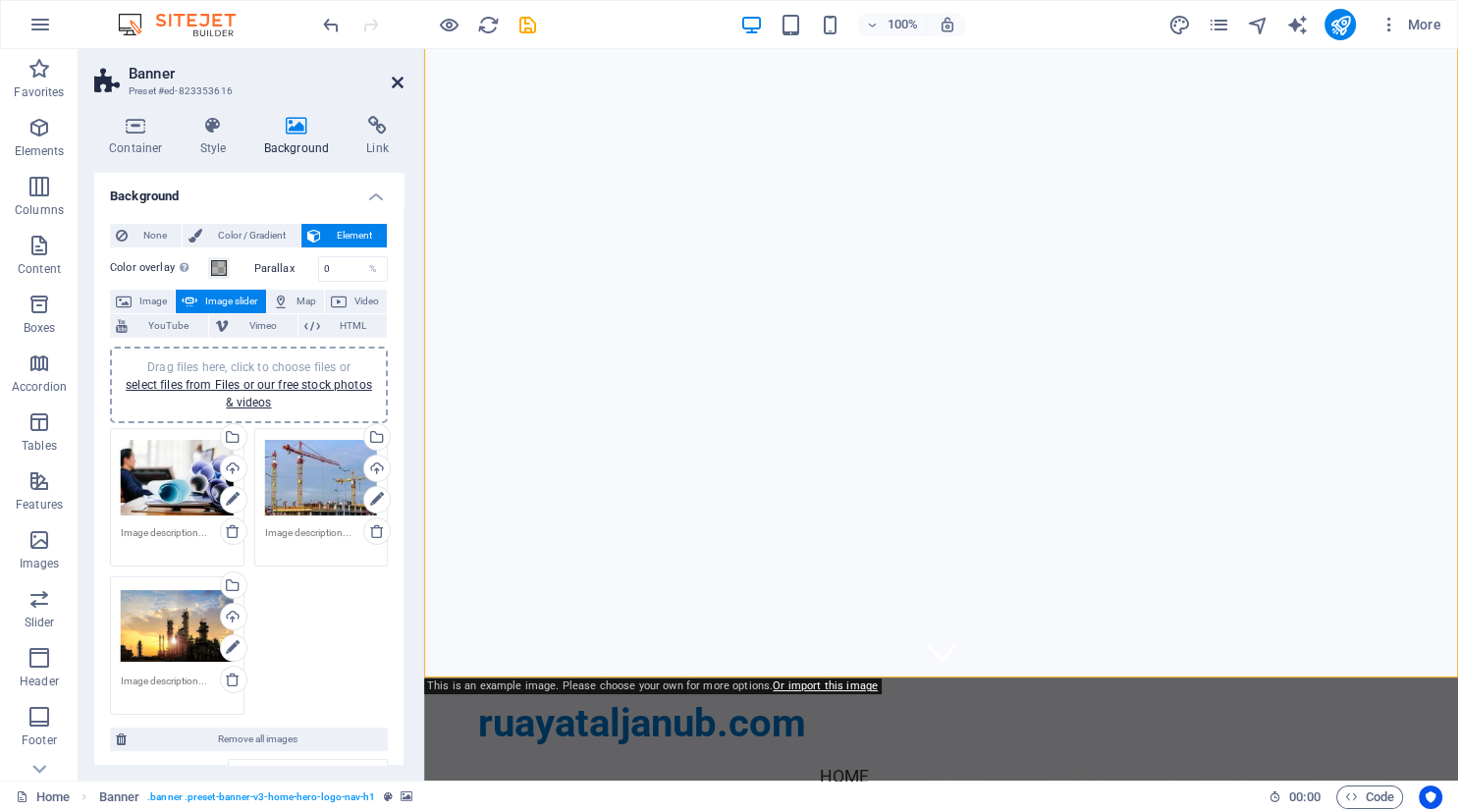 click at bounding box center [398, 82] 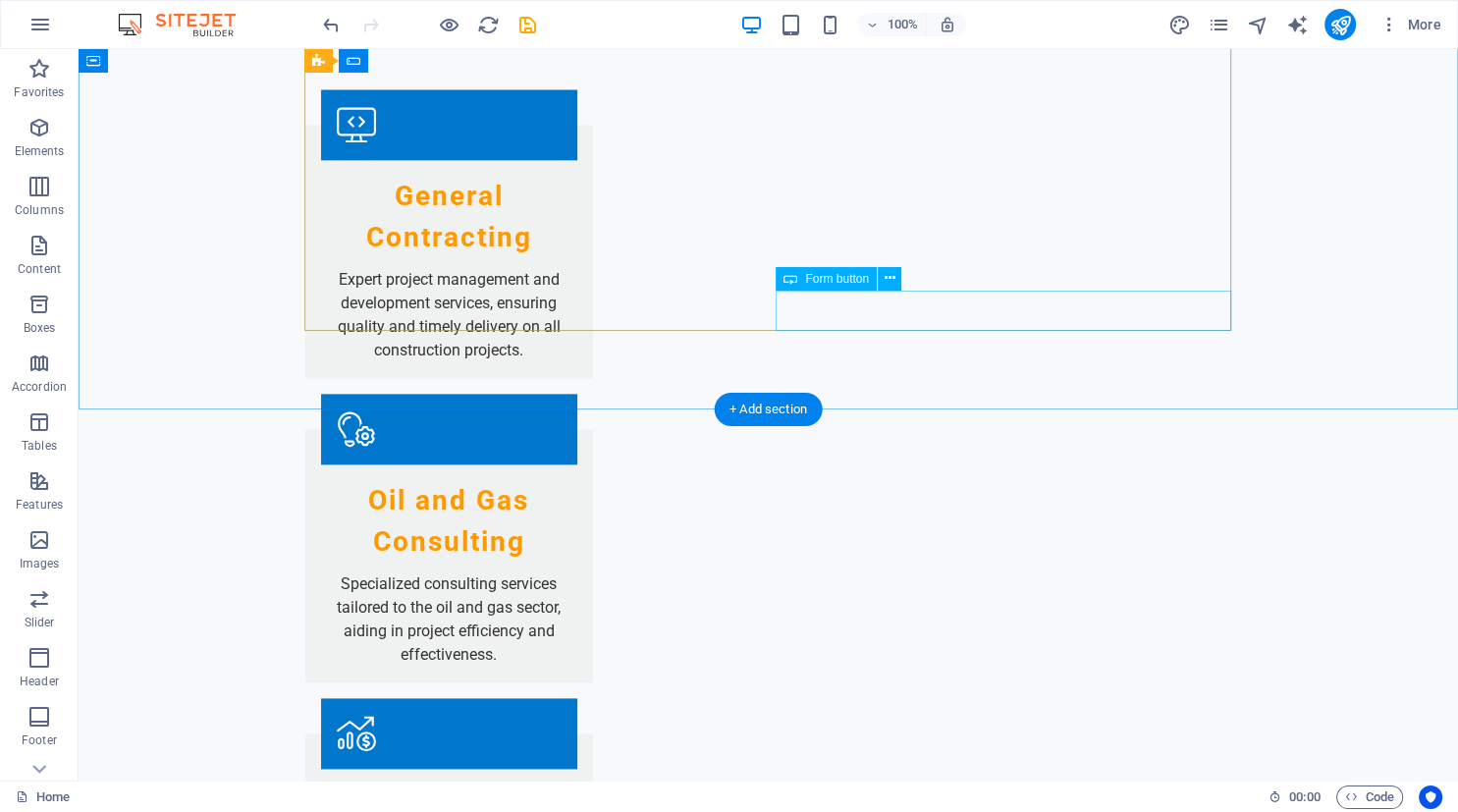 scroll, scrollTop: 2513, scrollLeft: 0, axis: vertical 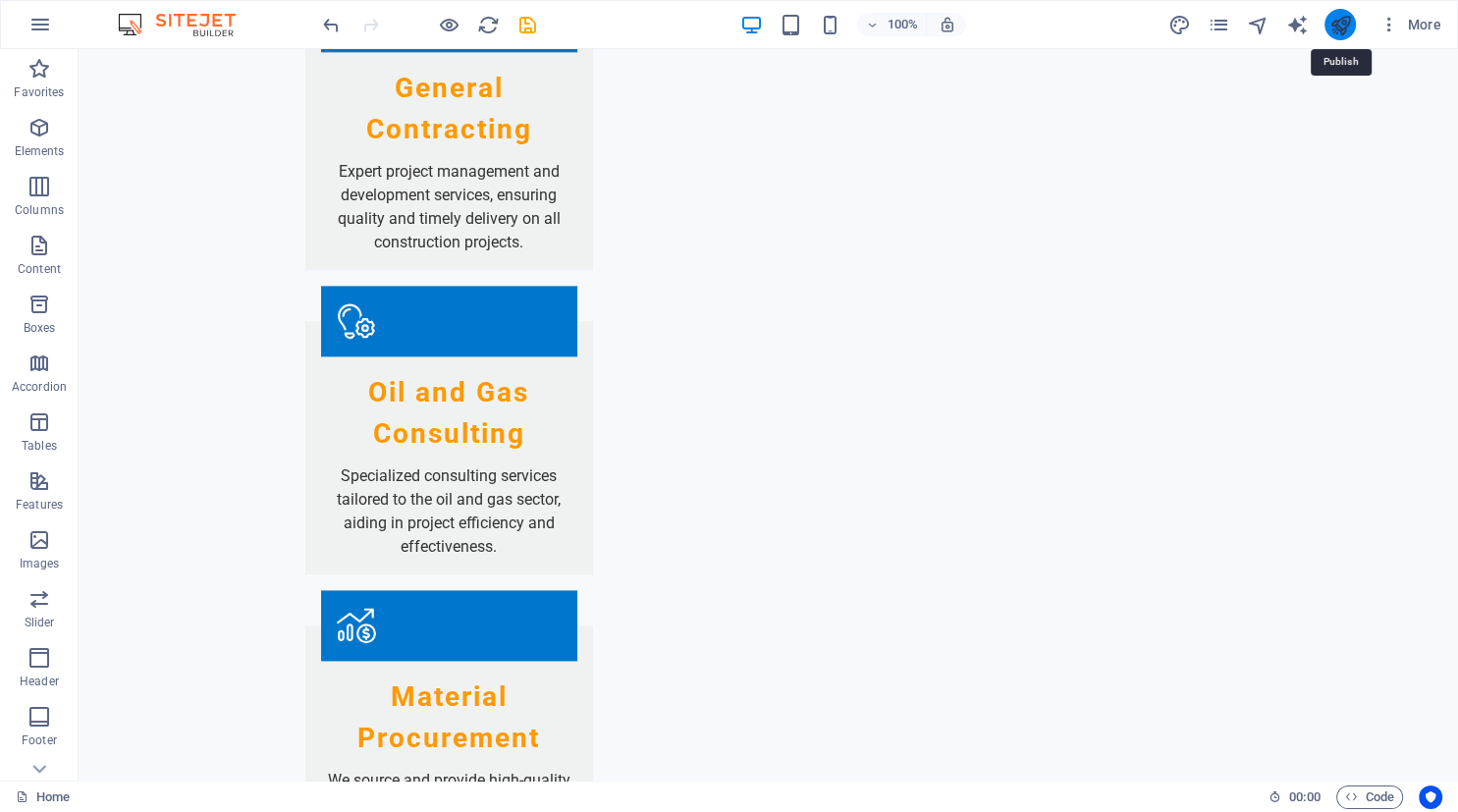 click at bounding box center [1339, 25] 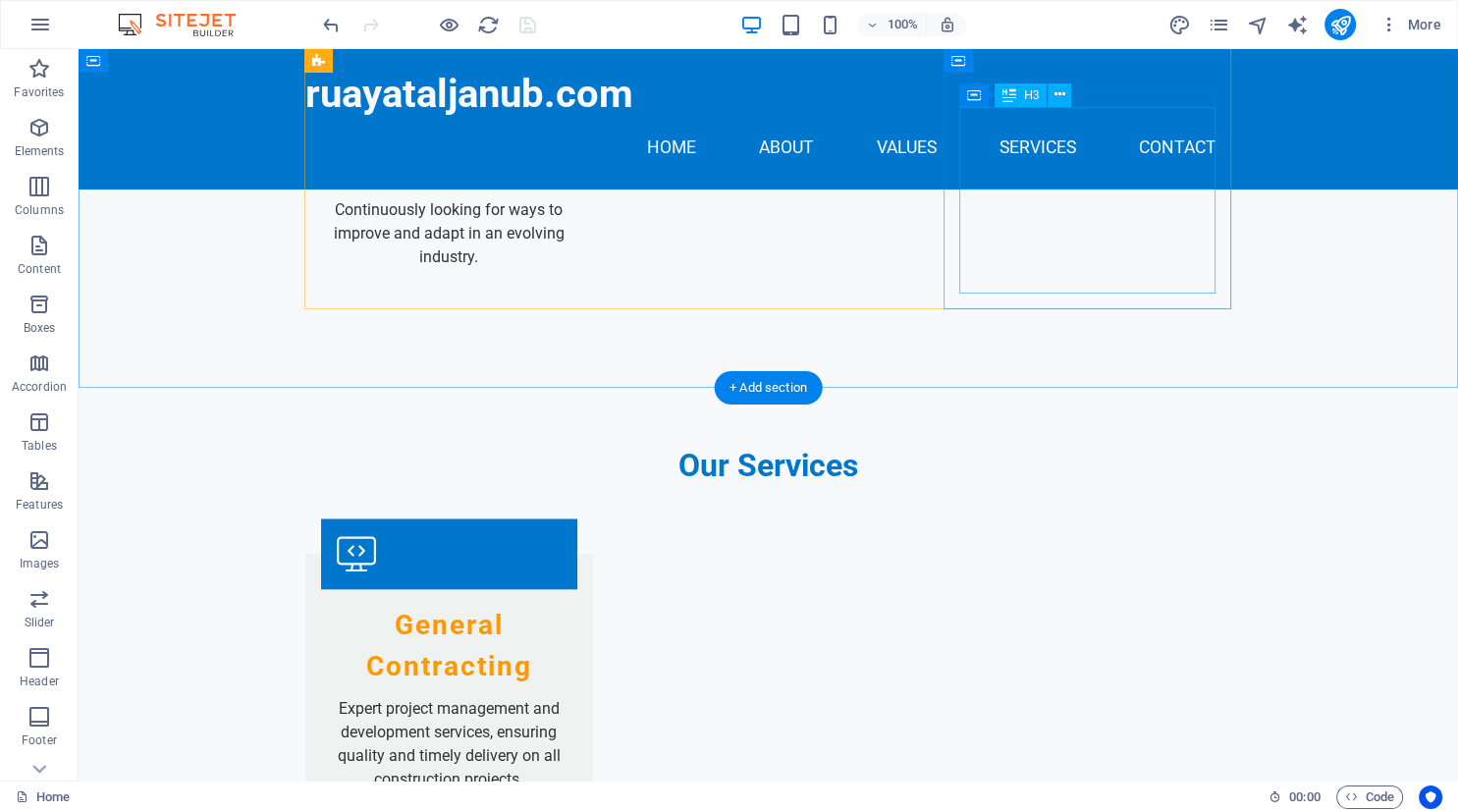 scroll, scrollTop: 1890, scrollLeft: 0, axis: vertical 